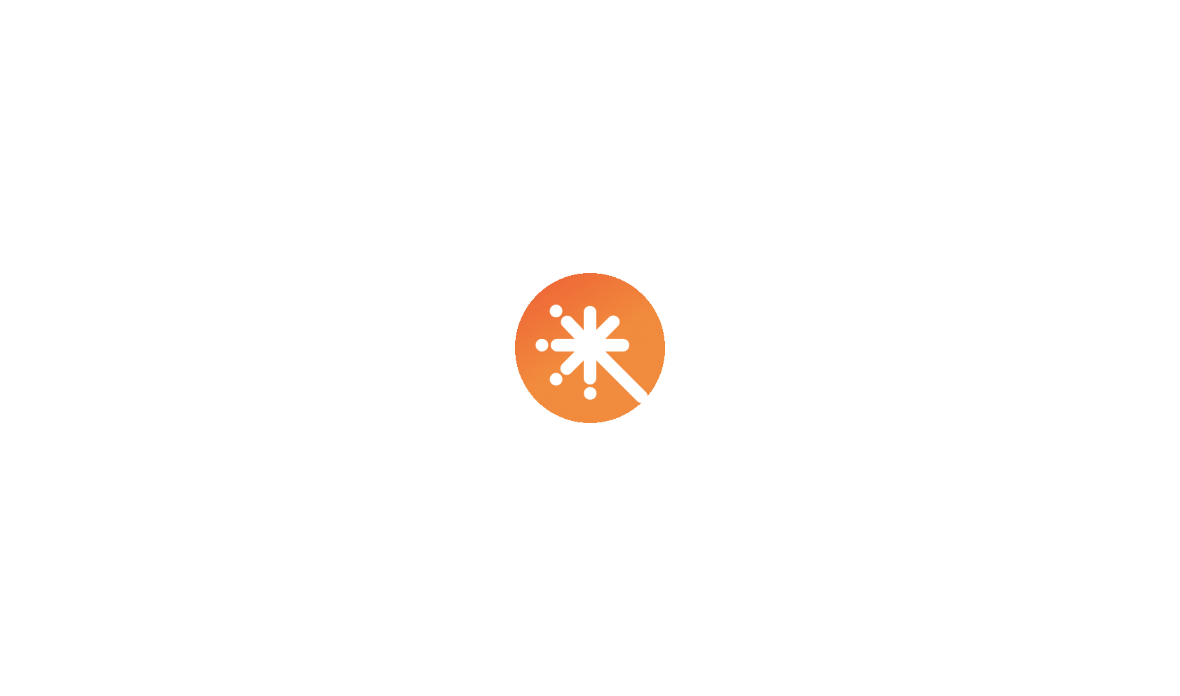 scroll, scrollTop: 0, scrollLeft: 0, axis: both 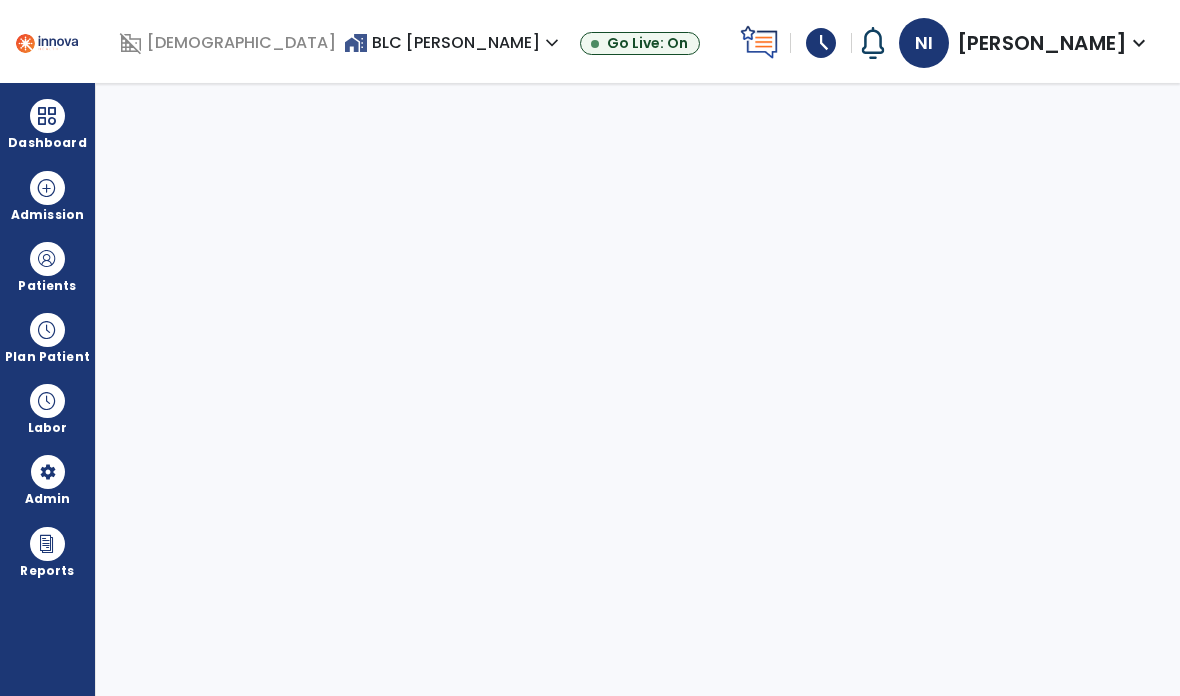 select on "***" 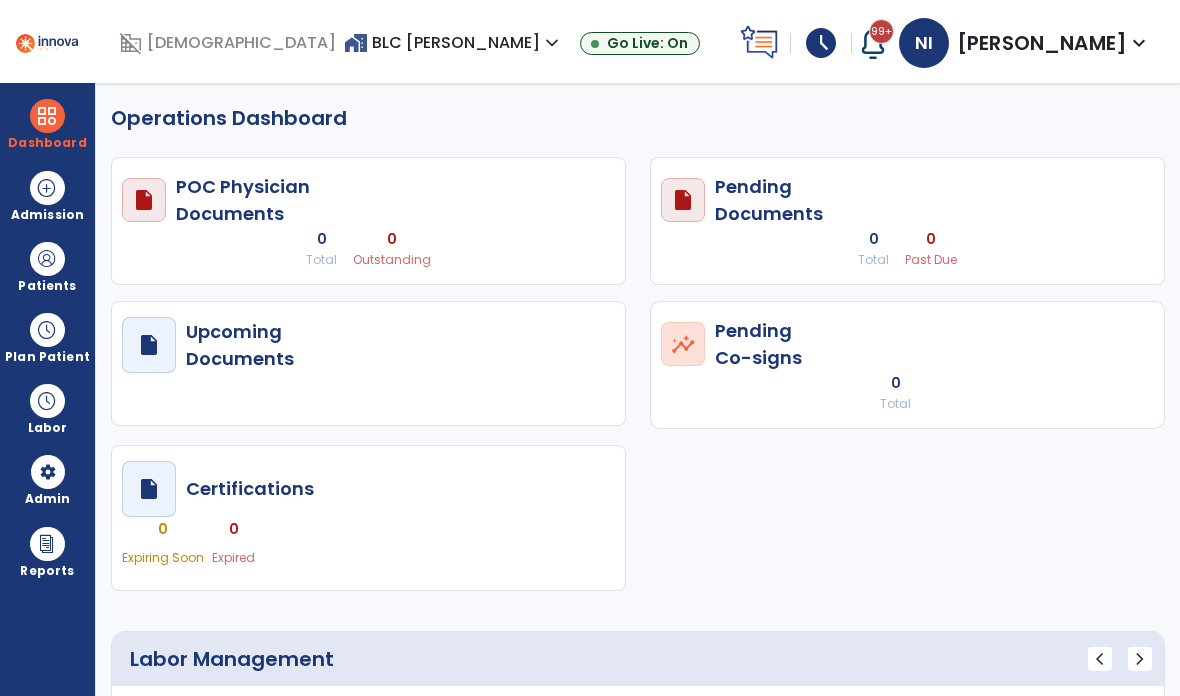 select on "***" 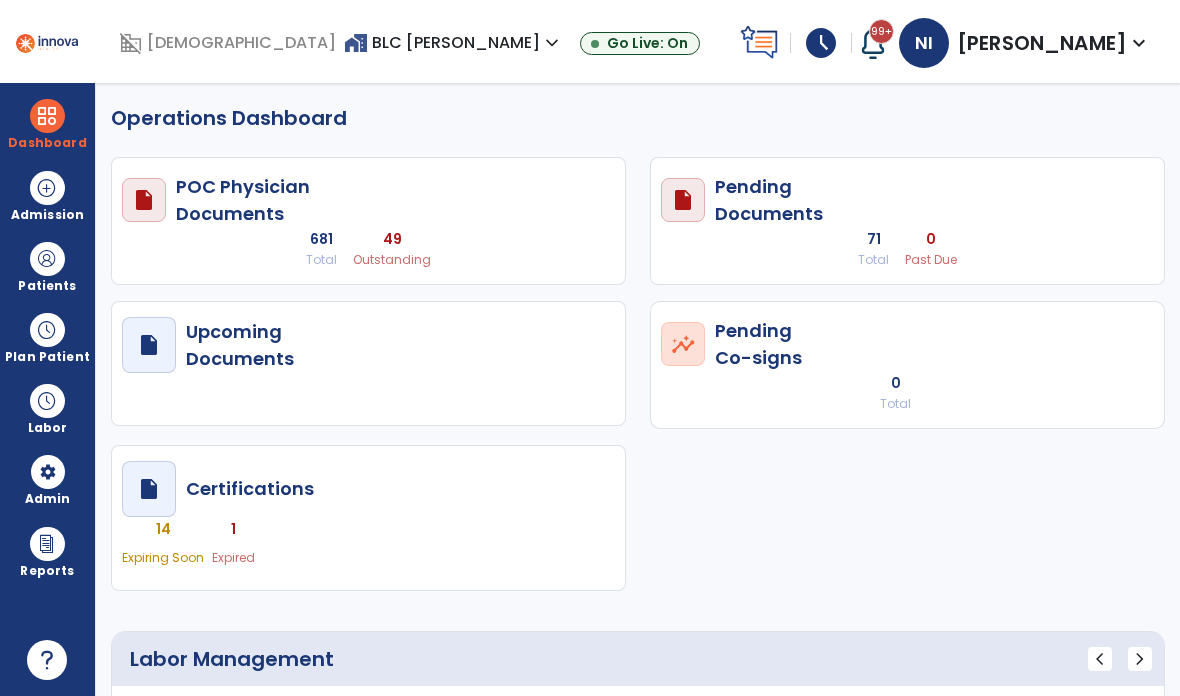click on "Dashboard" at bounding box center [47, 124] 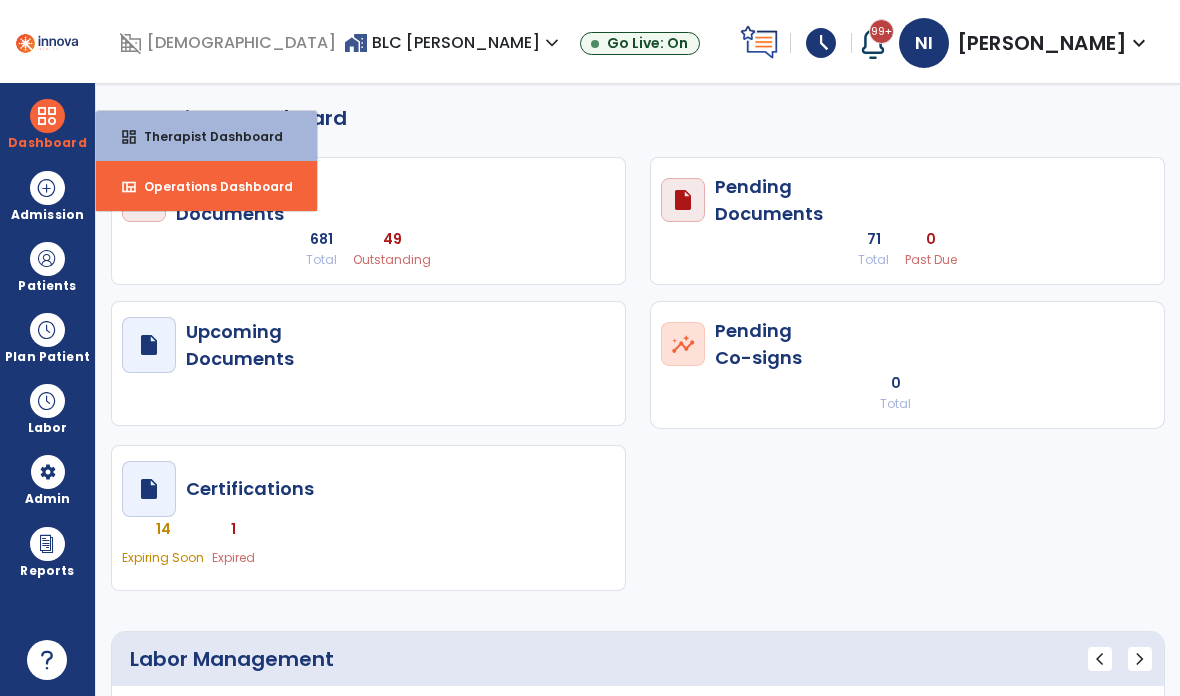 click at bounding box center (47, 330) 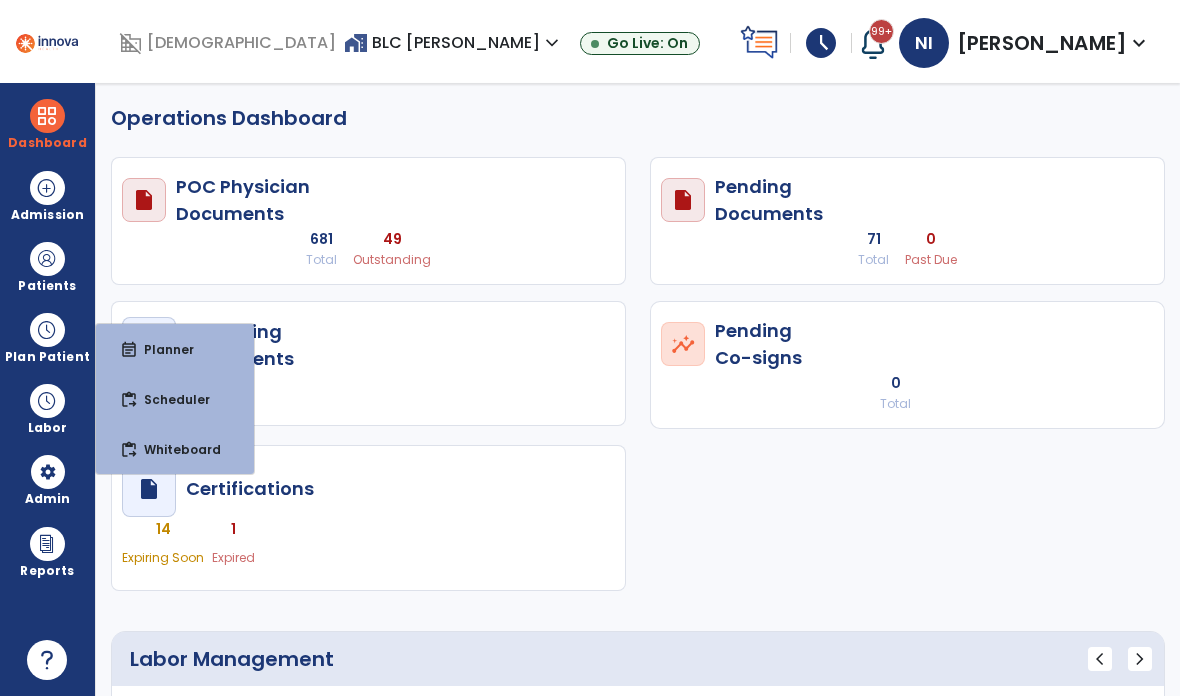 click on "Patients" at bounding box center [47, 266] 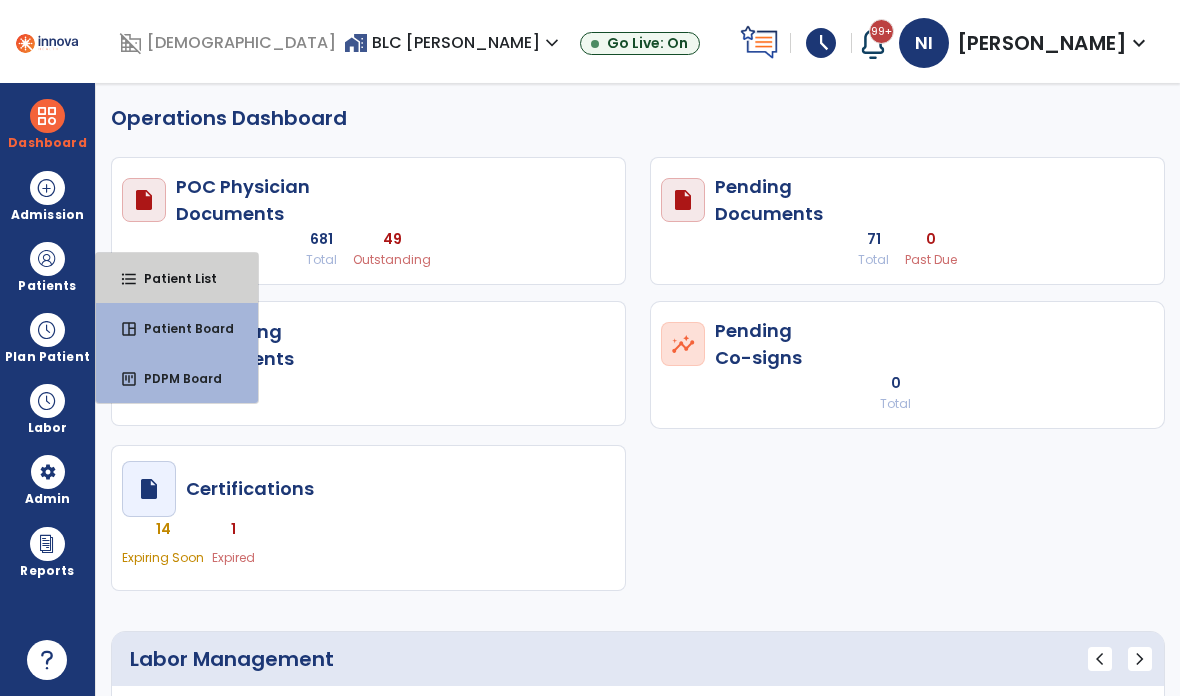 click on "Patient List" at bounding box center [172, 278] 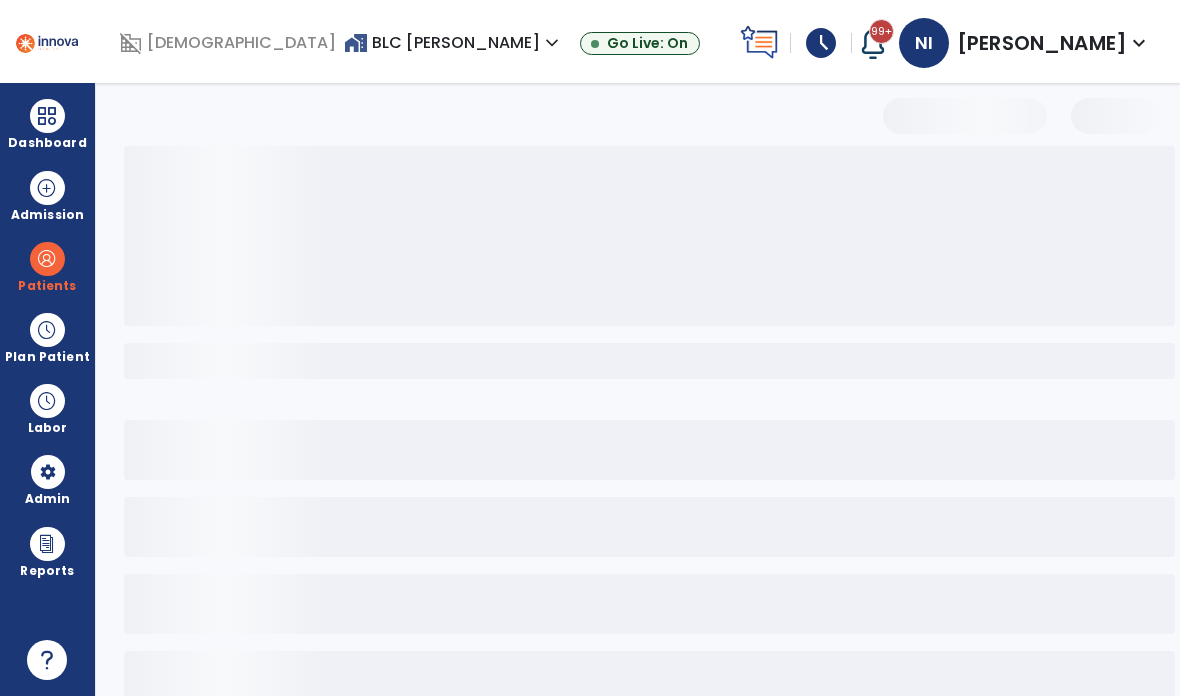 select on "***" 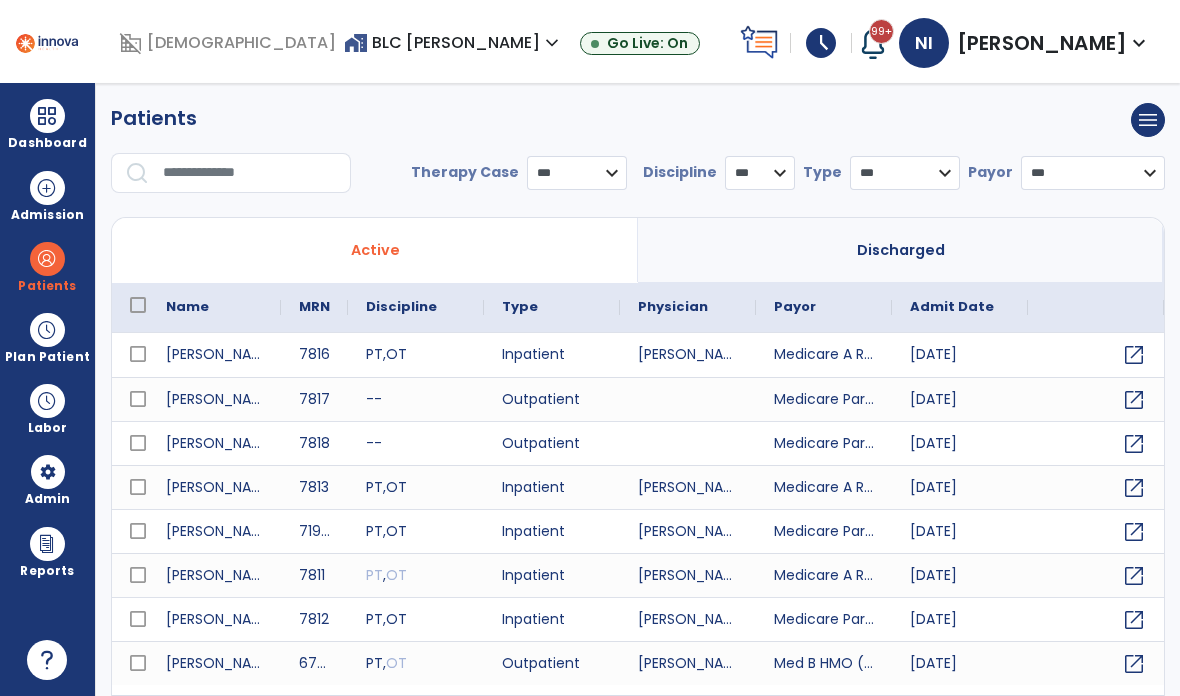 click at bounding box center (250, 173) 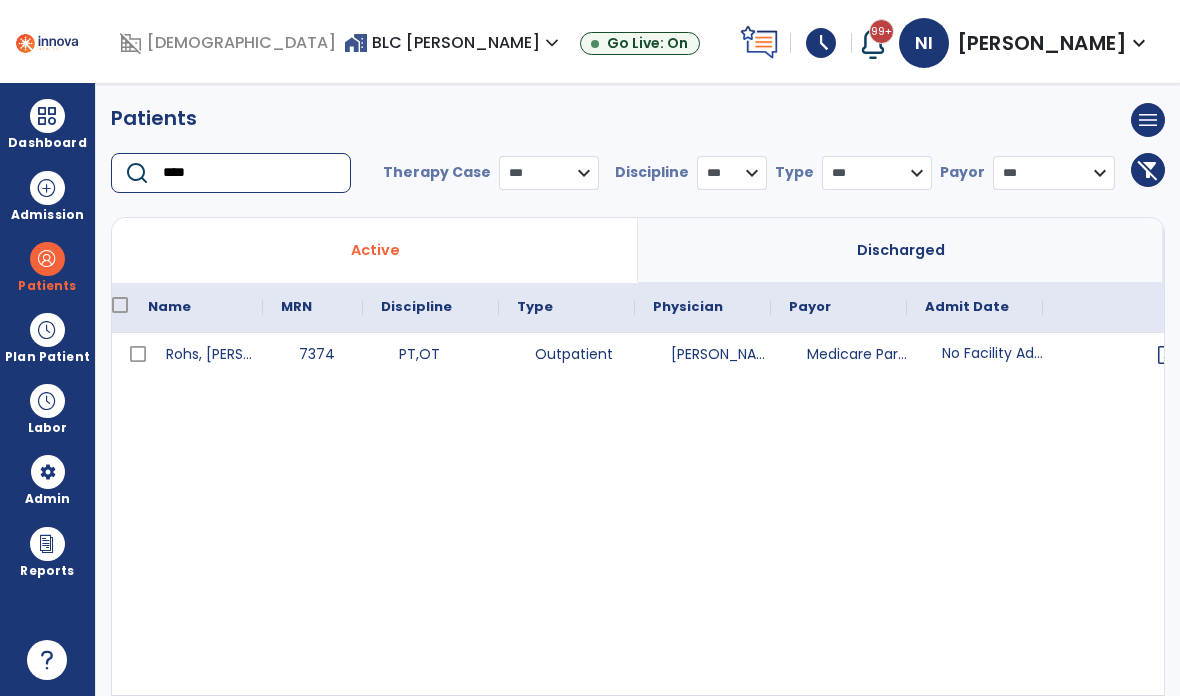 scroll, scrollTop: 0, scrollLeft: 84, axis: horizontal 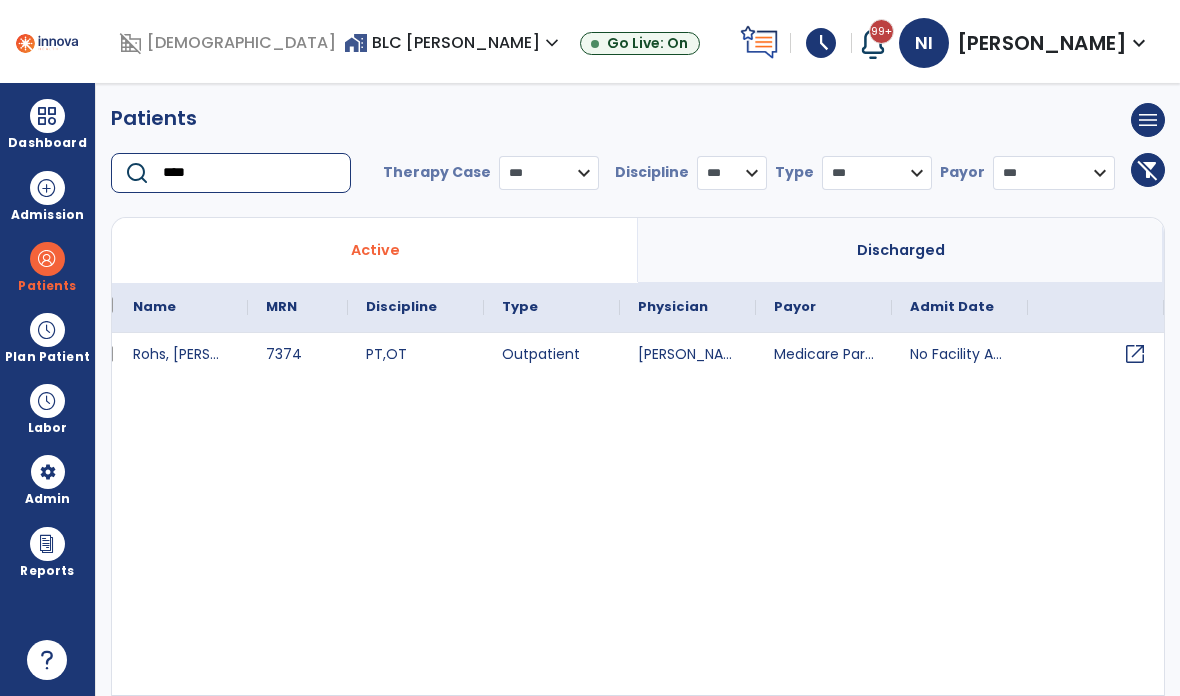 type on "****" 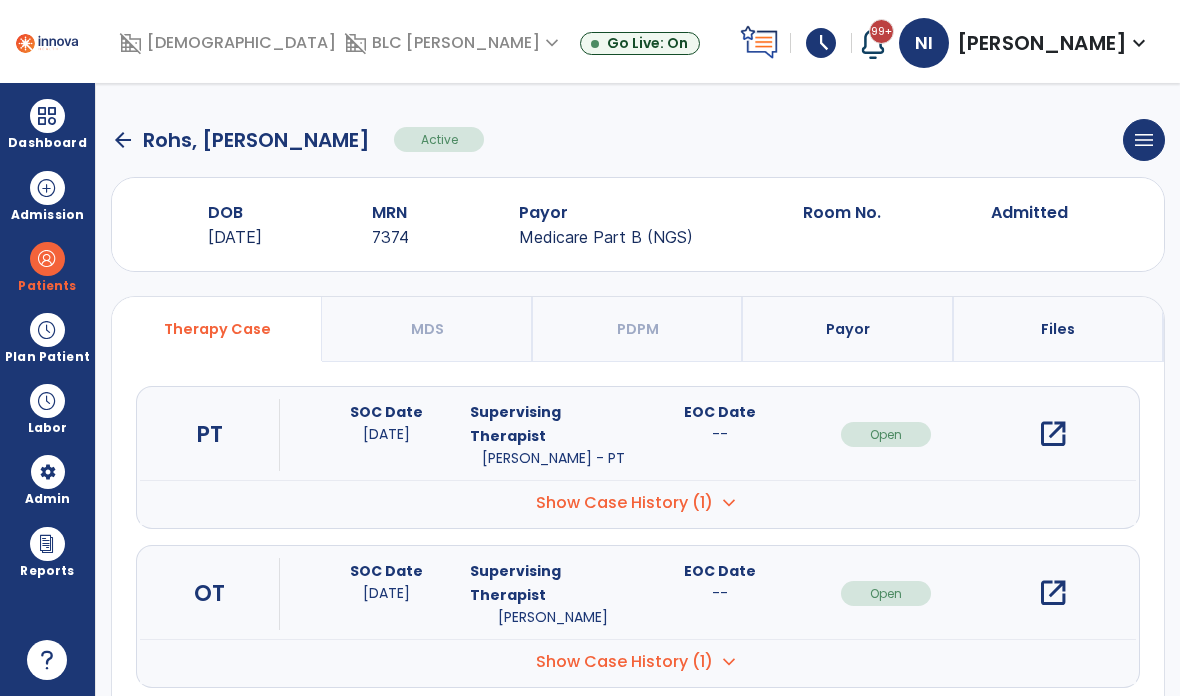 click on "open_in_new" at bounding box center (1053, 434) 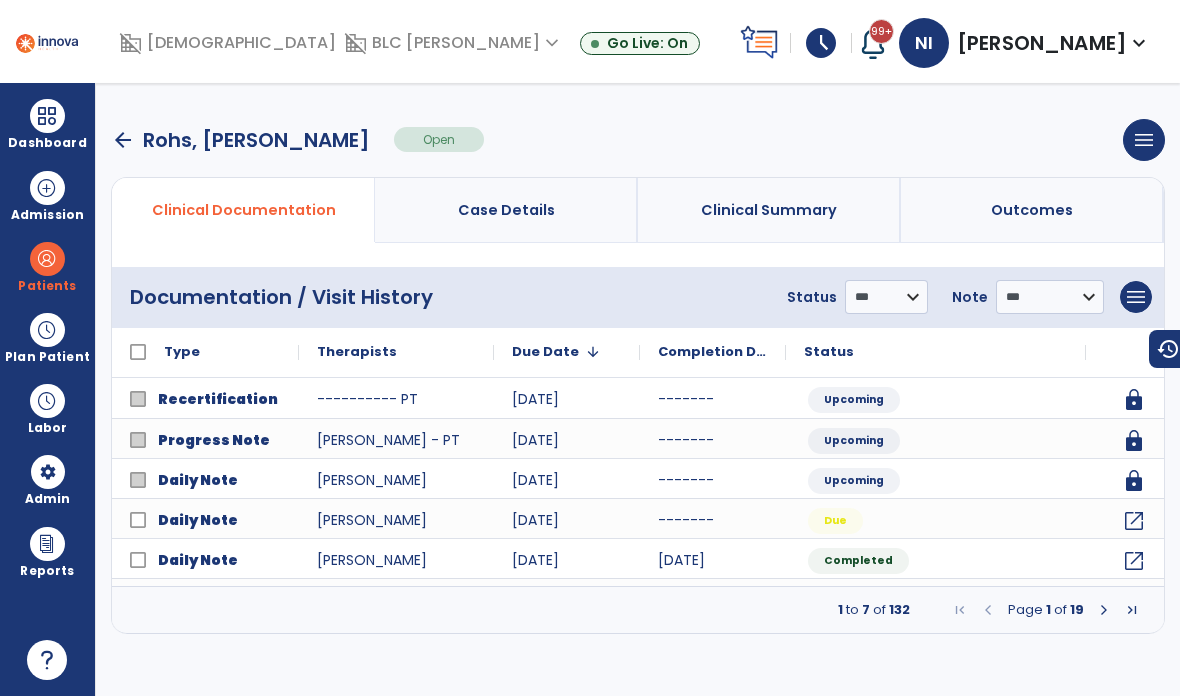 click at bounding box center [1104, 610] 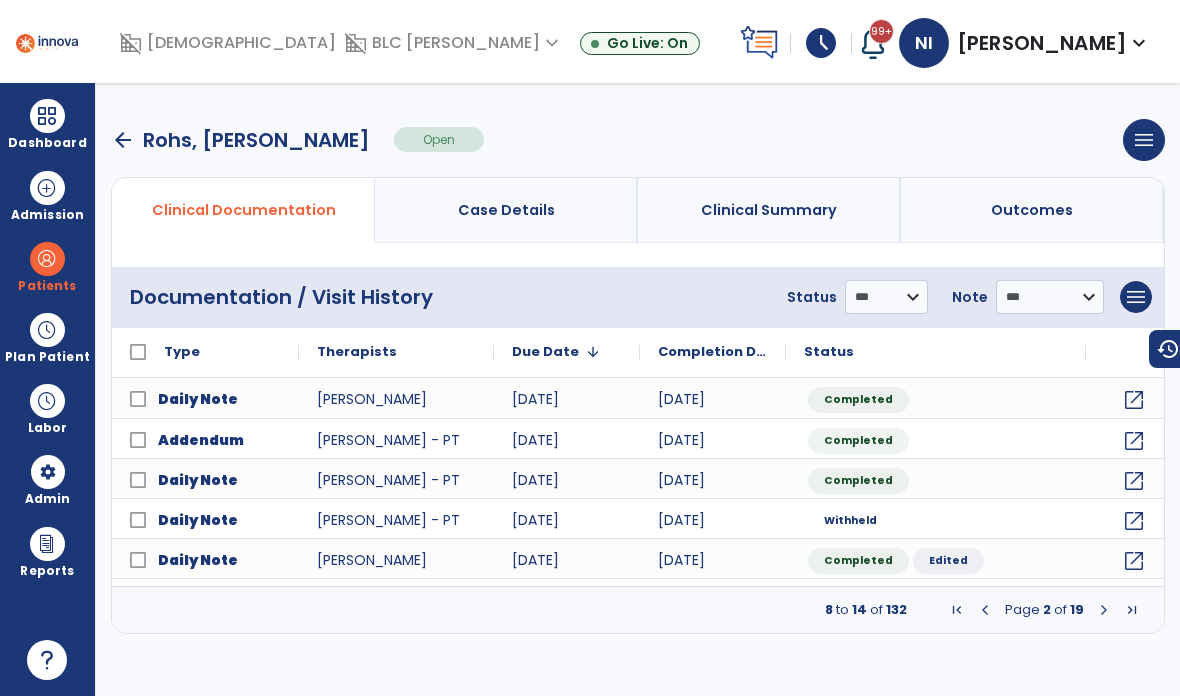 click at bounding box center (985, 610) 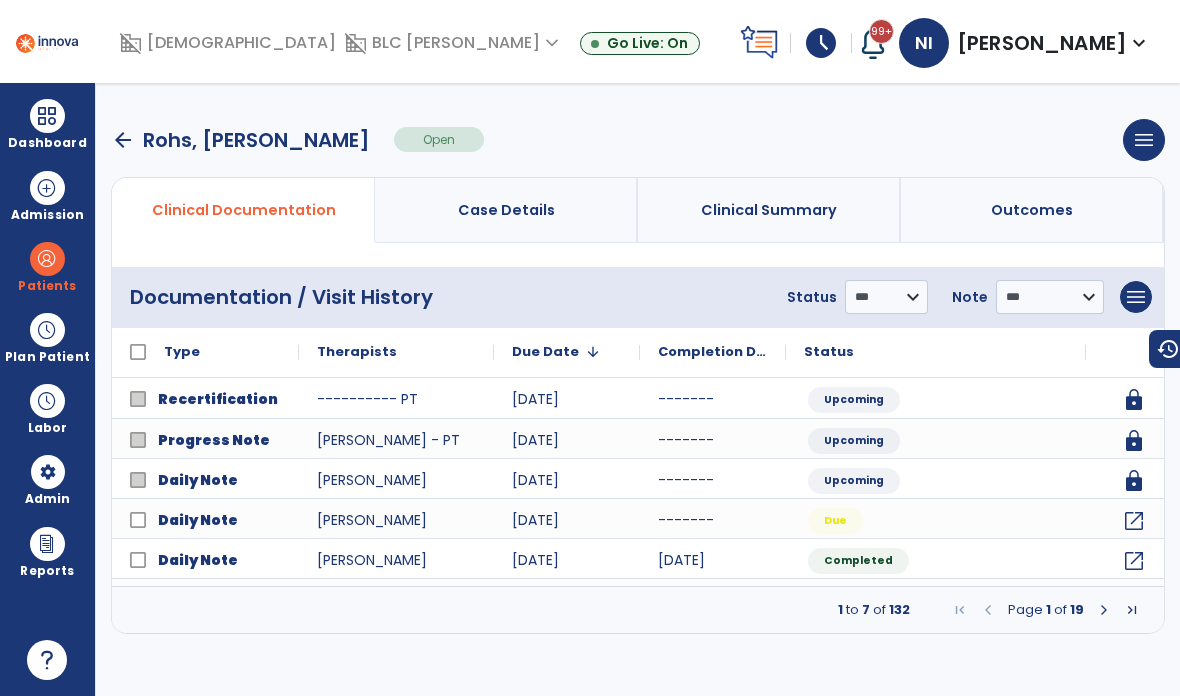 click at bounding box center (1104, 610) 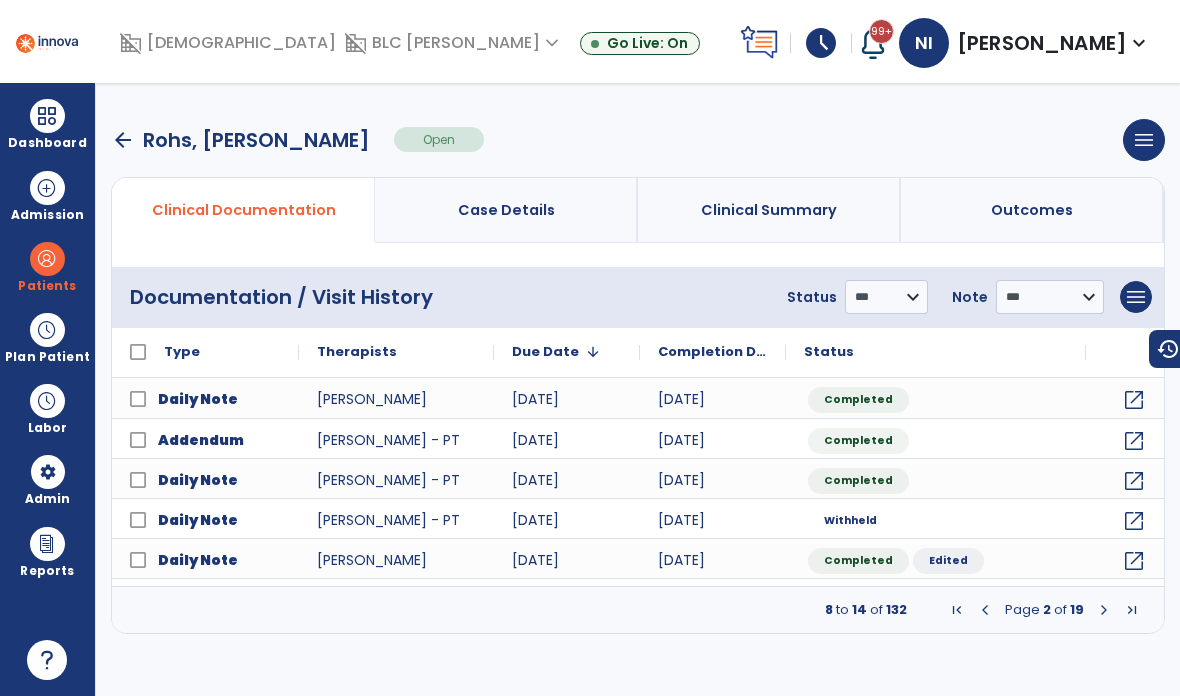 click at bounding box center [985, 610] 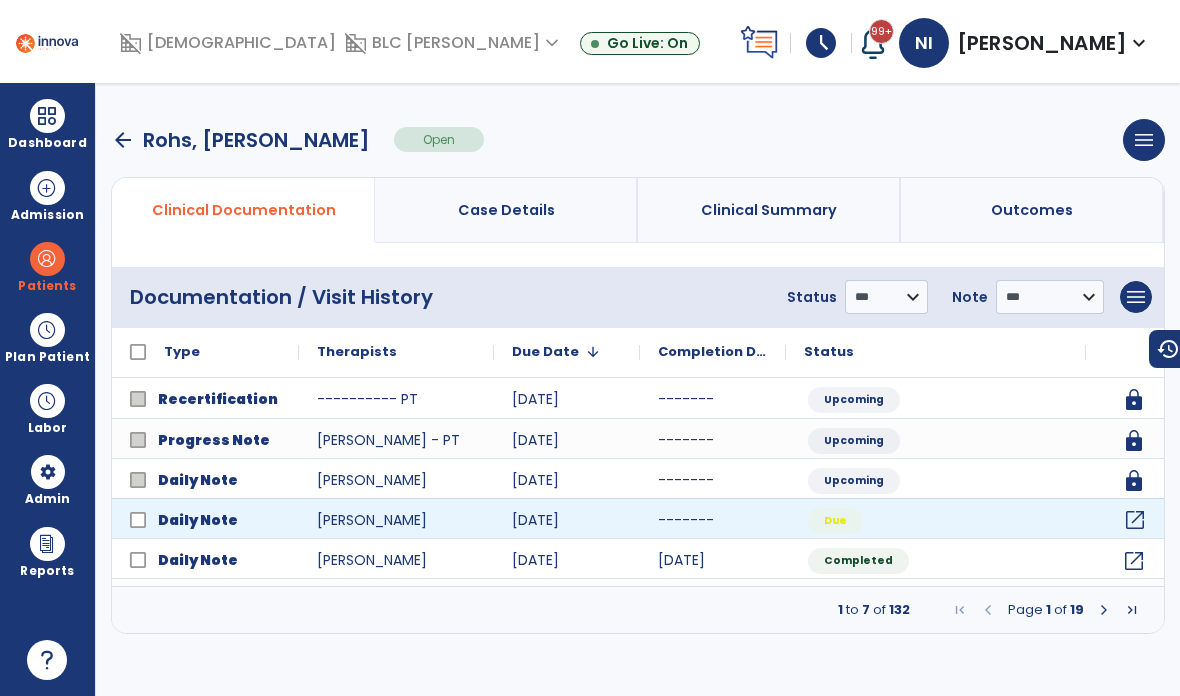 click on "open_in_new" 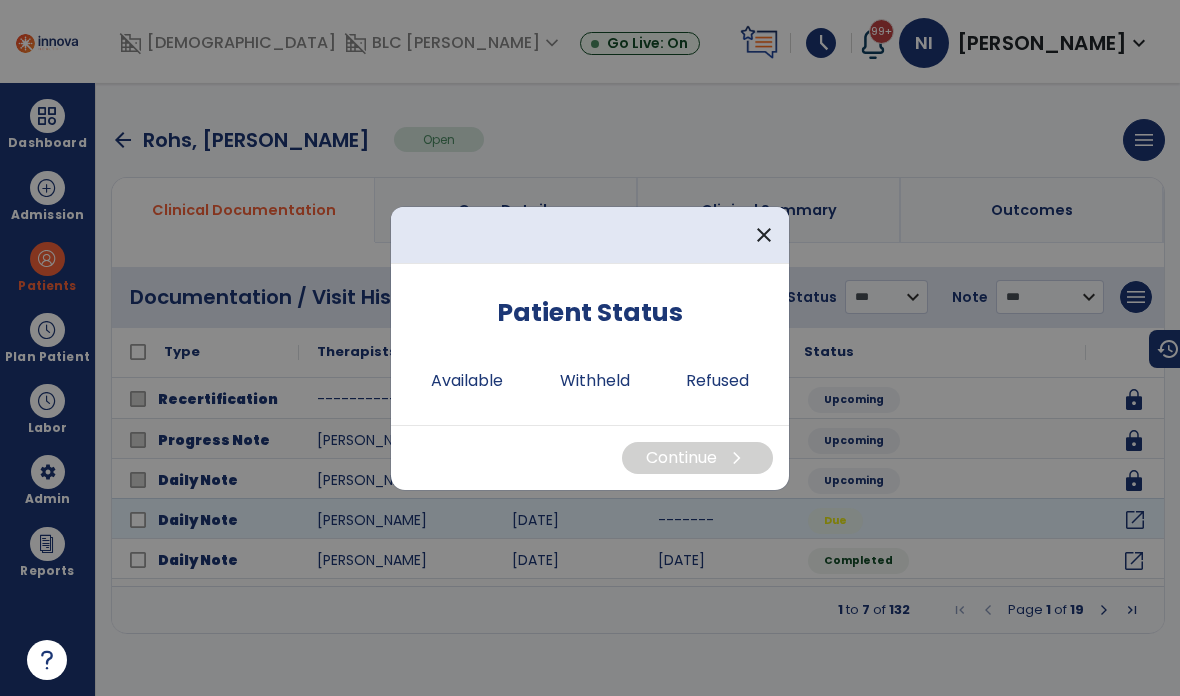 click on "Available" at bounding box center (467, 381) 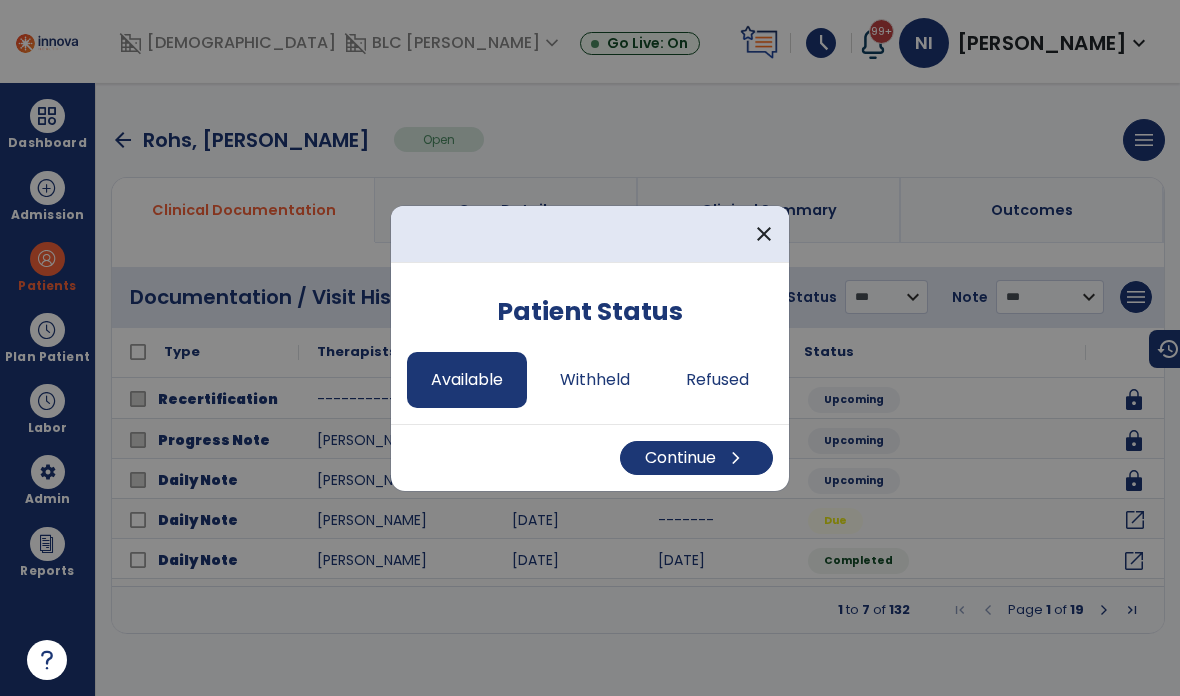 click on "chevron_right" at bounding box center [736, 458] 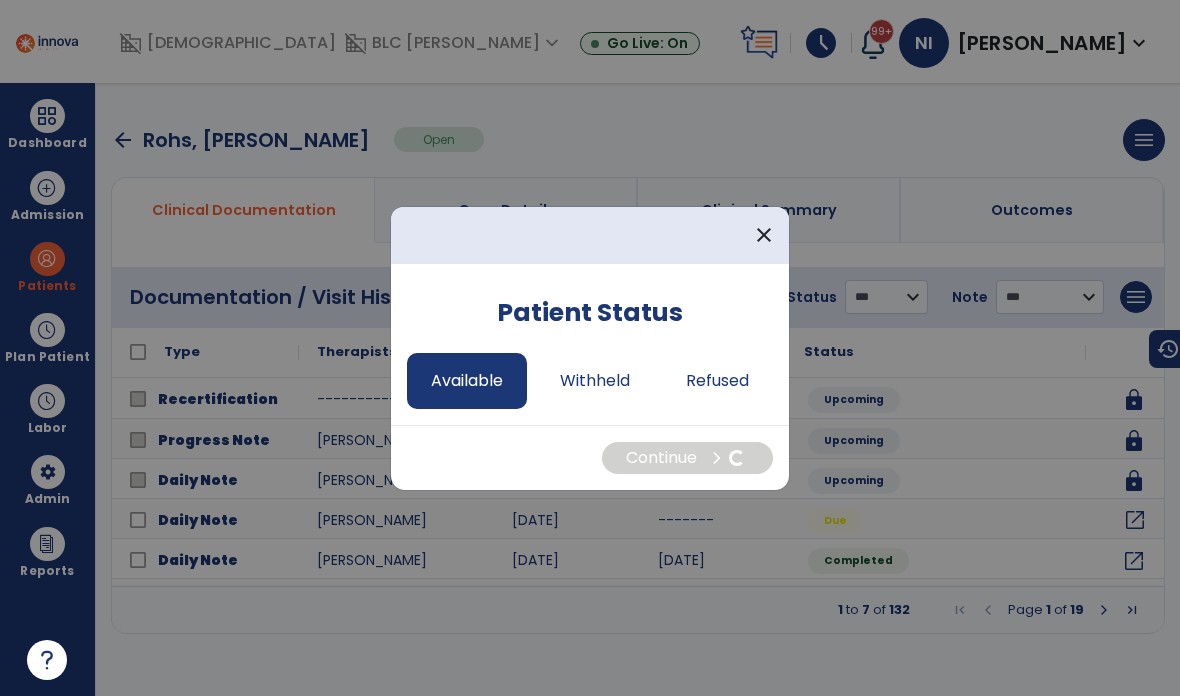 select on "*" 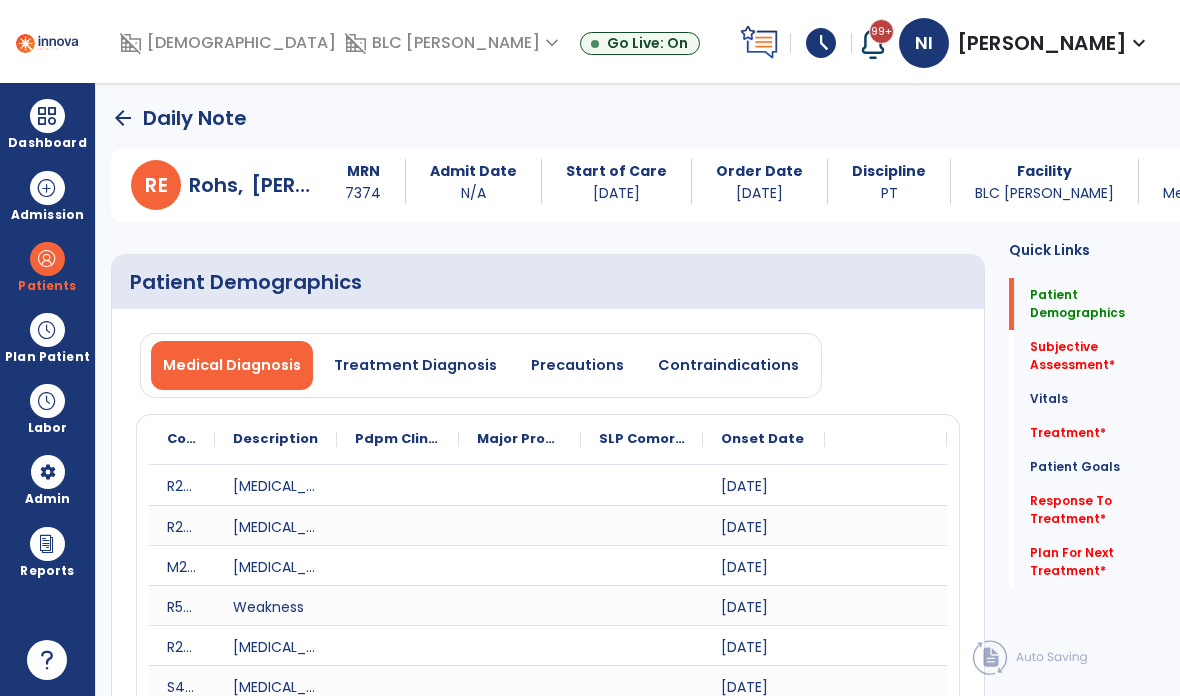 click on "Precautions" at bounding box center (577, 365) 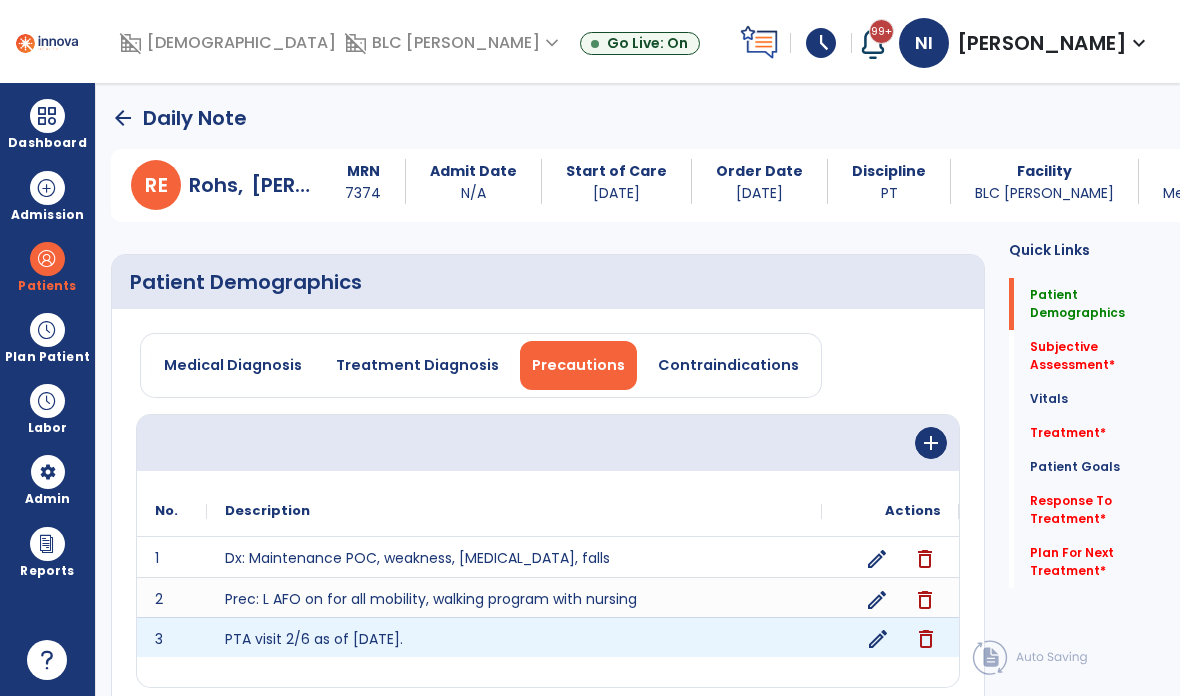 click on "edit" 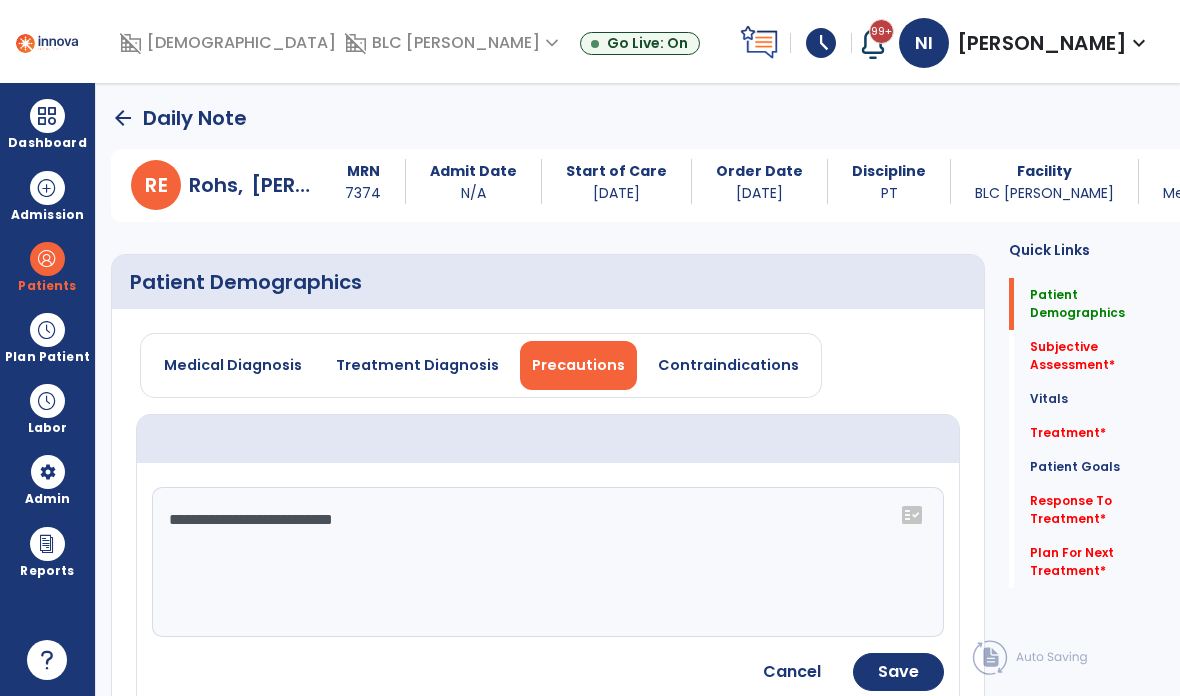 click on "**********" 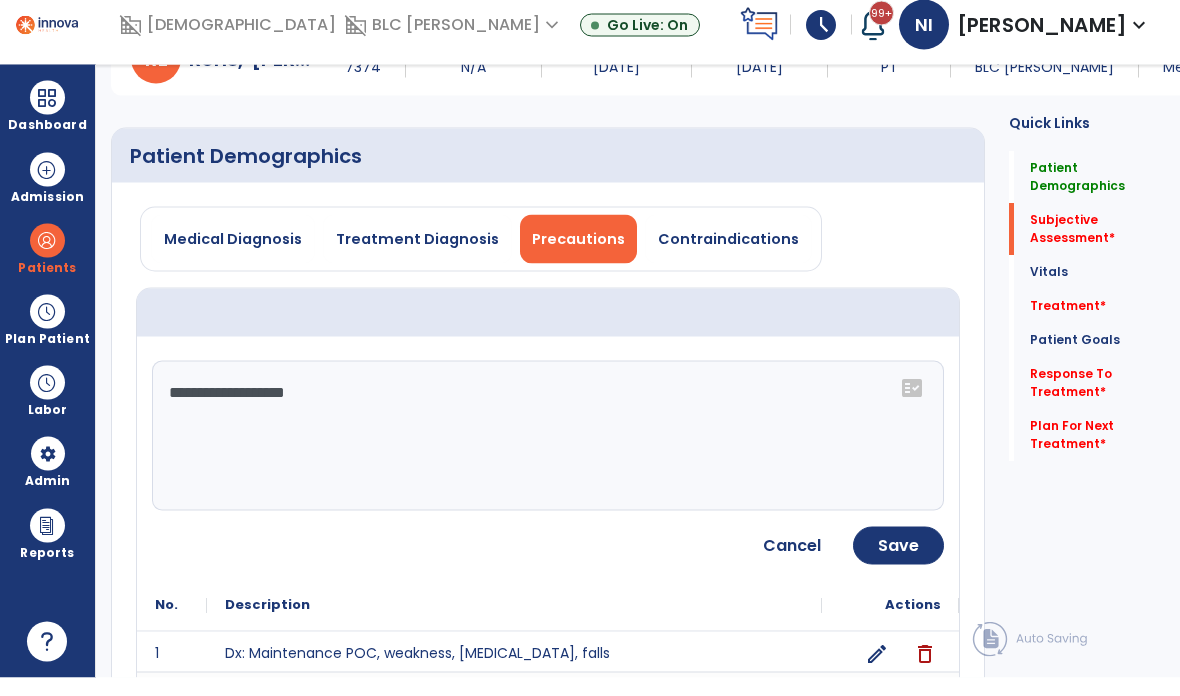 type on "**********" 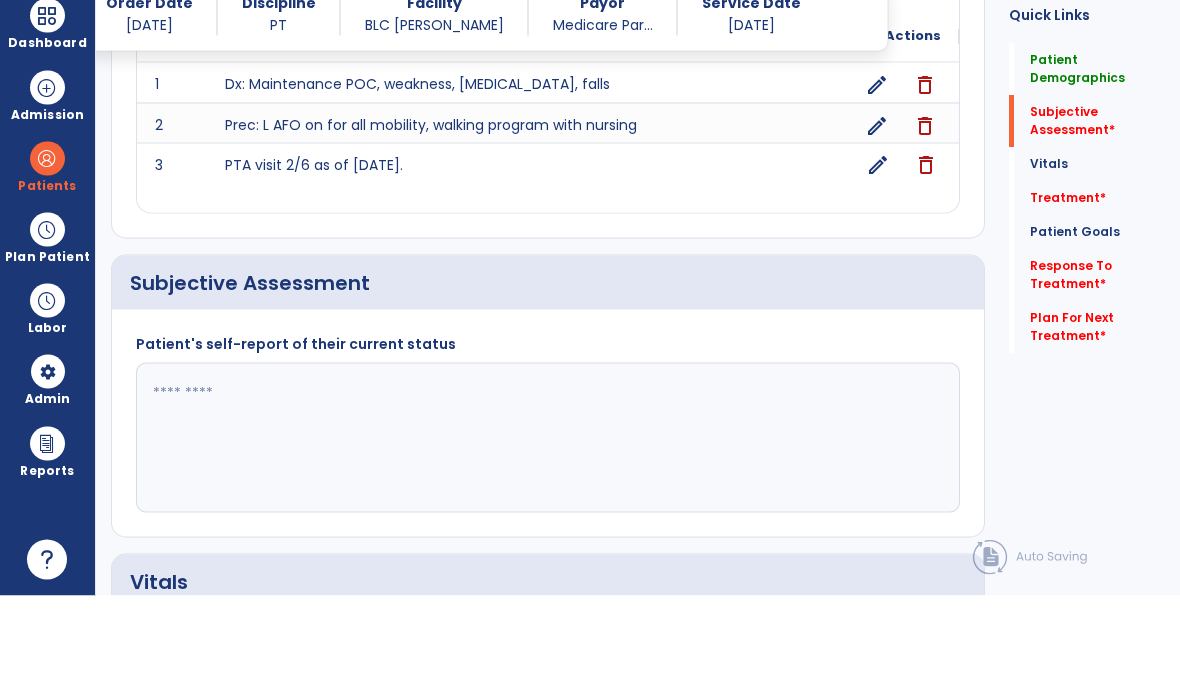 scroll, scrollTop: 662, scrollLeft: 0, axis: vertical 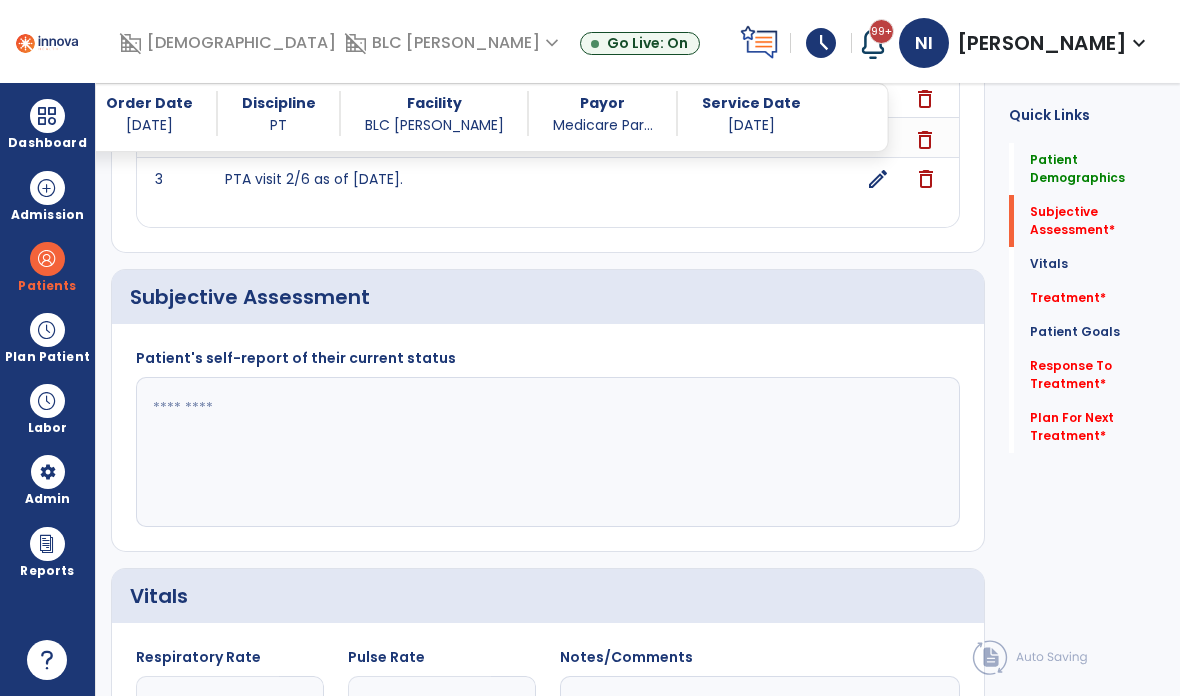 click 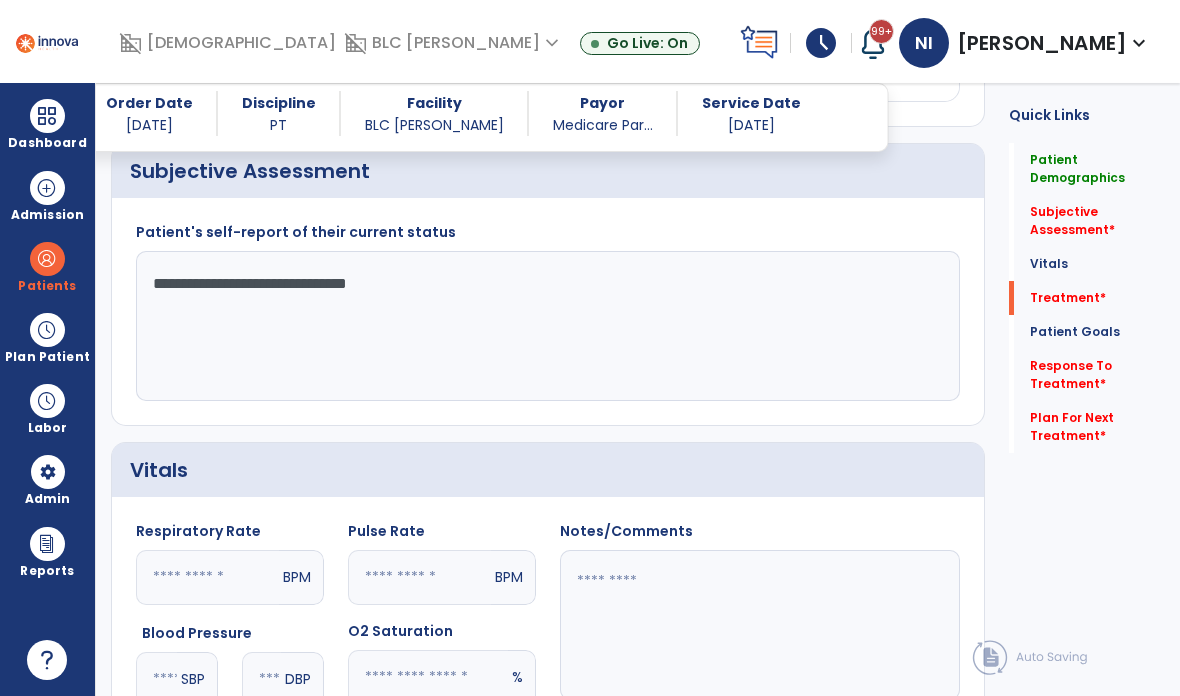 type on "**********" 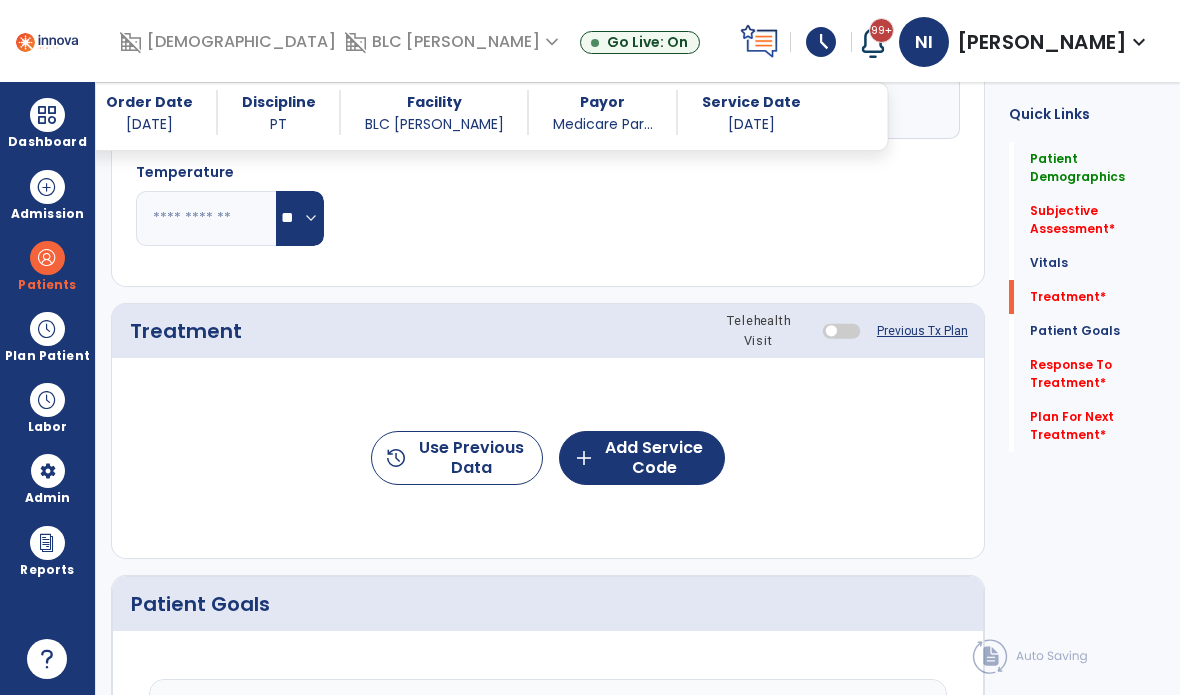 scroll, scrollTop: 1352, scrollLeft: 0, axis: vertical 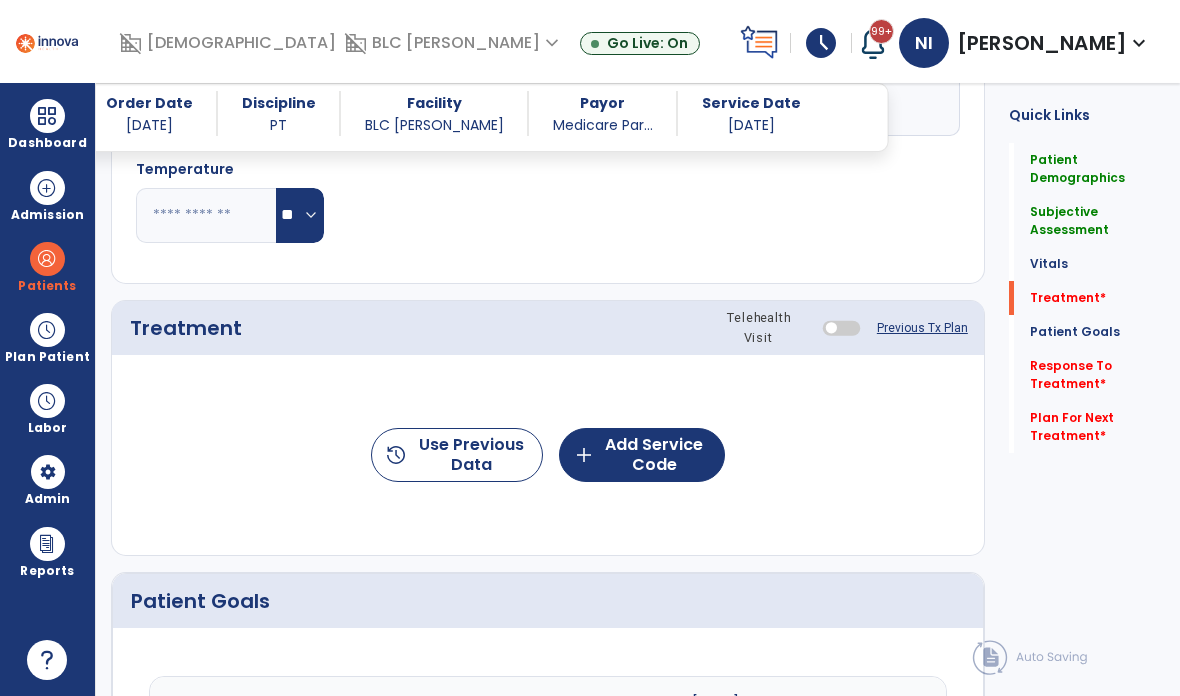 click on "add  Add Service Code" 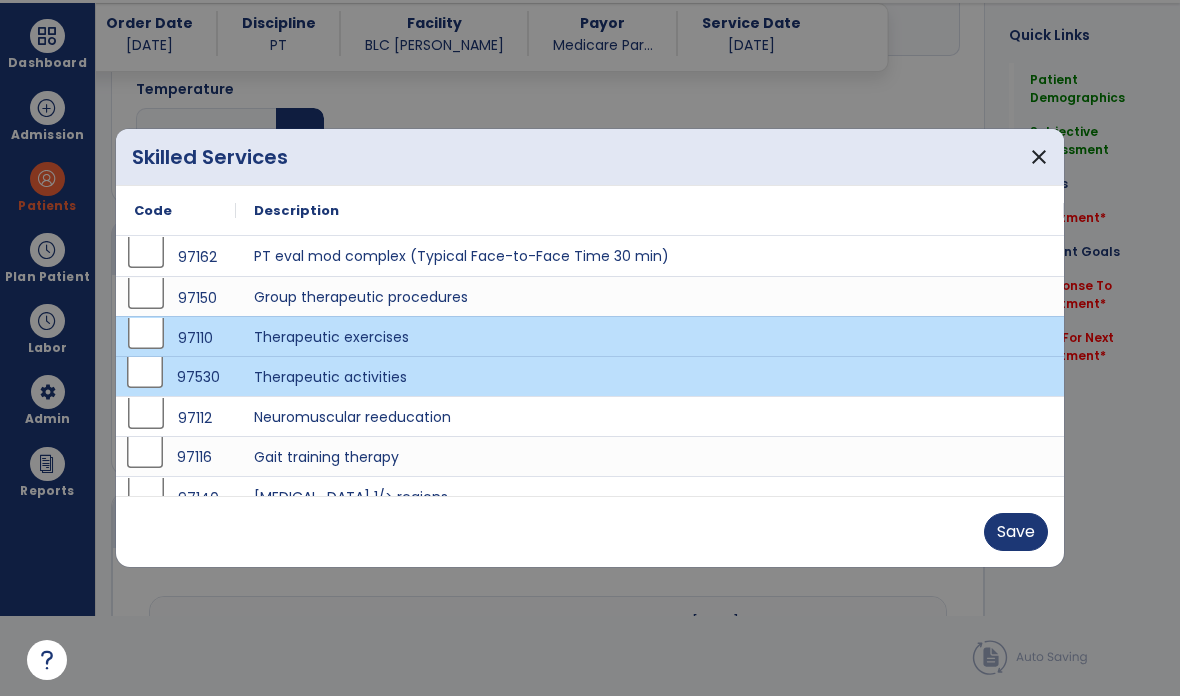 click on "97116" at bounding box center (176, 457) 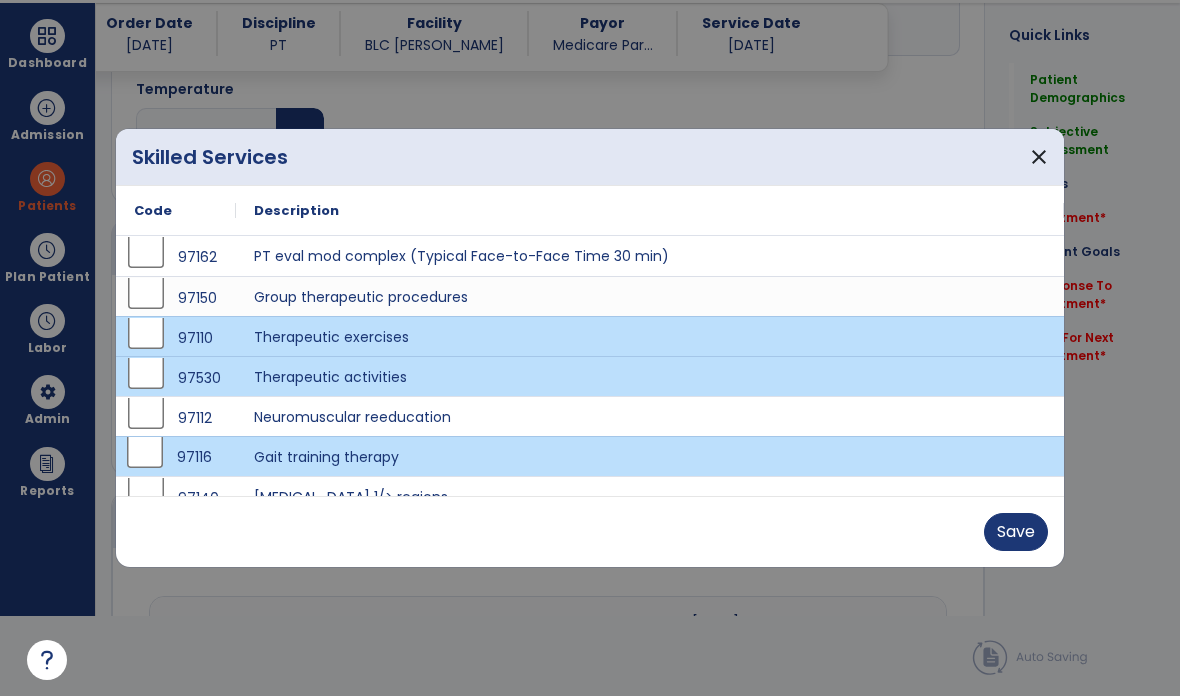 click on "Save" at bounding box center [1016, 532] 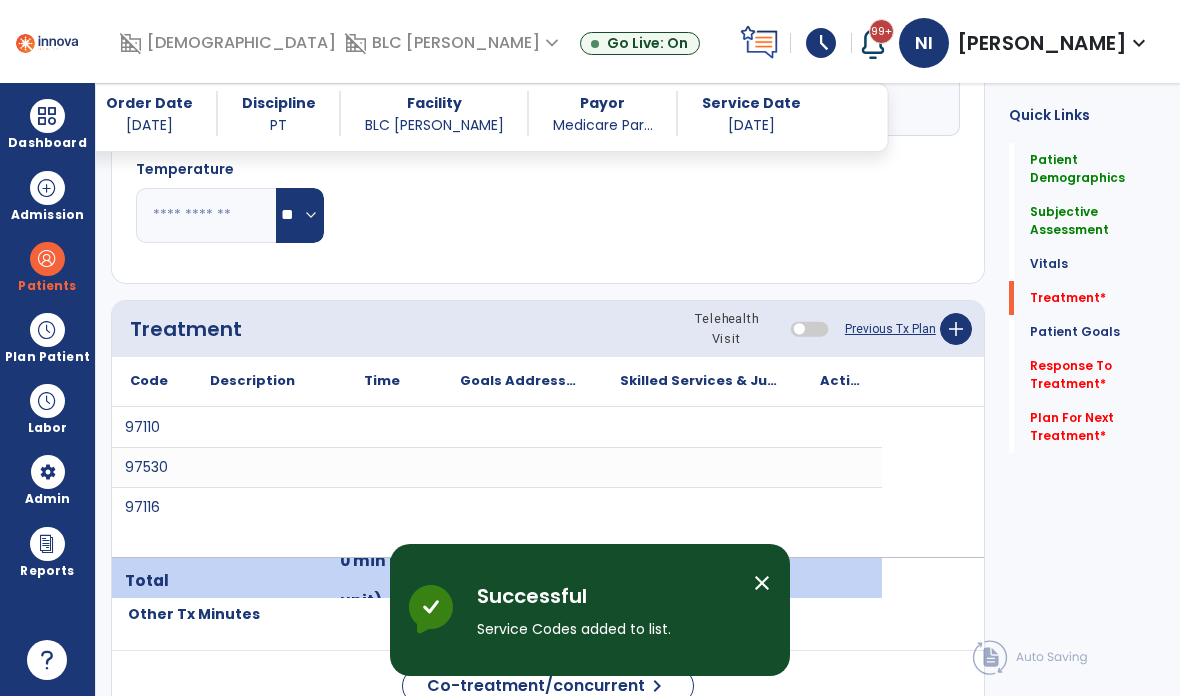scroll, scrollTop: 80, scrollLeft: 0, axis: vertical 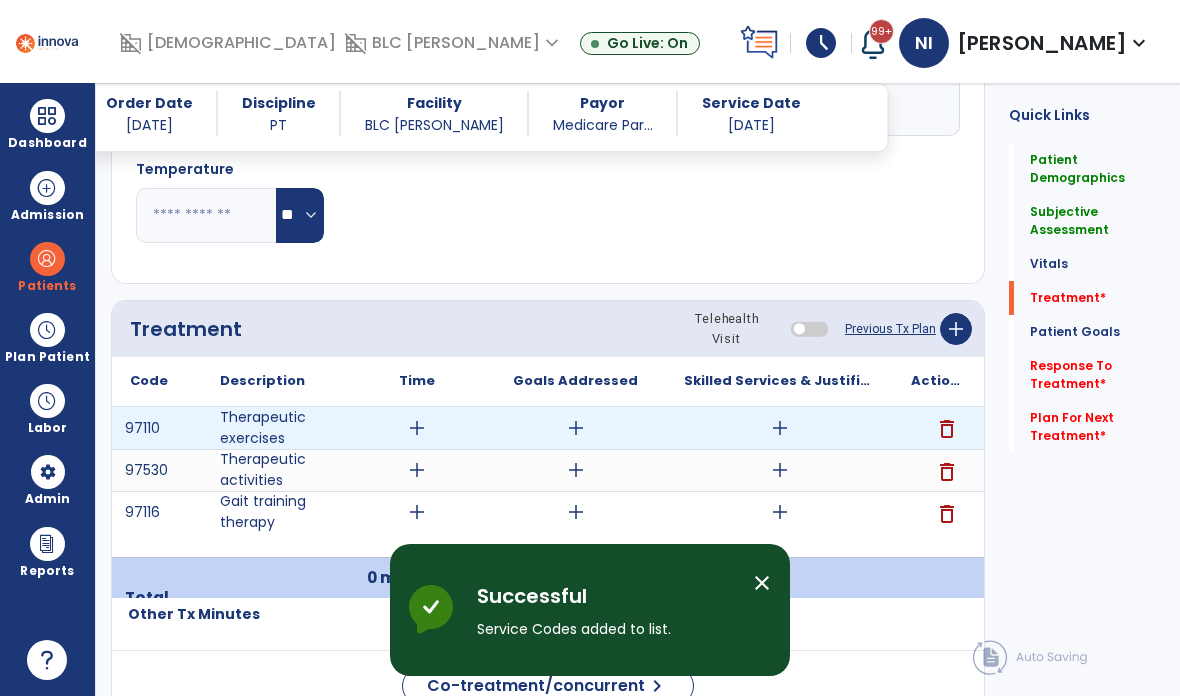 click on "add" at bounding box center (417, 428) 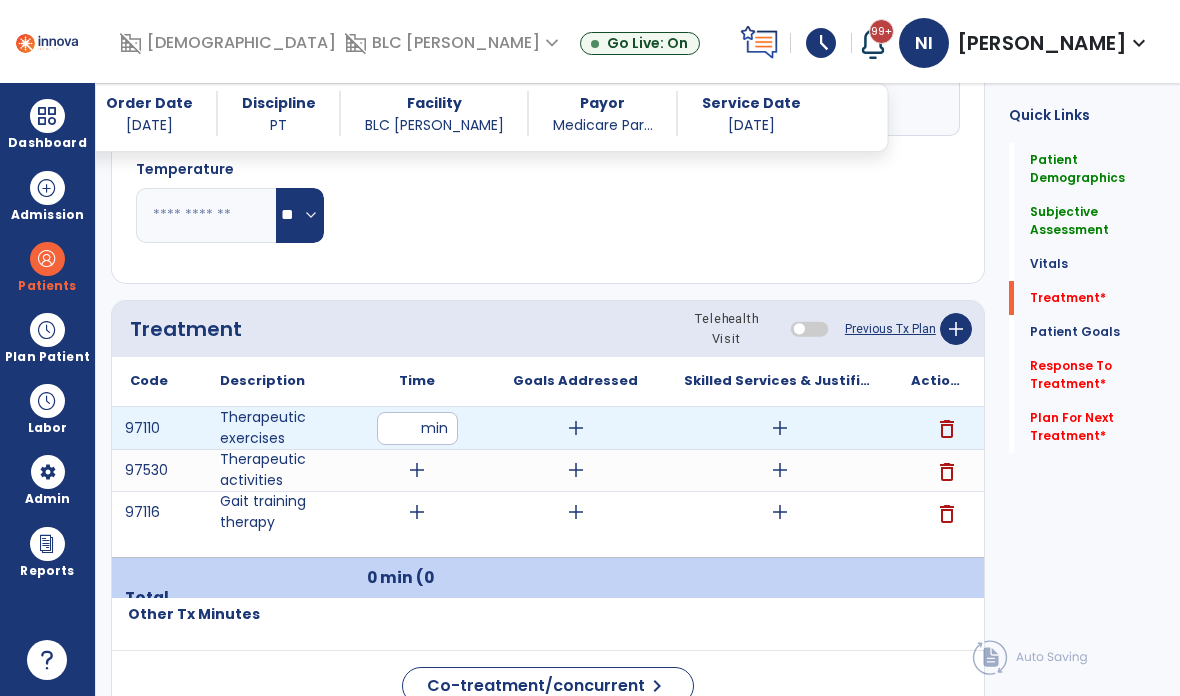 type on "**" 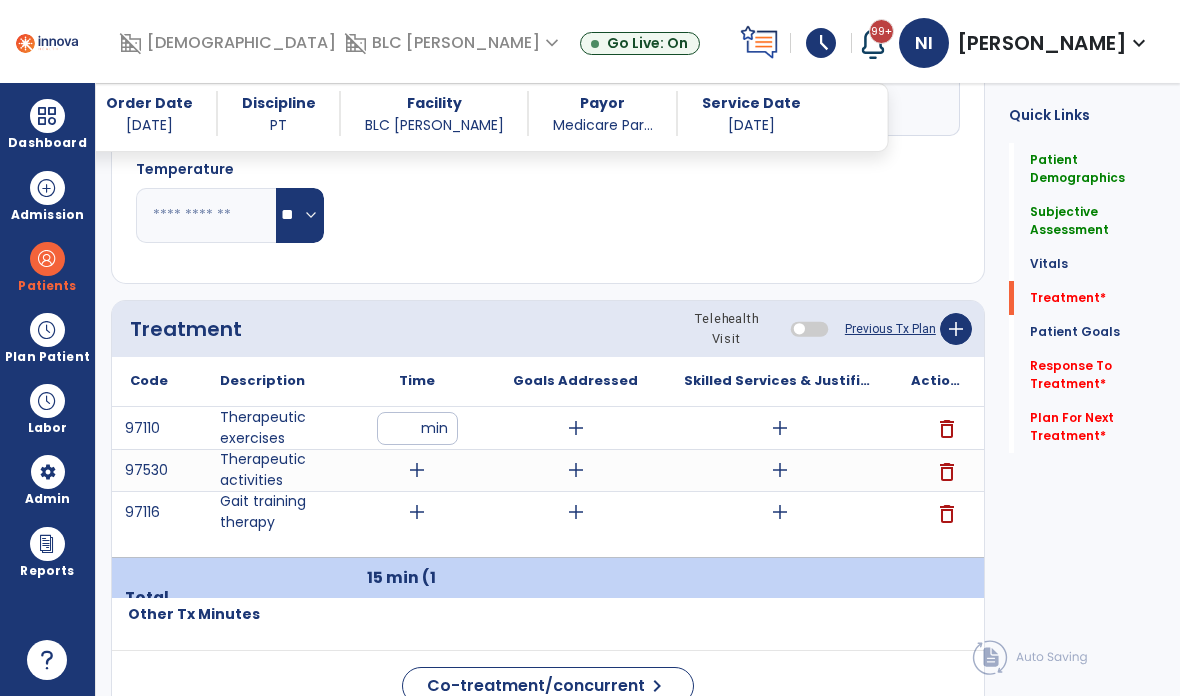 click on "add" at bounding box center (417, 470) 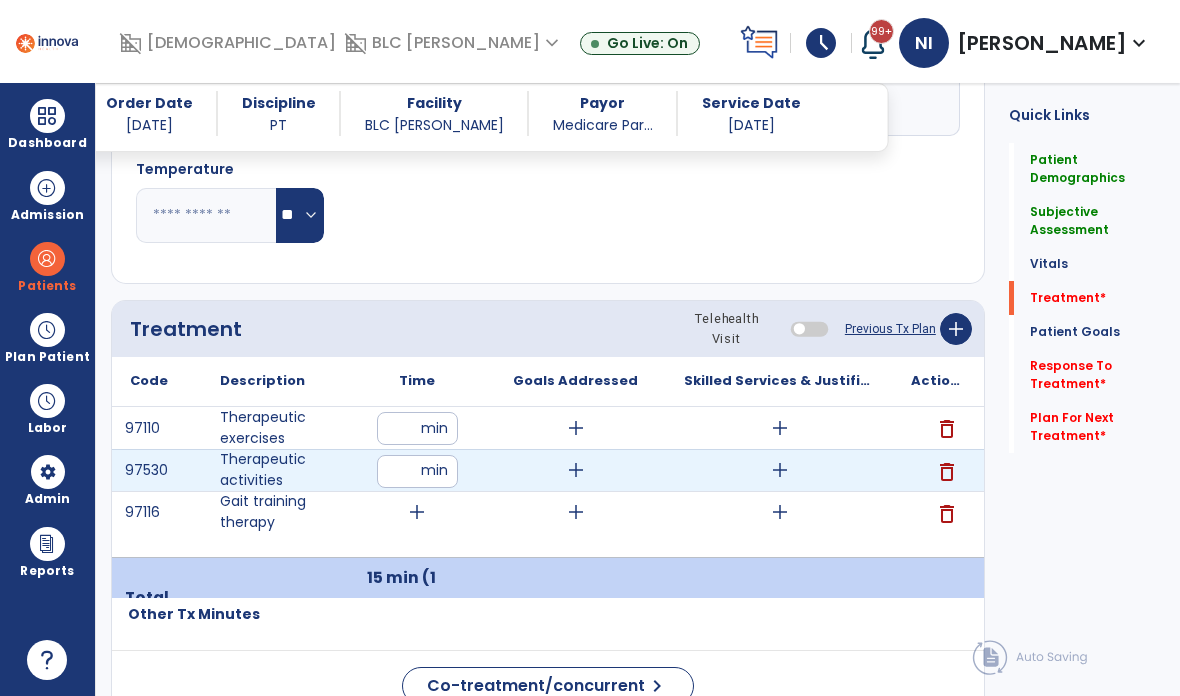 type on "**" 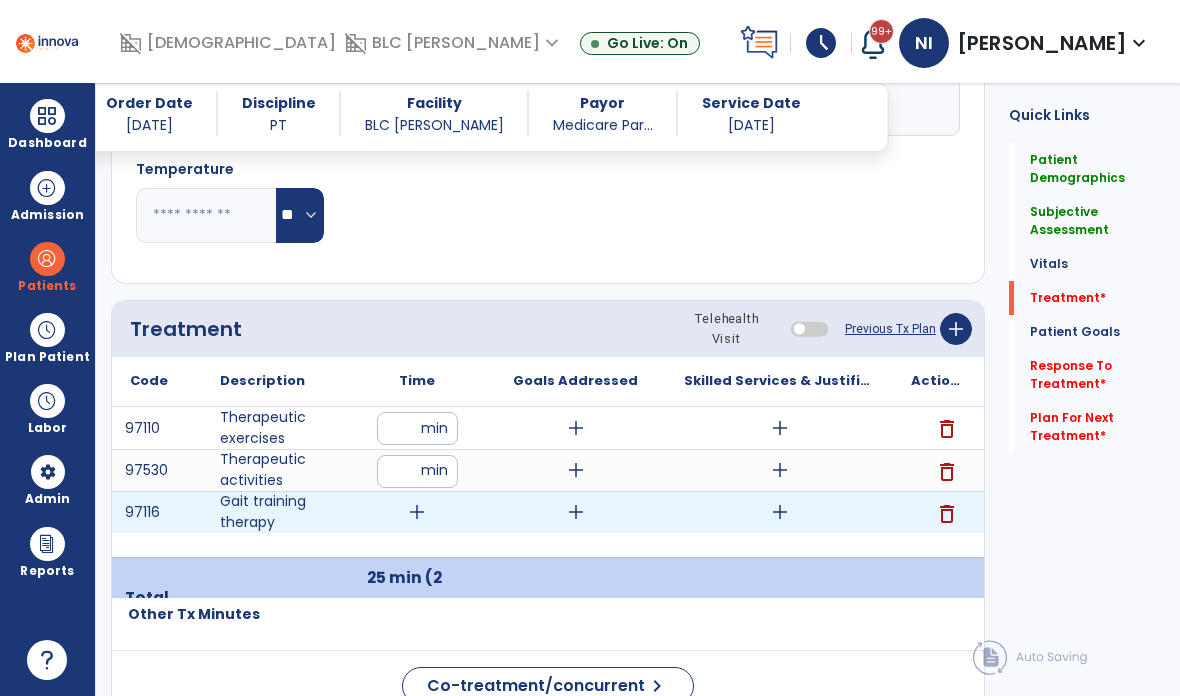 click on "add" at bounding box center [417, 512] 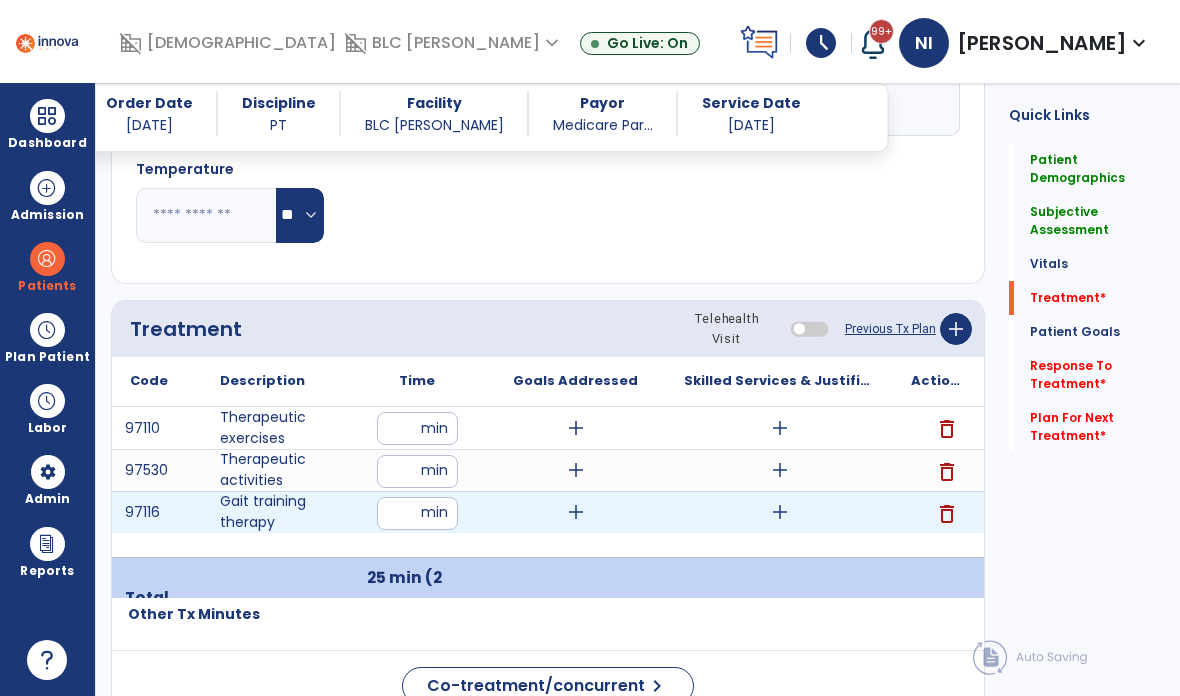 type on "**" 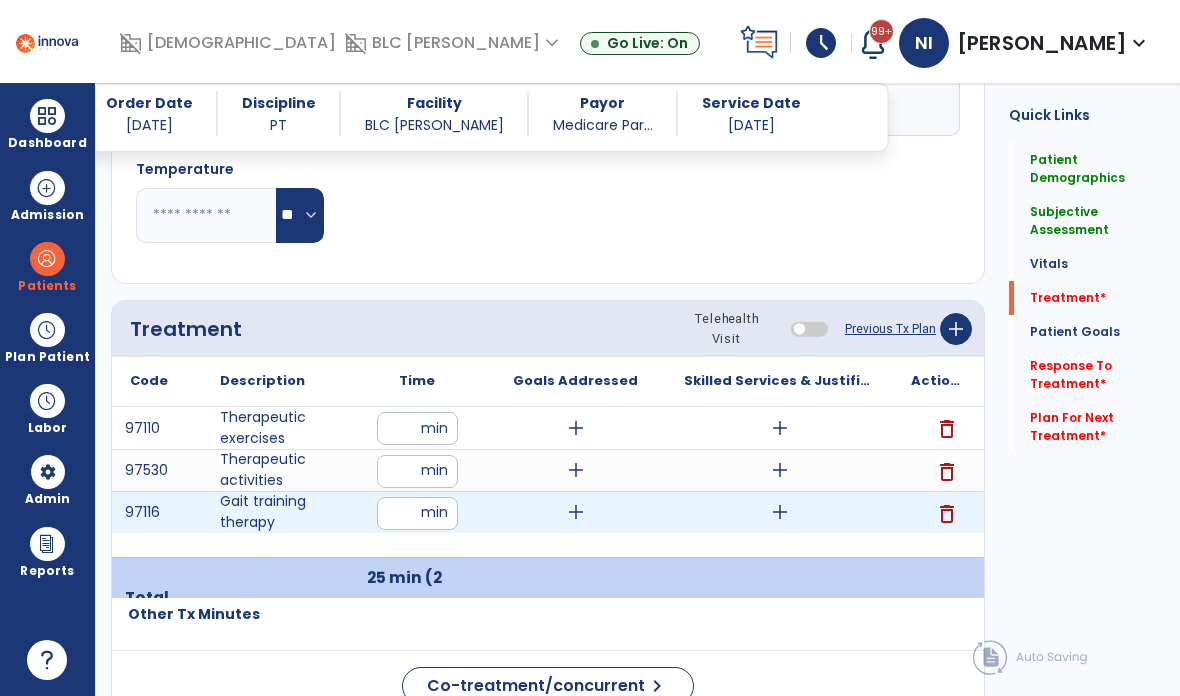 click on "add" 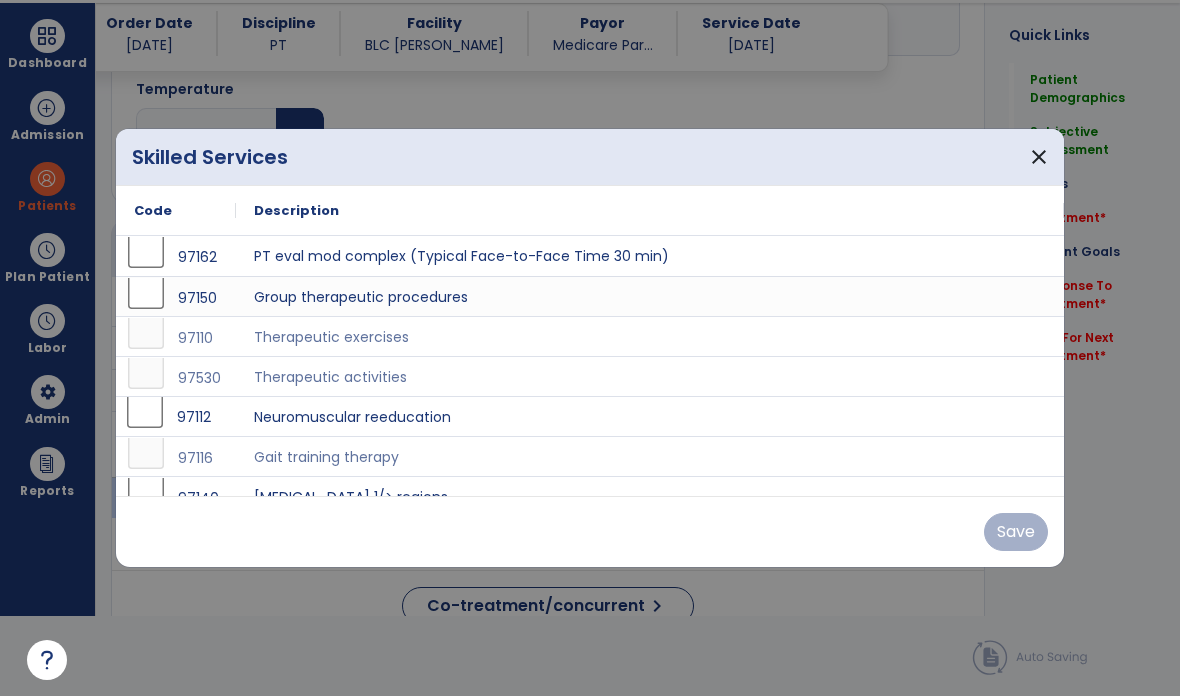 click on "97112" at bounding box center [176, 417] 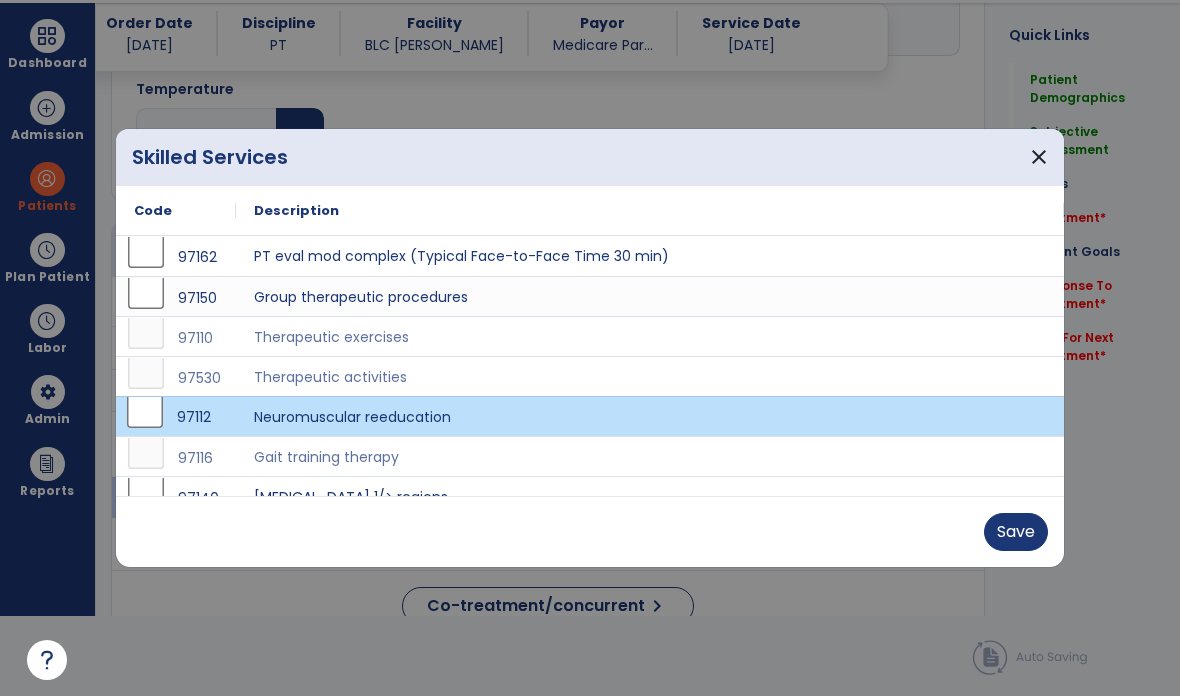click on "Save" at bounding box center (1016, 532) 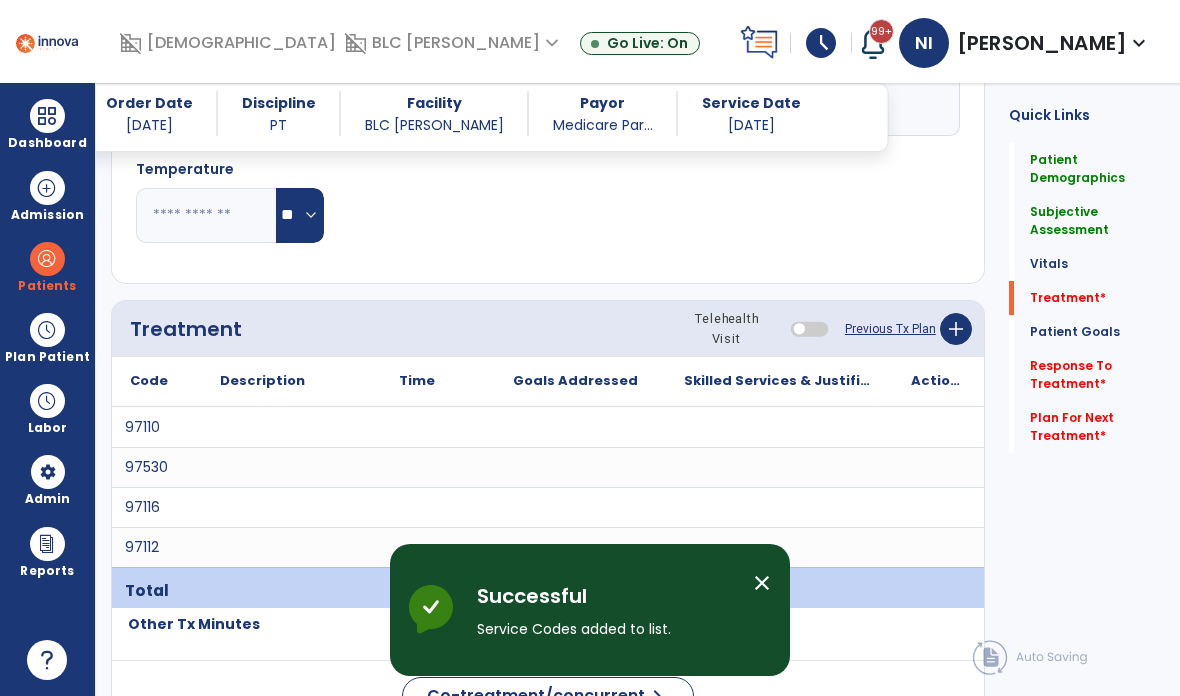 scroll, scrollTop: 80, scrollLeft: 0, axis: vertical 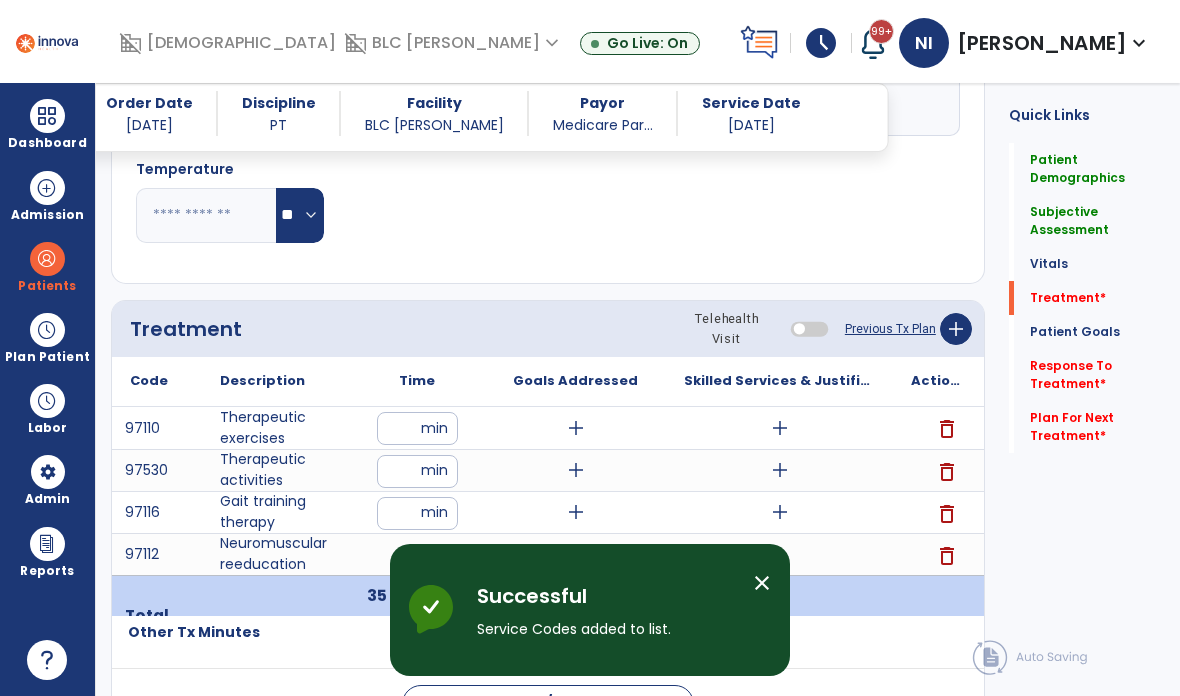 click on "add" at bounding box center [417, 554] 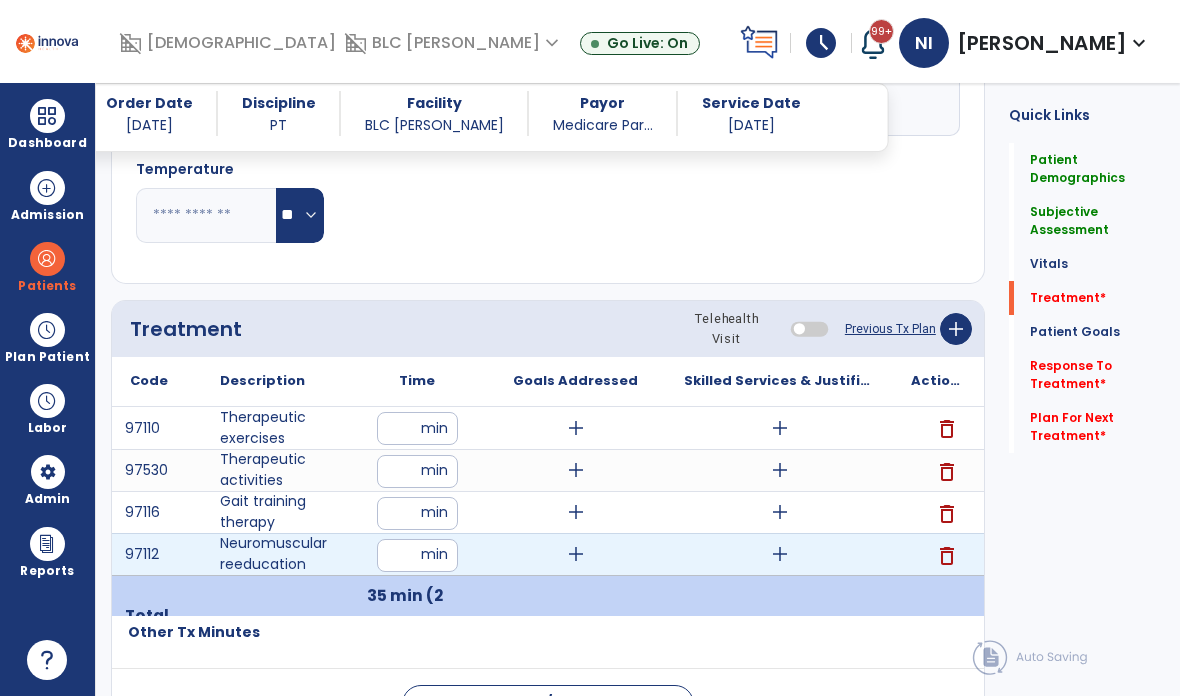 type on "**" 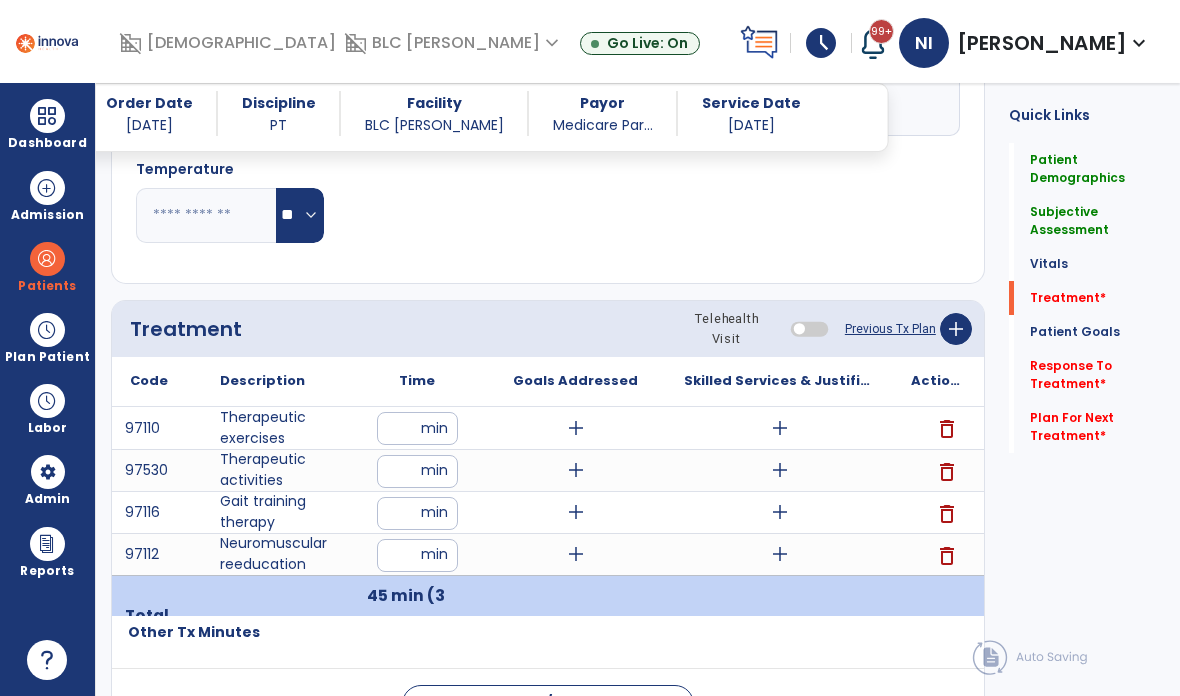 click on "add" at bounding box center (576, 428) 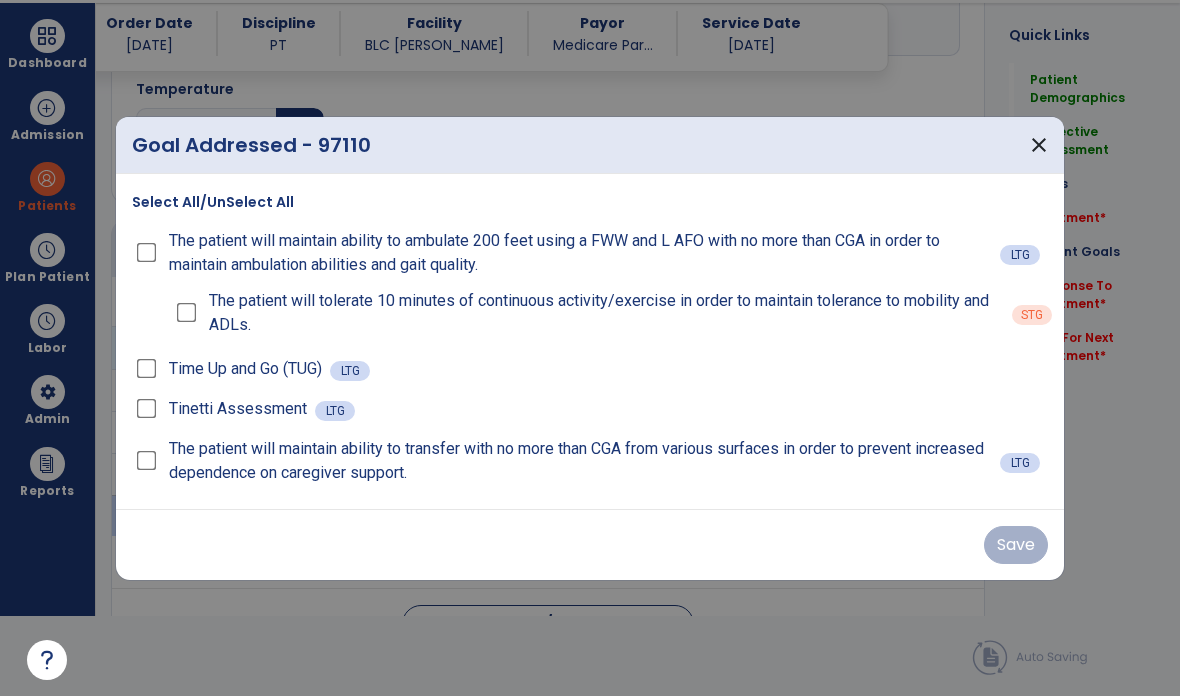 scroll, scrollTop: 0, scrollLeft: 0, axis: both 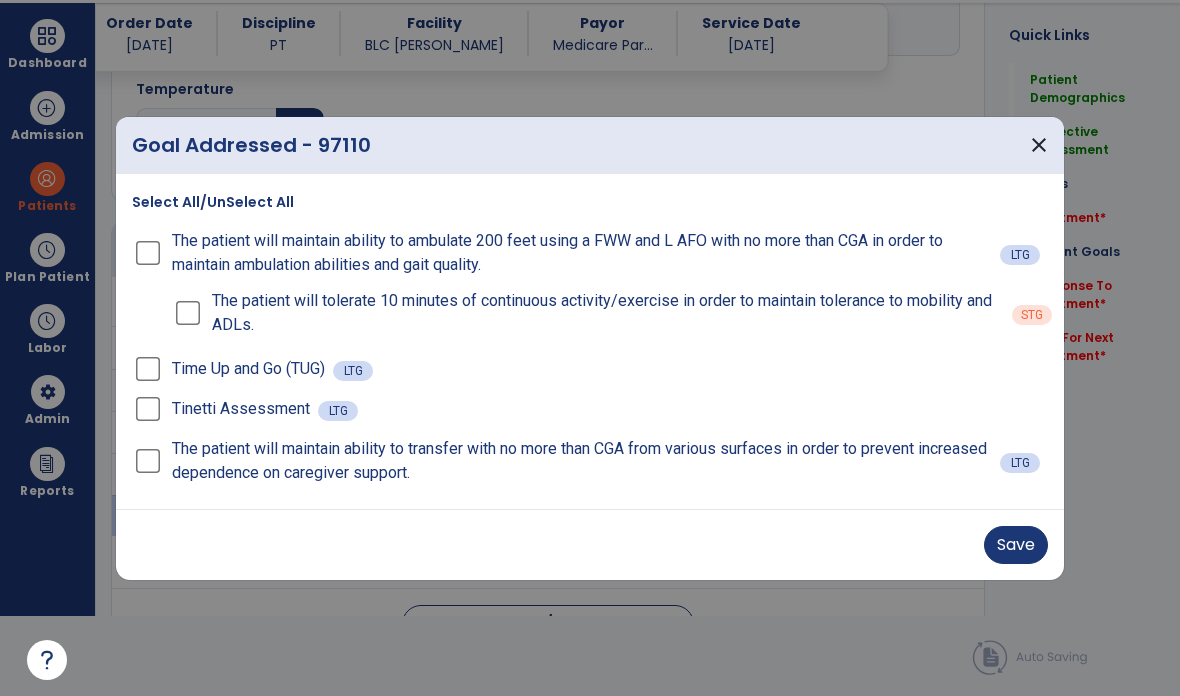 click on "Save" at bounding box center (1016, 545) 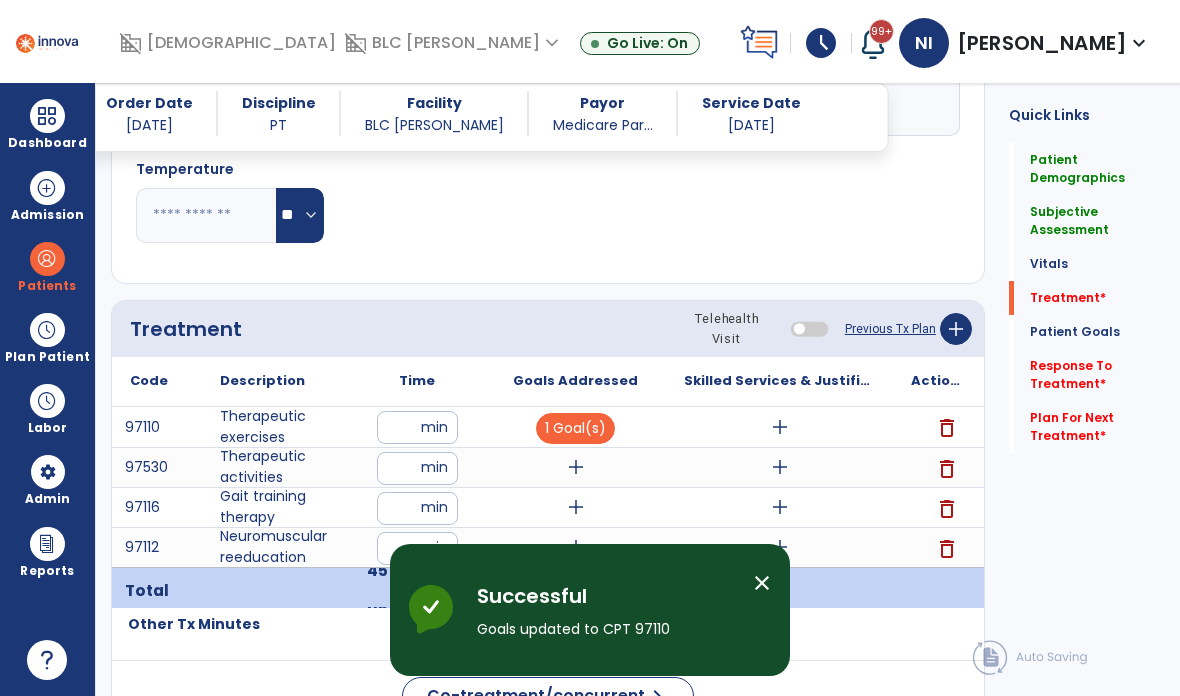 scroll, scrollTop: 80, scrollLeft: 0, axis: vertical 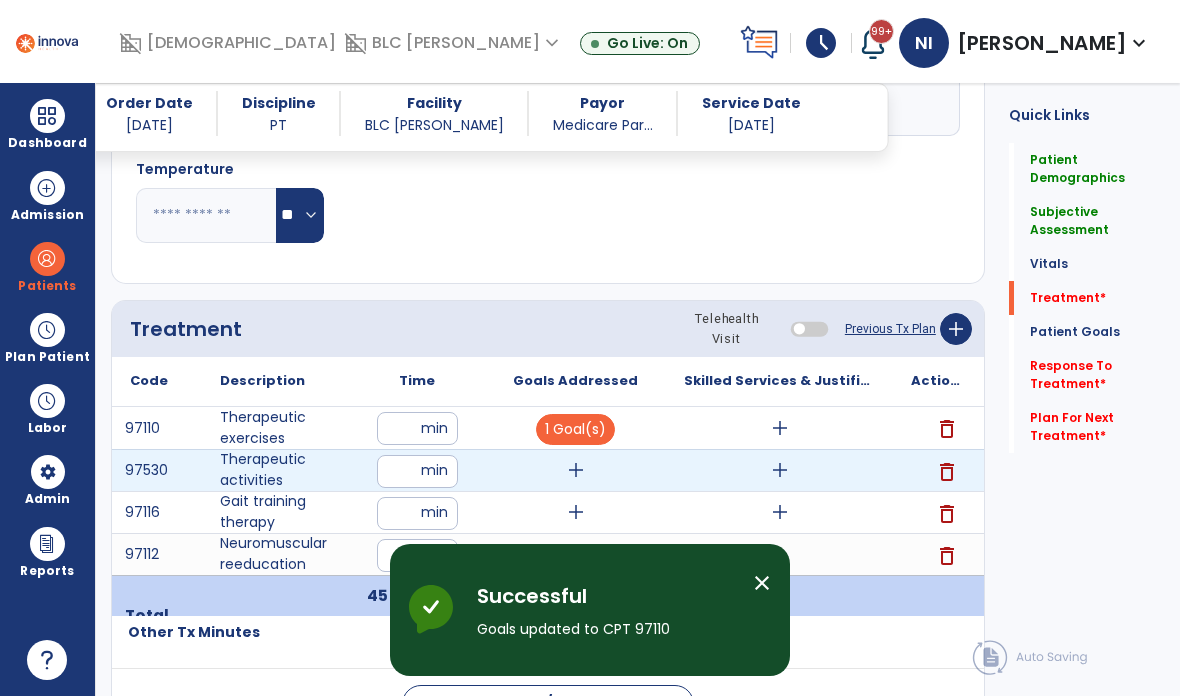 click on "add" at bounding box center [576, 470] 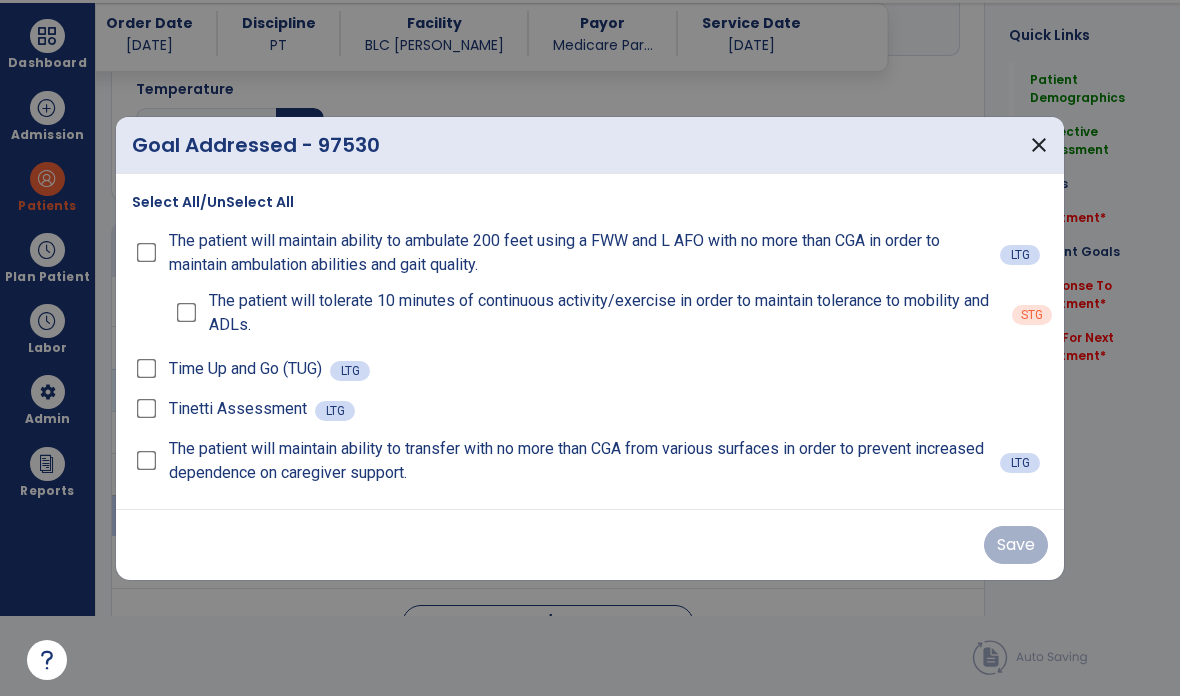 scroll, scrollTop: 0, scrollLeft: 0, axis: both 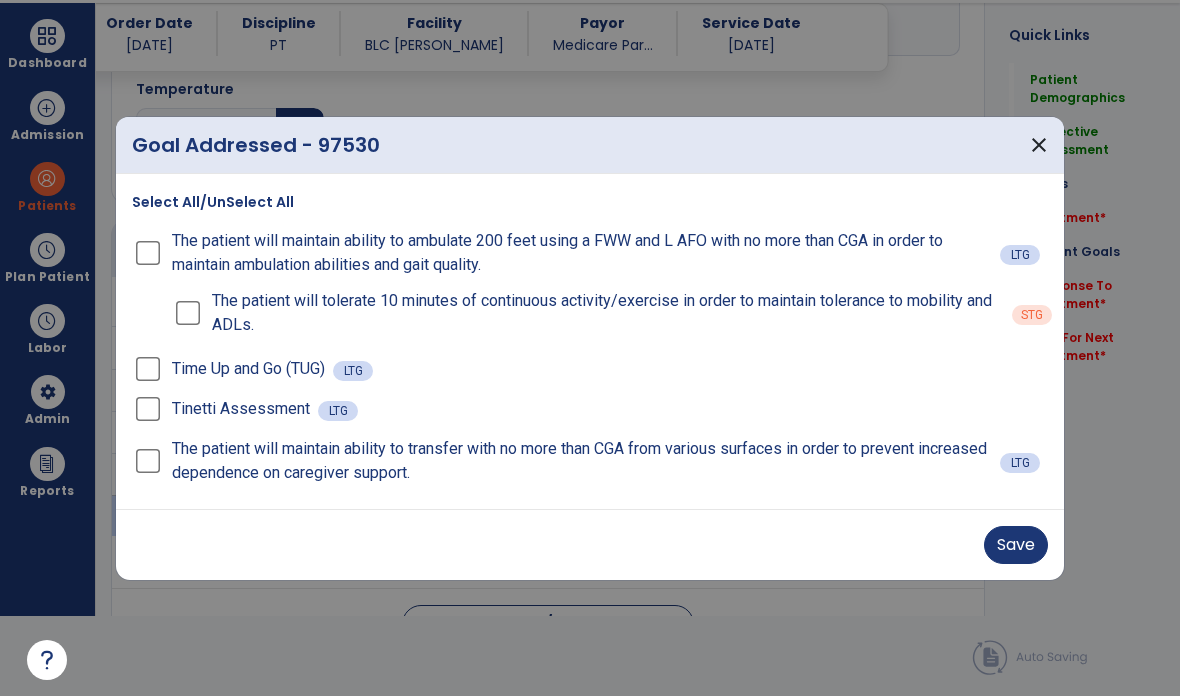 click on "Save" at bounding box center (1016, 545) 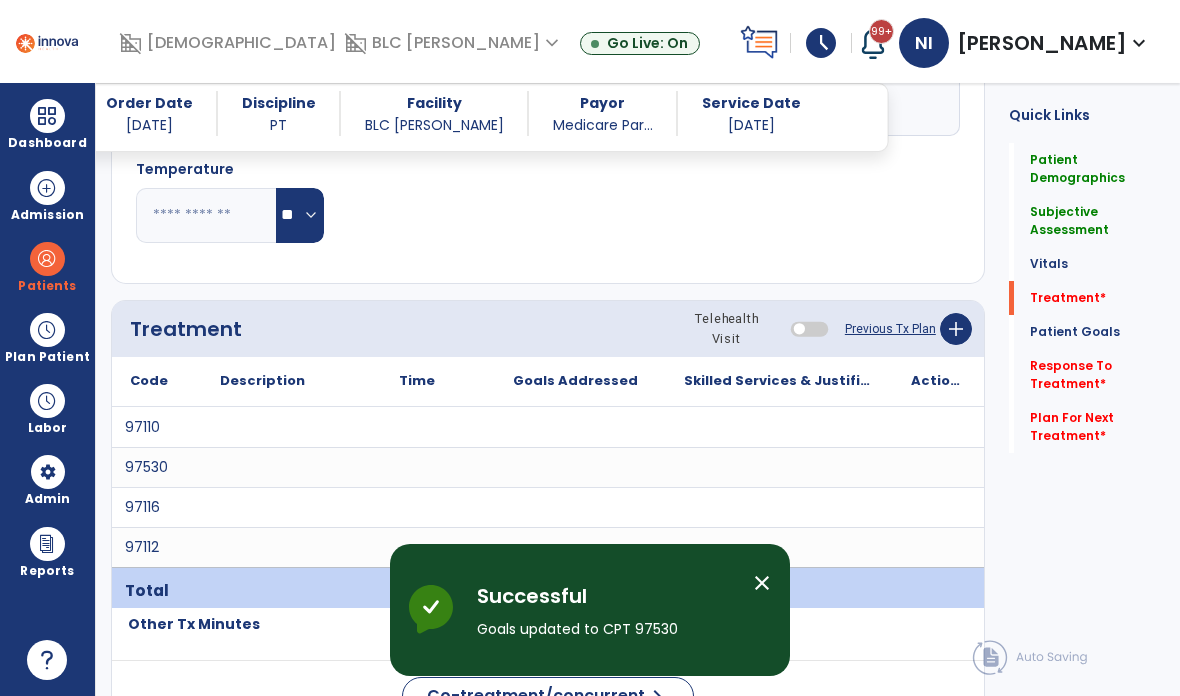 scroll, scrollTop: 80, scrollLeft: 0, axis: vertical 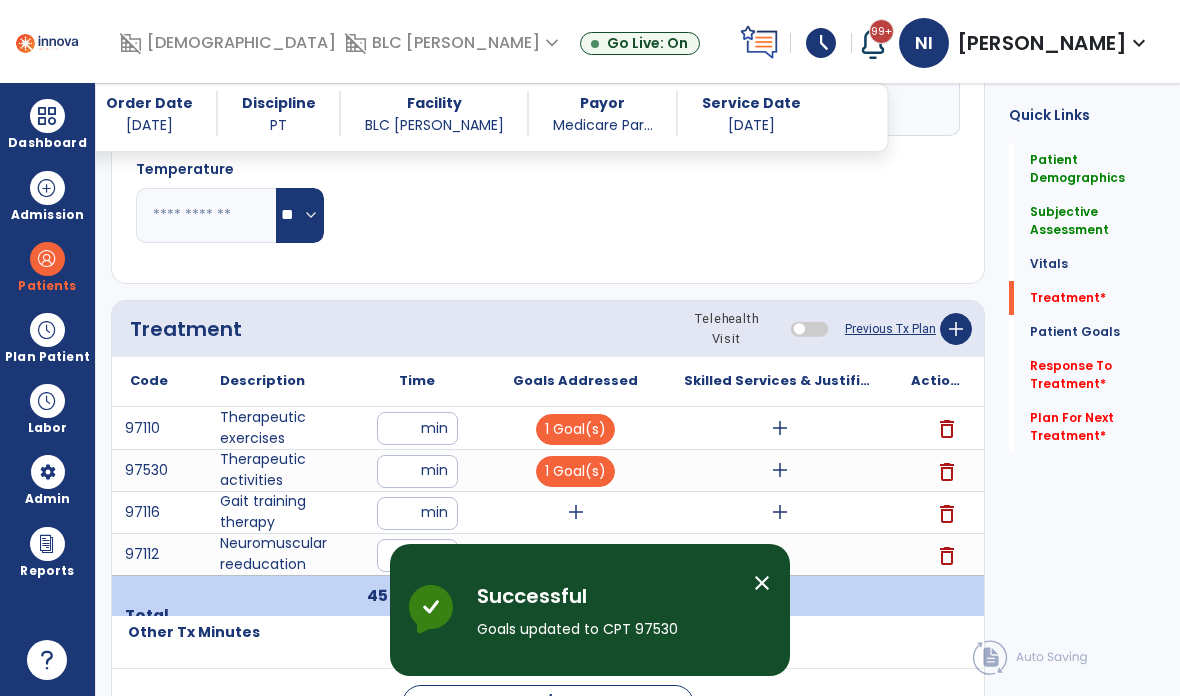 click on "add" at bounding box center (576, 512) 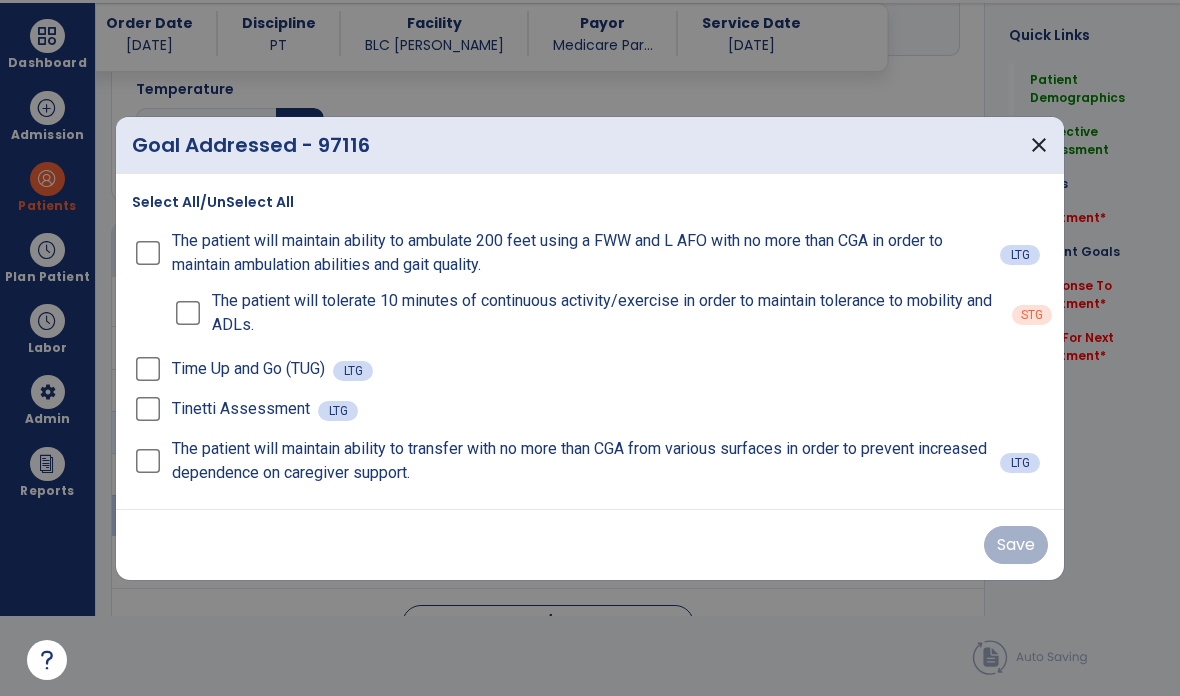 scroll, scrollTop: 0, scrollLeft: 0, axis: both 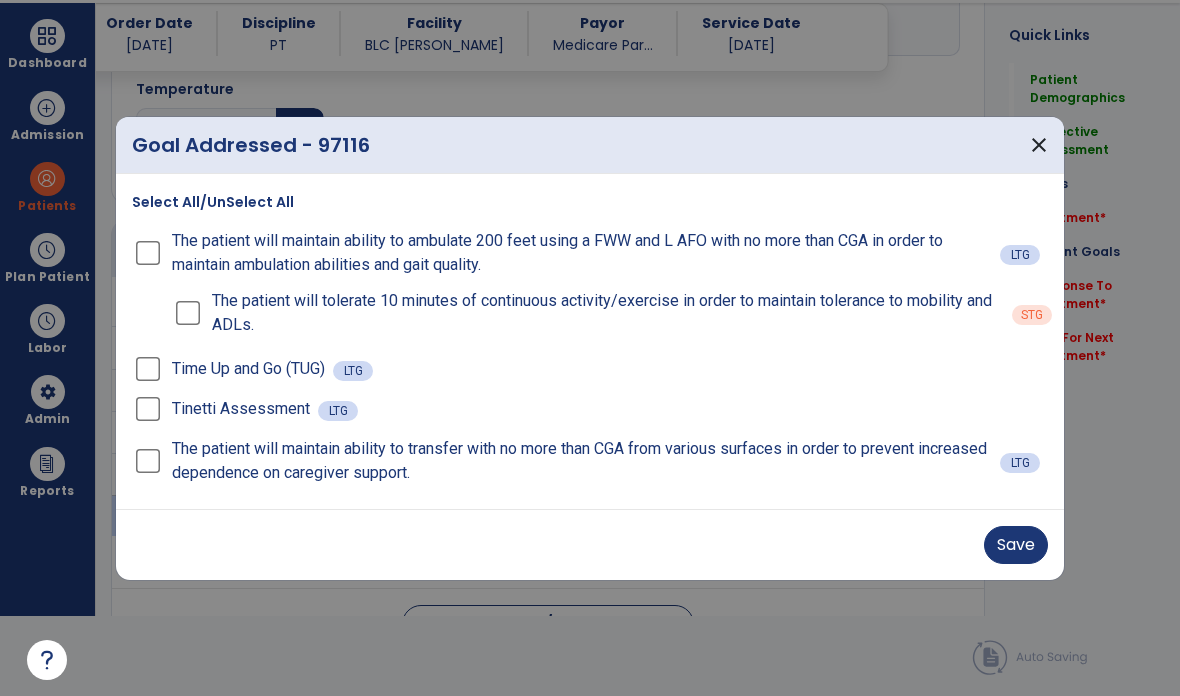 click on "Save" at bounding box center (1016, 545) 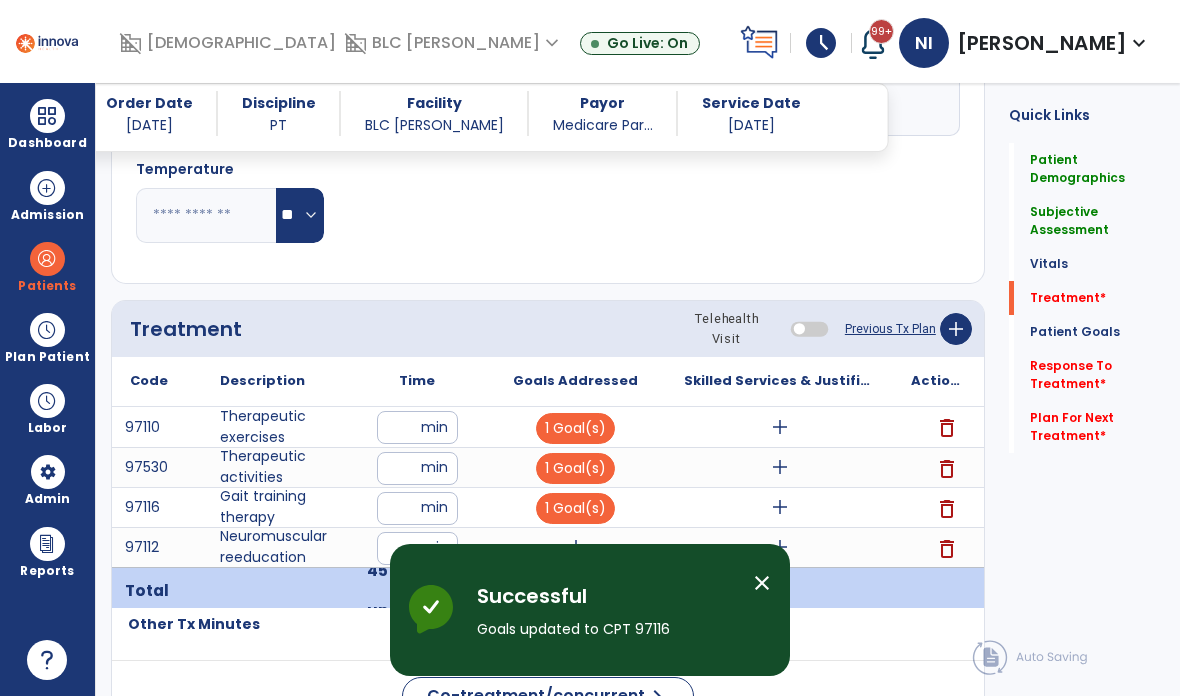 scroll, scrollTop: 80, scrollLeft: 0, axis: vertical 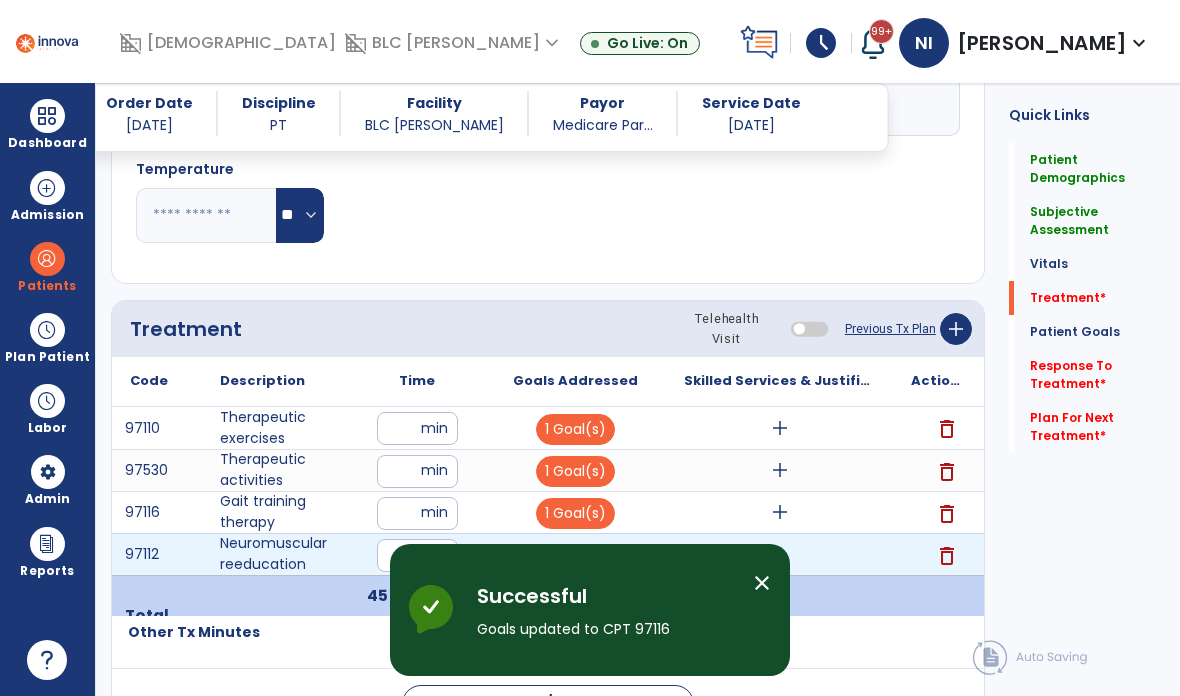click on "add" at bounding box center [575, 554] 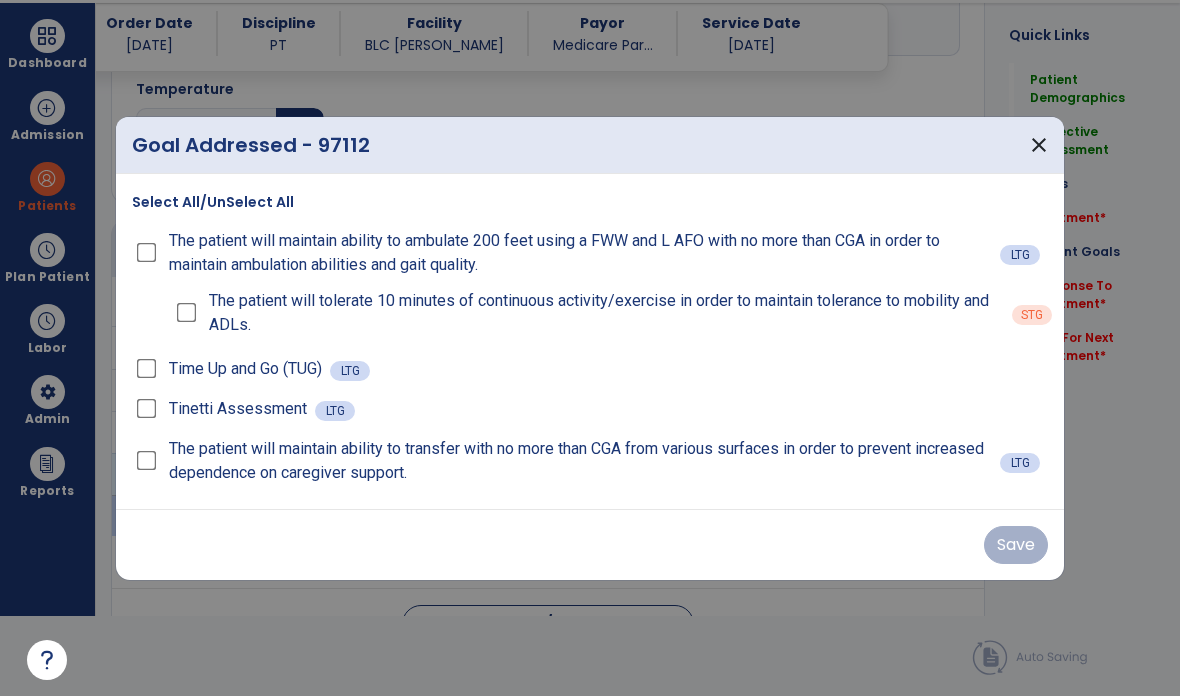 scroll, scrollTop: 0, scrollLeft: 0, axis: both 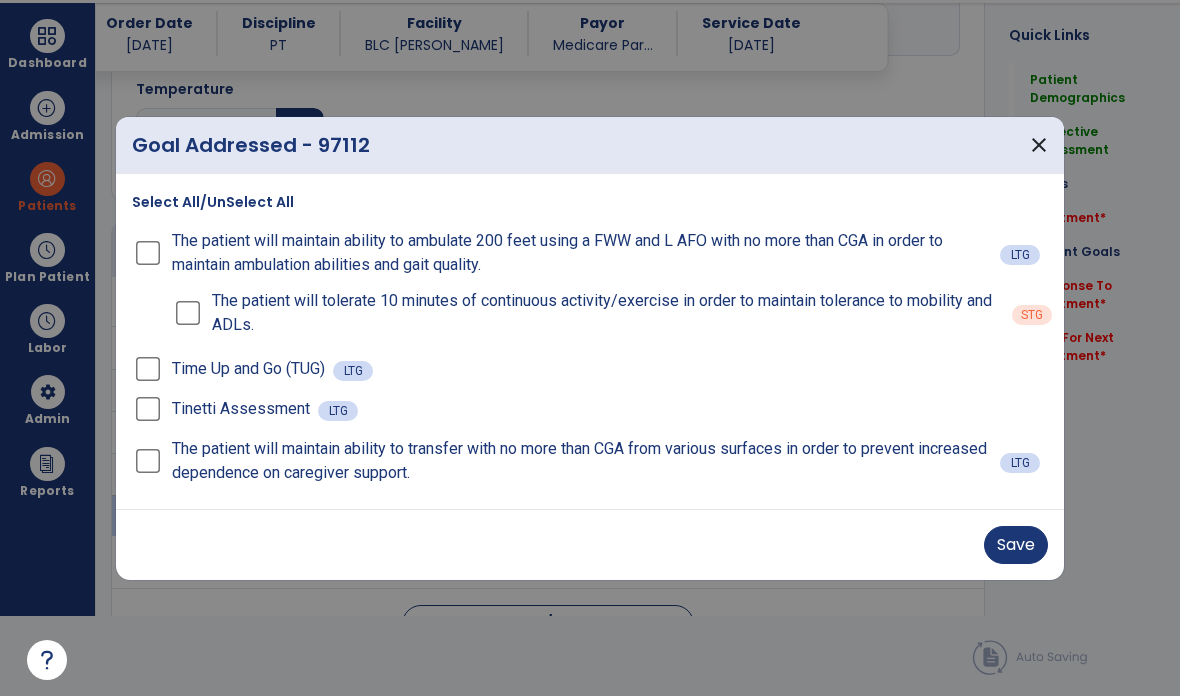 click on "Save" at bounding box center (1016, 545) 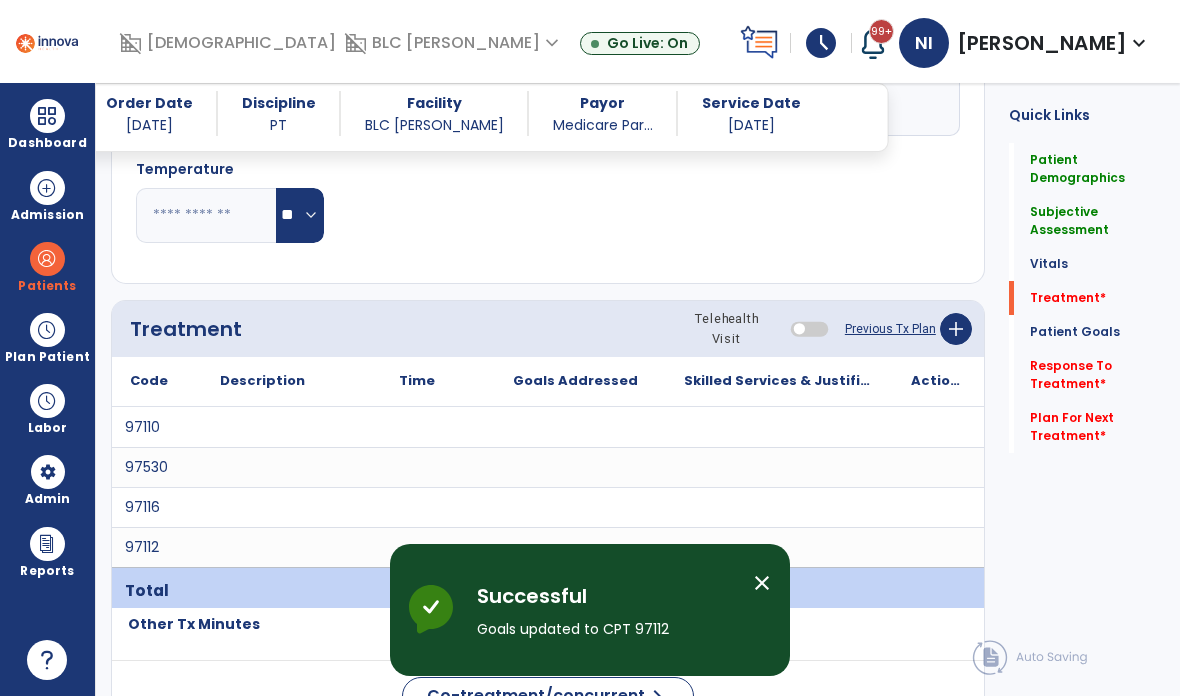 scroll, scrollTop: 80, scrollLeft: 0, axis: vertical 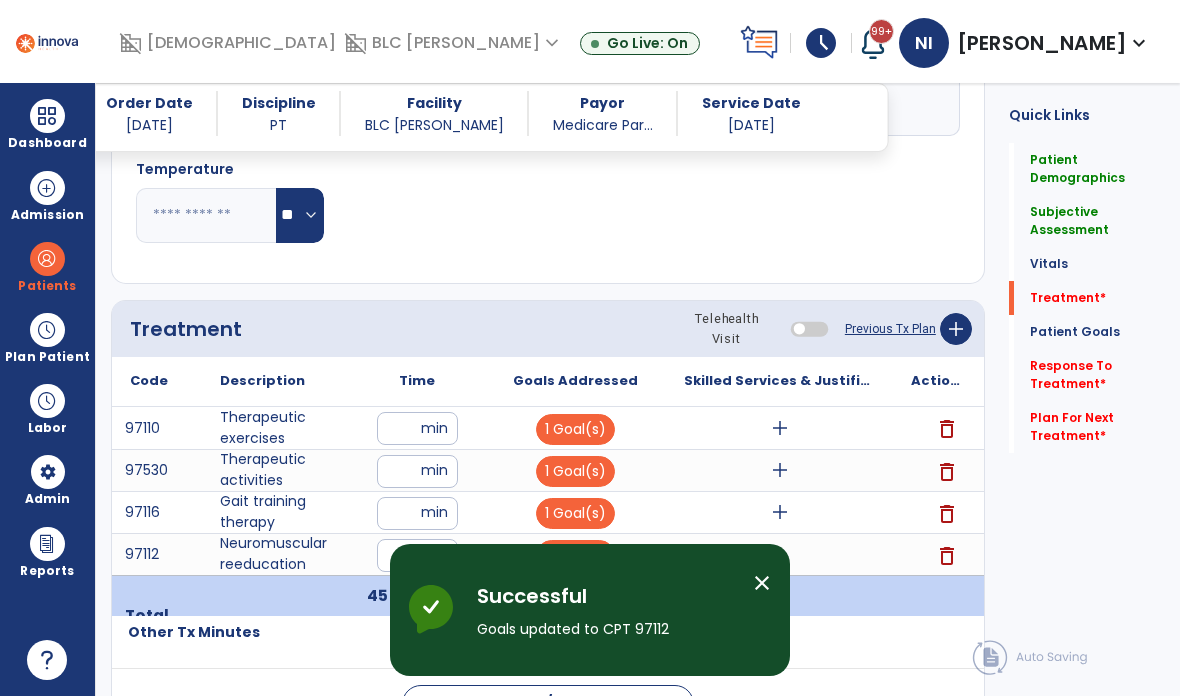 click on "Patient Goals   Patient Goals" 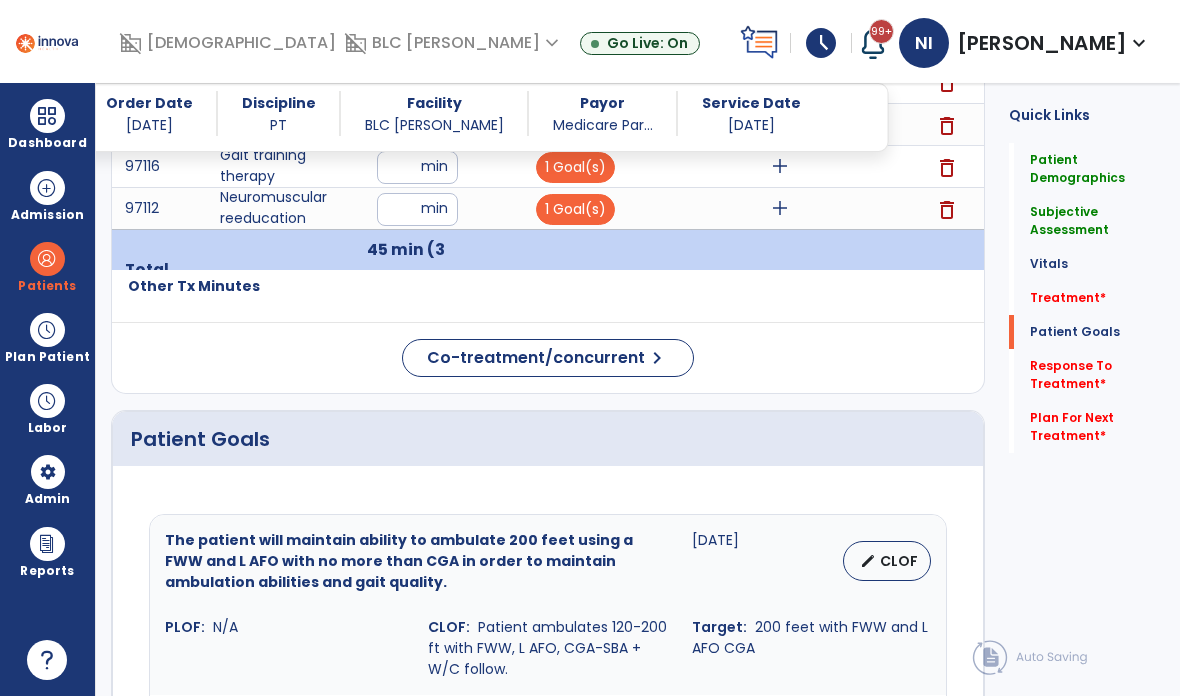 click on "Patient Goals" 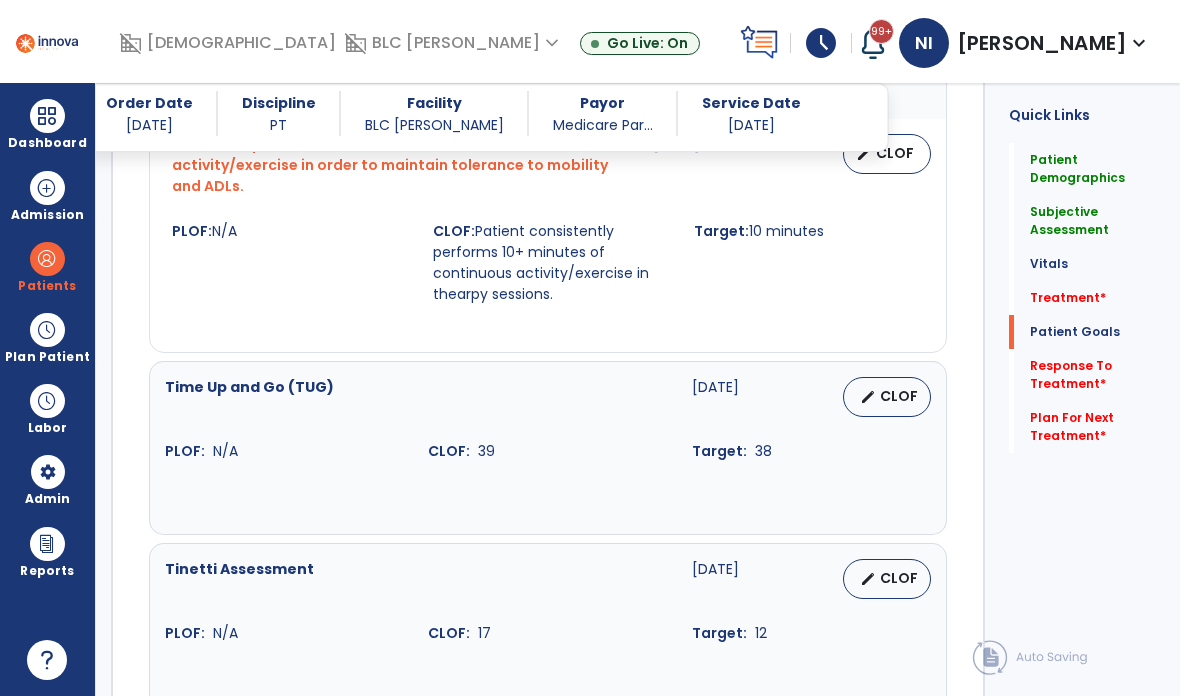 scroll, scrollTop: 2274, scrollLeft: 0, axis: vertical 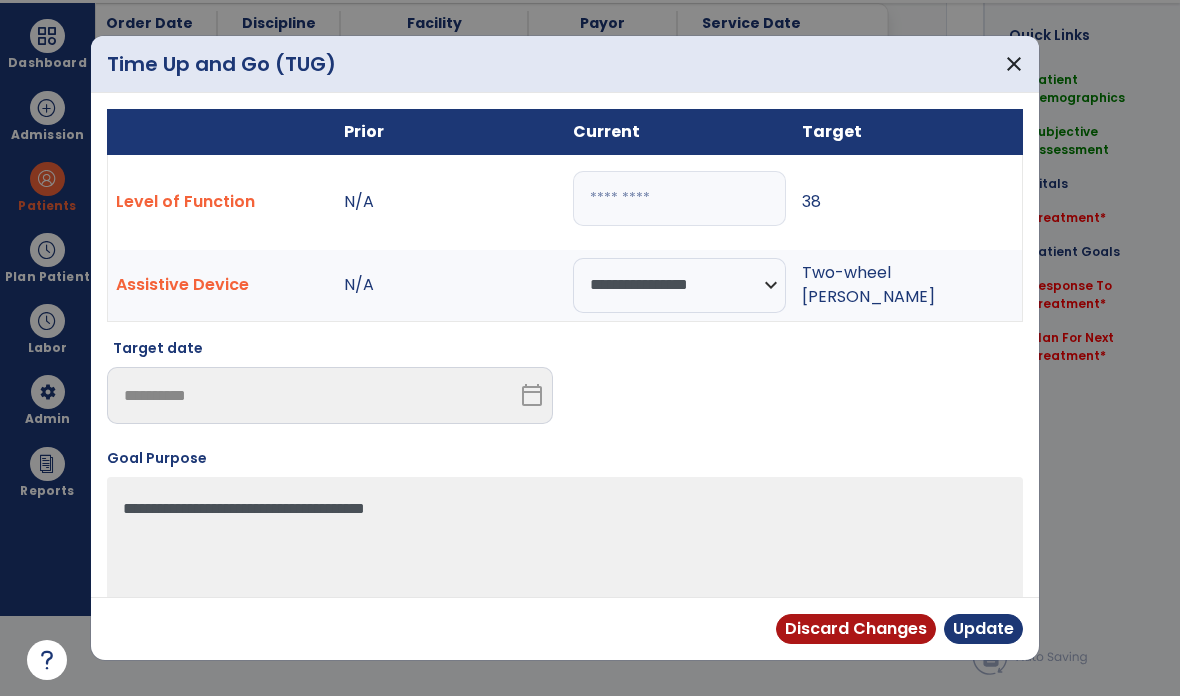 click on "**" at bounding box center [679, 198] 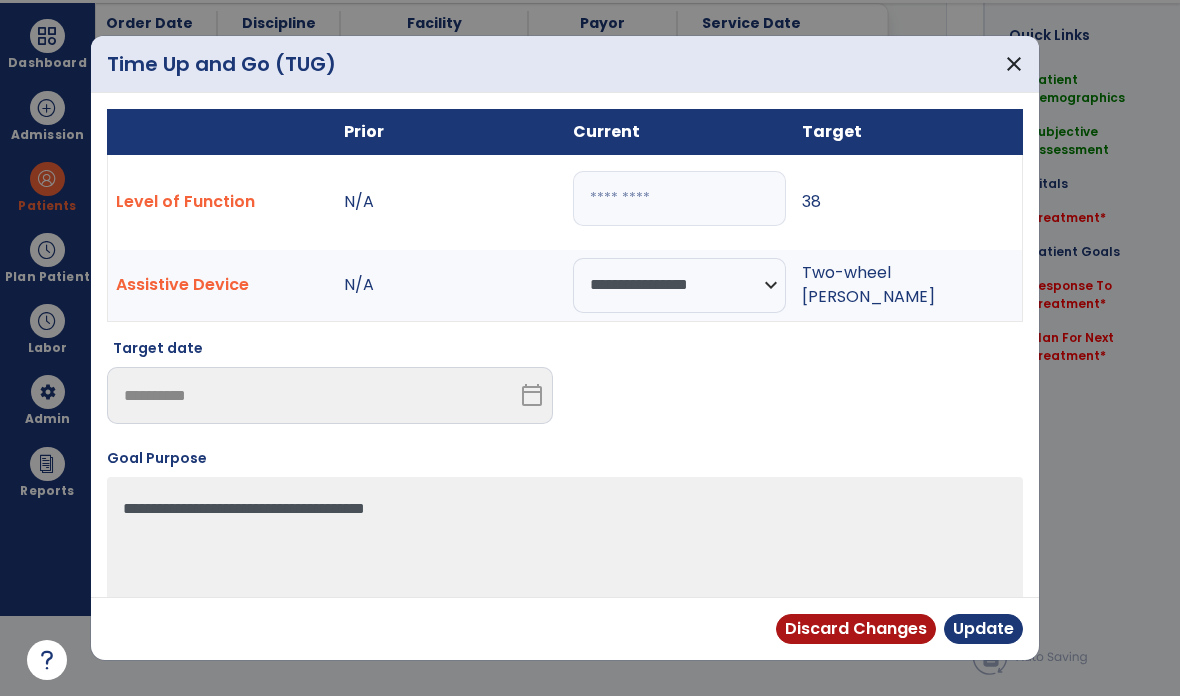 type on "**" 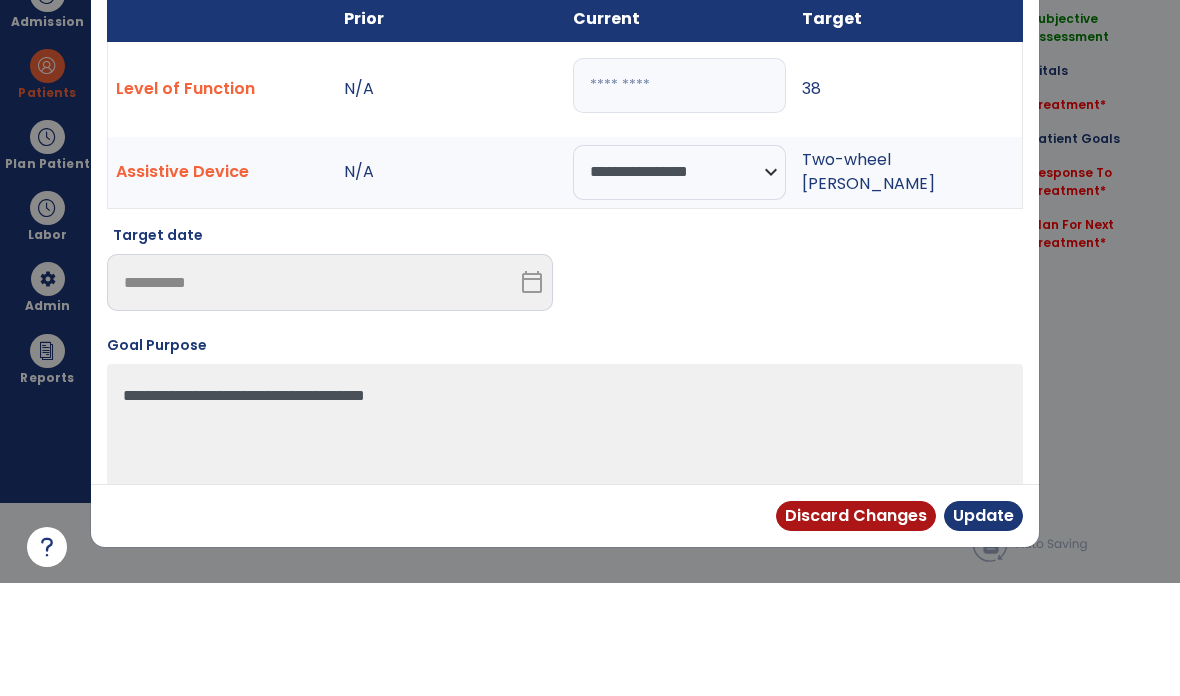 click on "Update" at bounding box center (983, 629) 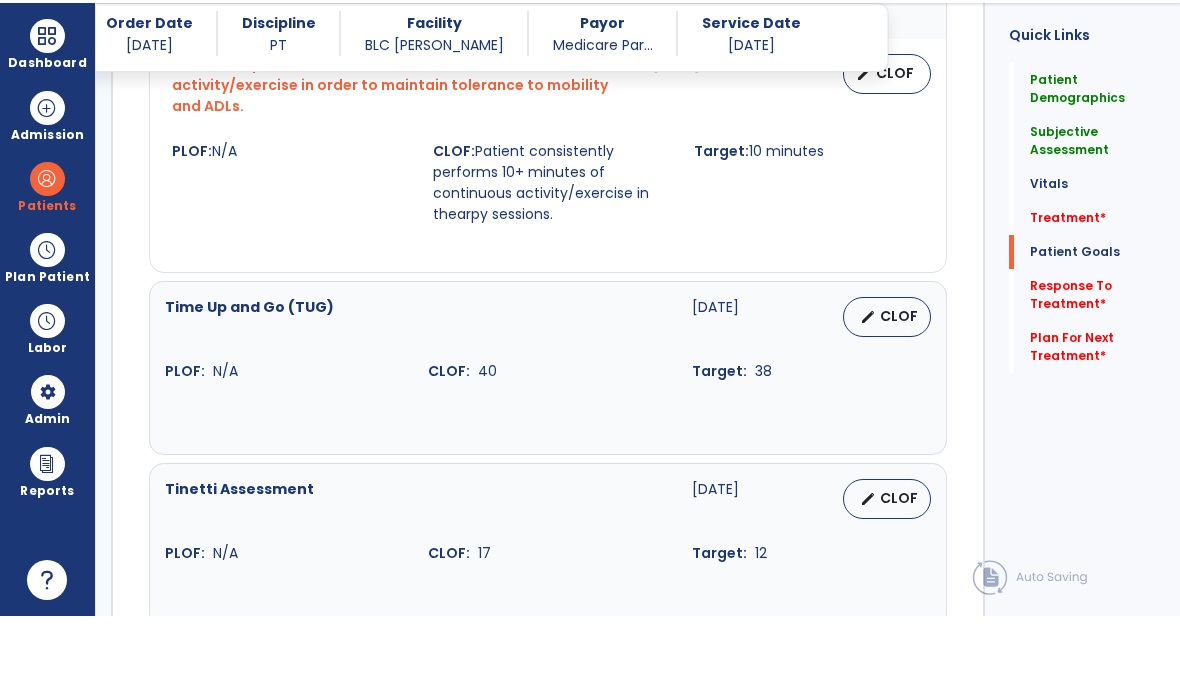 scroll, scrollTop: 80, scrollLeft: 0, axis: vertical 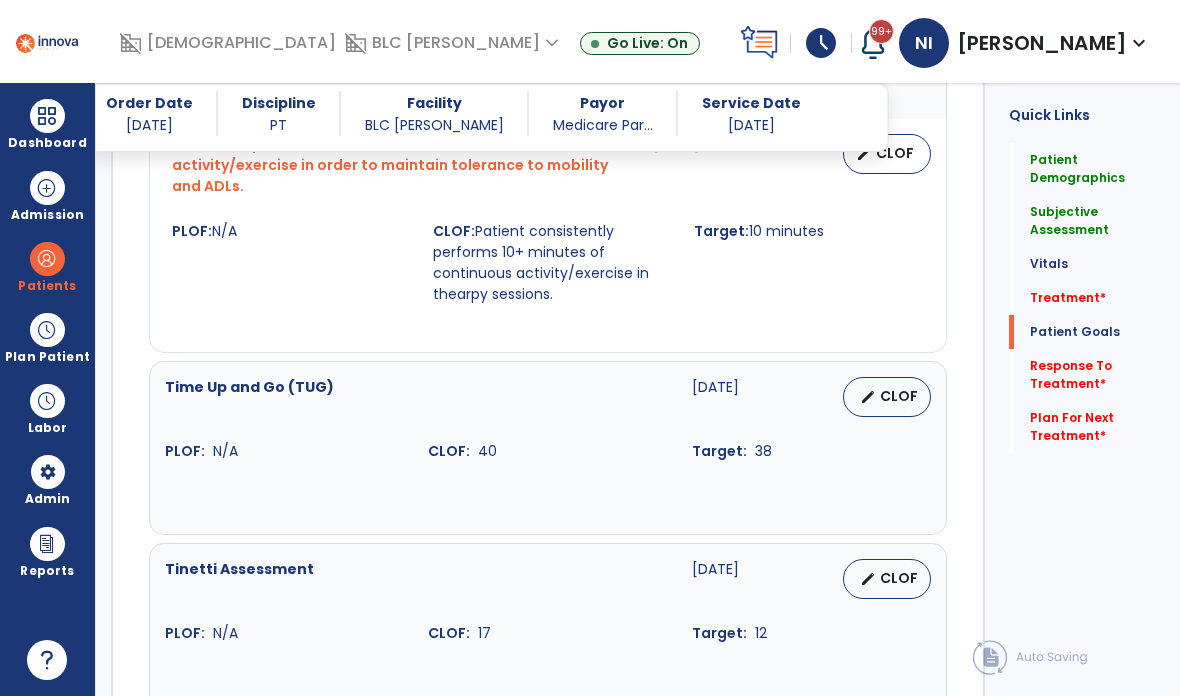 click on "Treatment   *  Treatment   *" 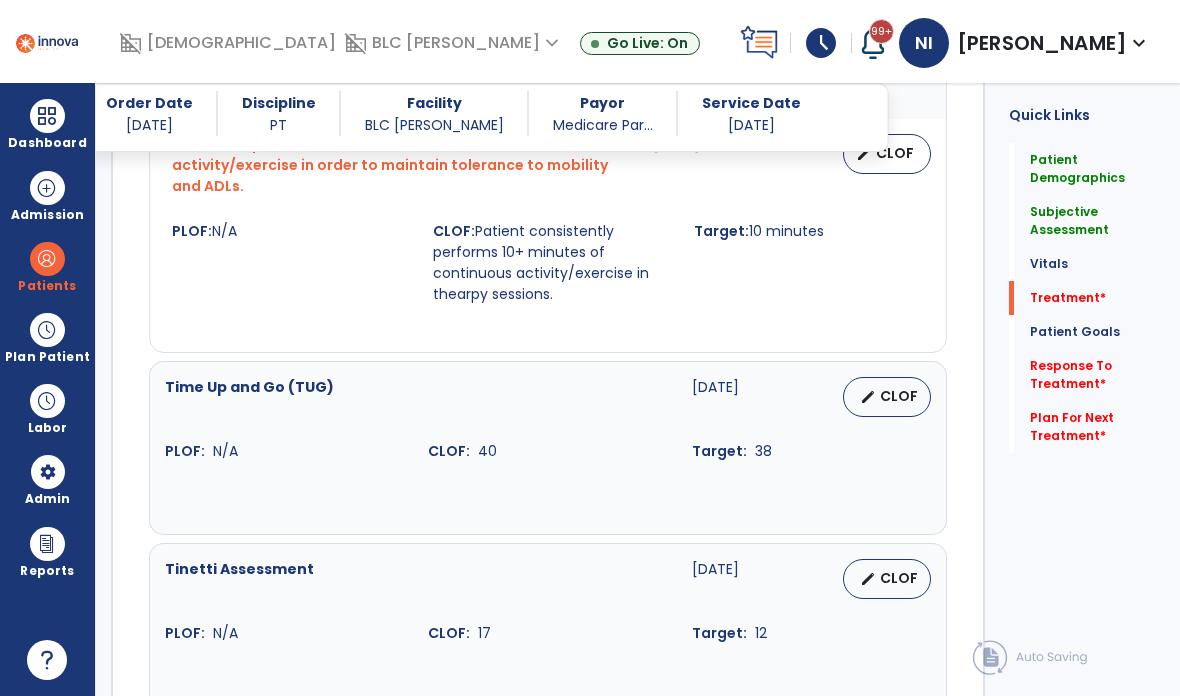 click on "Treatment   *" 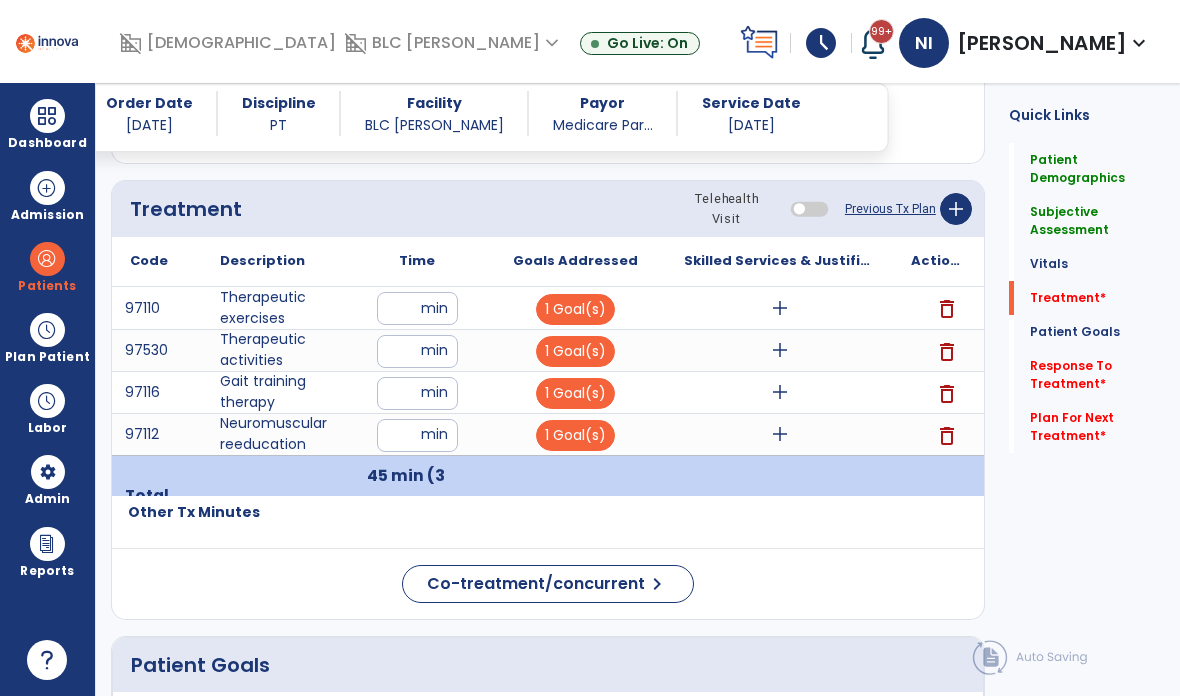scroll, scrollTop: 1444, scrollLeft: 0, axis: vertical 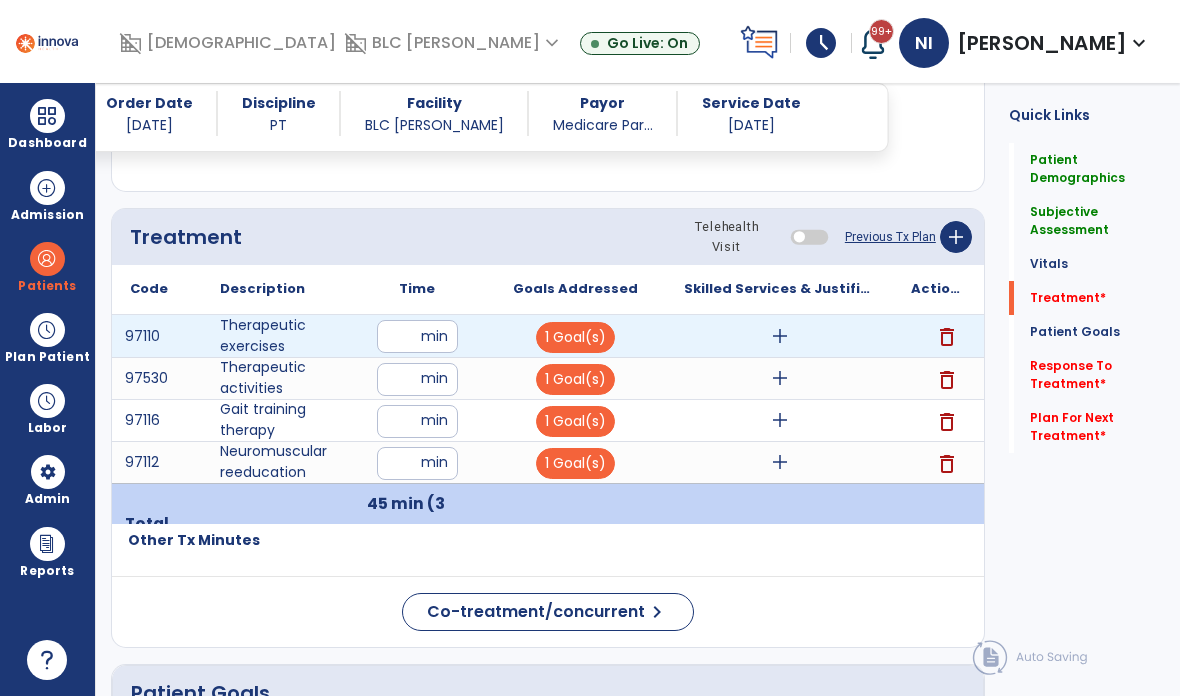 click on "add" at bounding box center (780, 336) 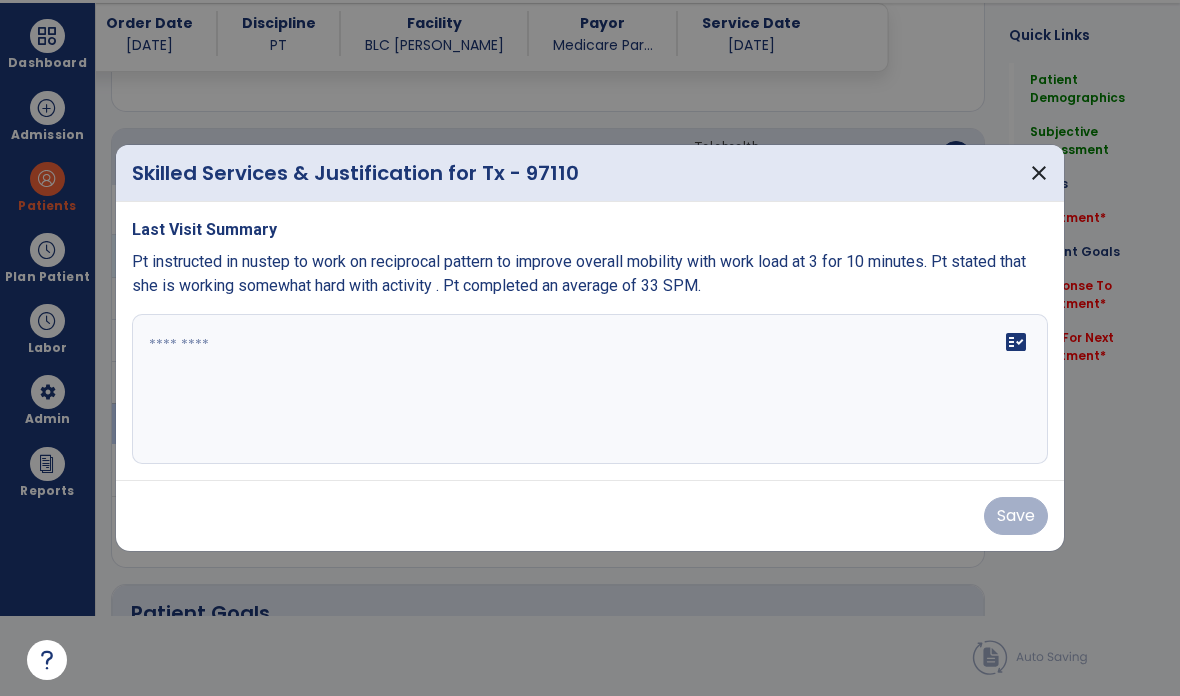 click at bounding box center [590, 389] 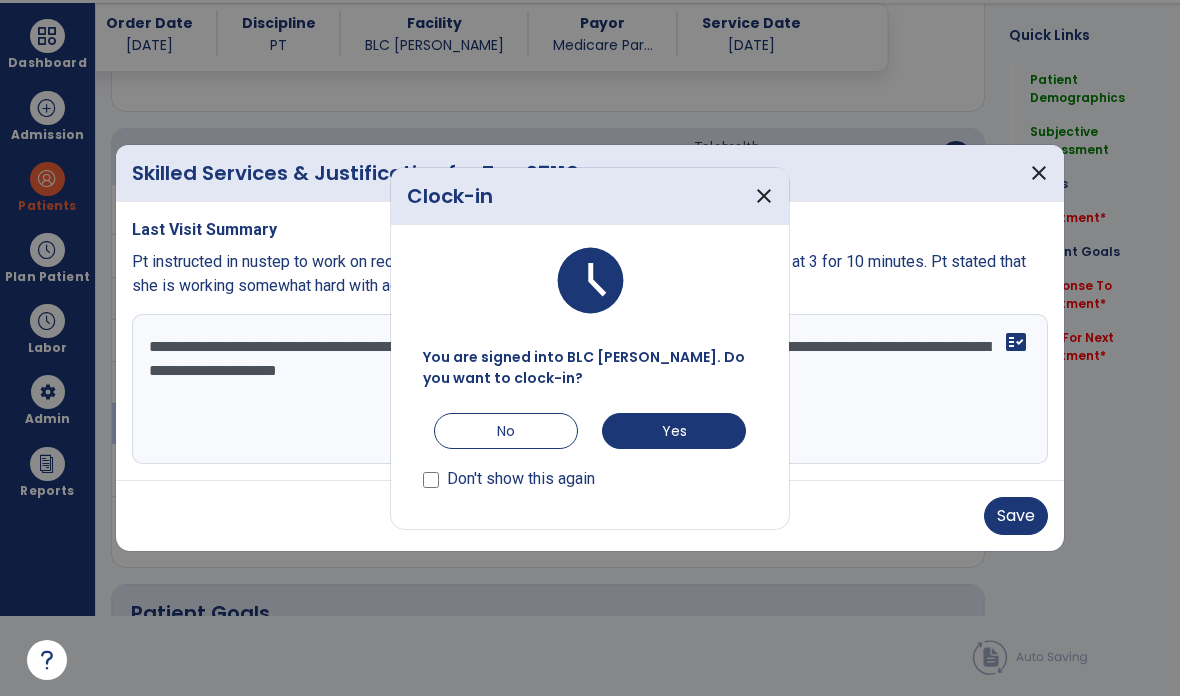 click on "No" at bounding box center [506, 431] 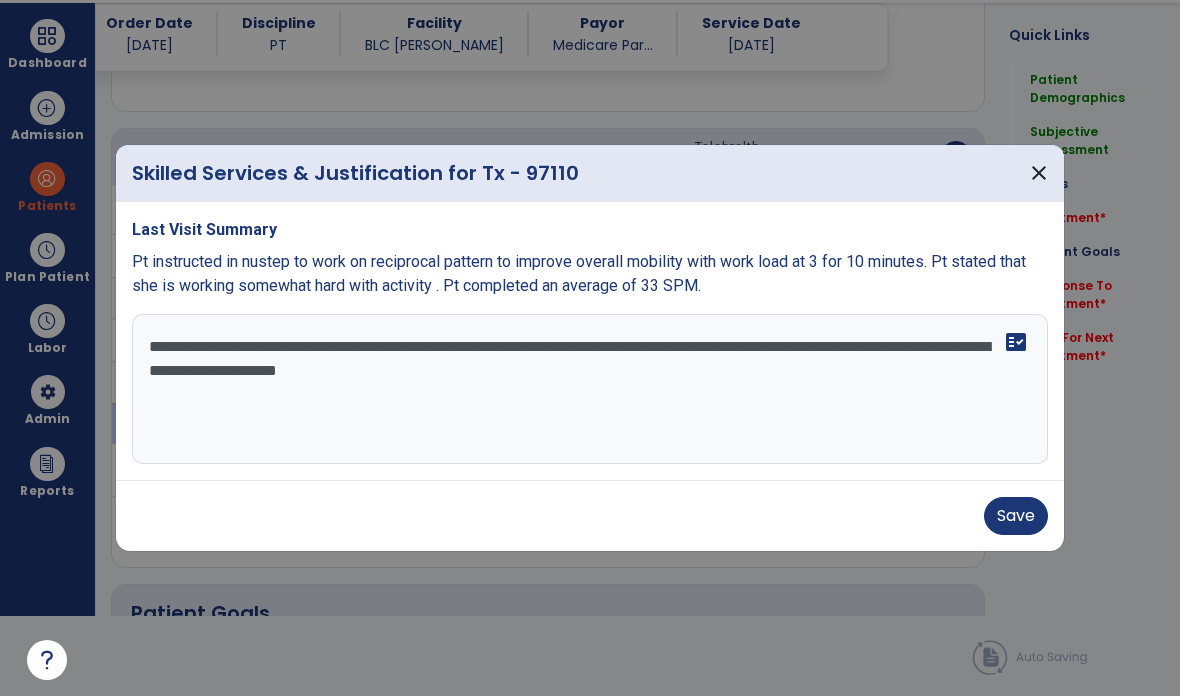 click on "**********" at bounding box center [590, 389] 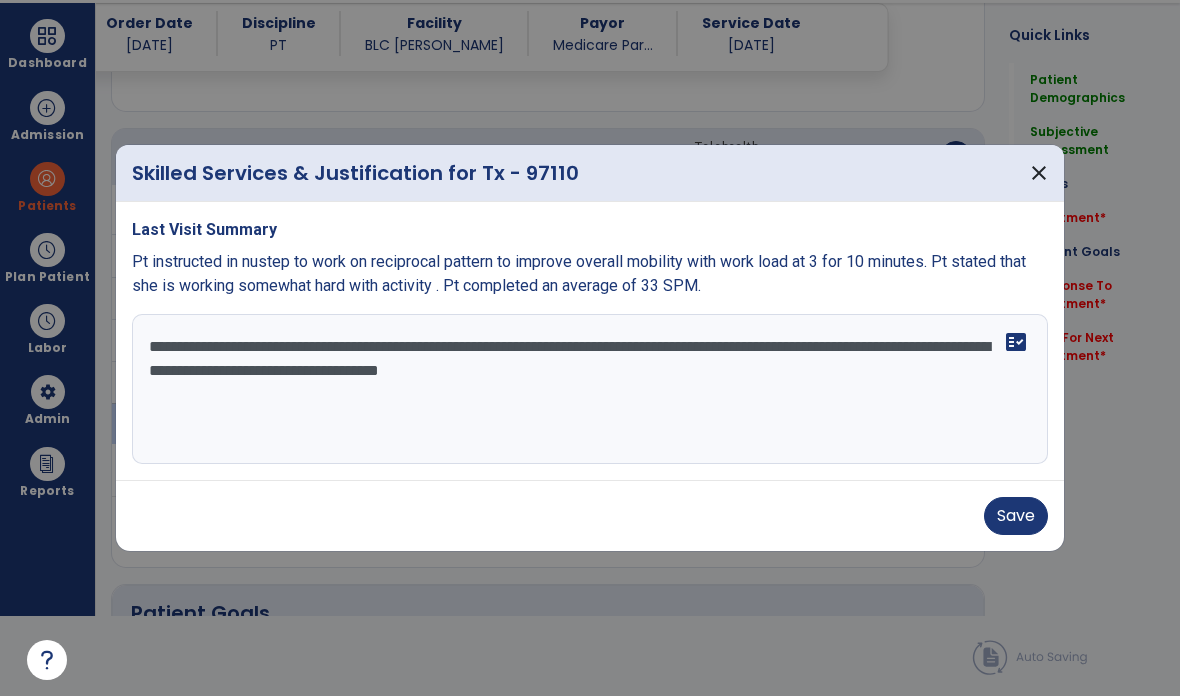 click on "**********" at bounding box center (590, 389) 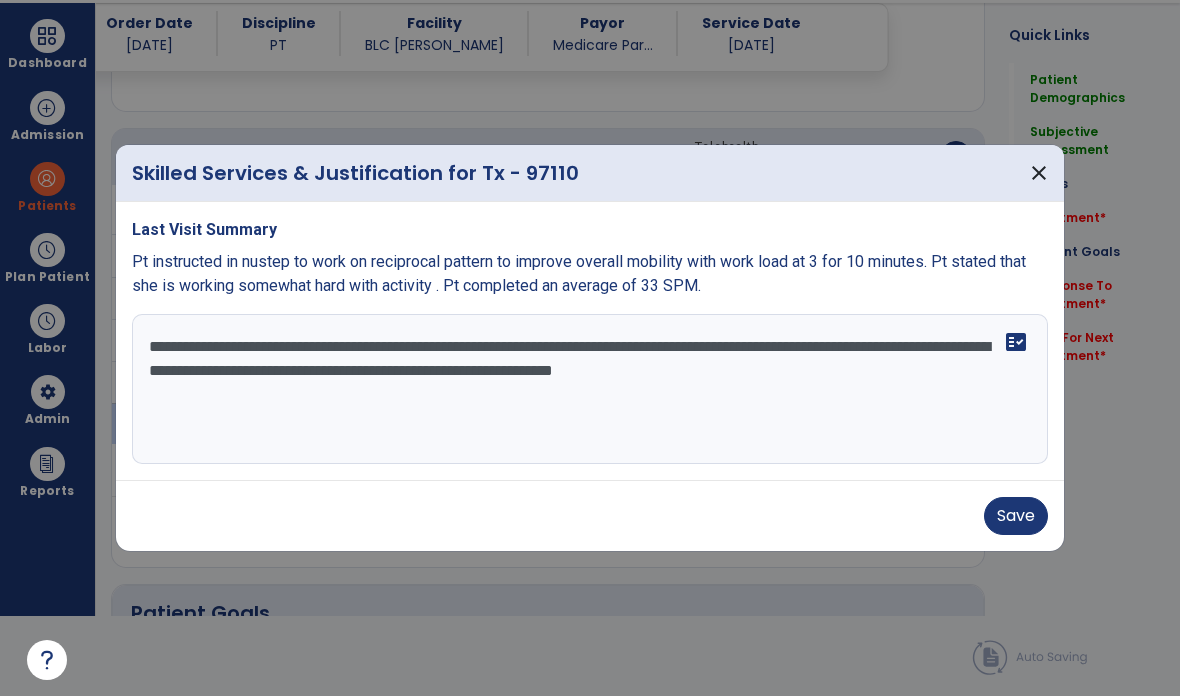 type on "**********" 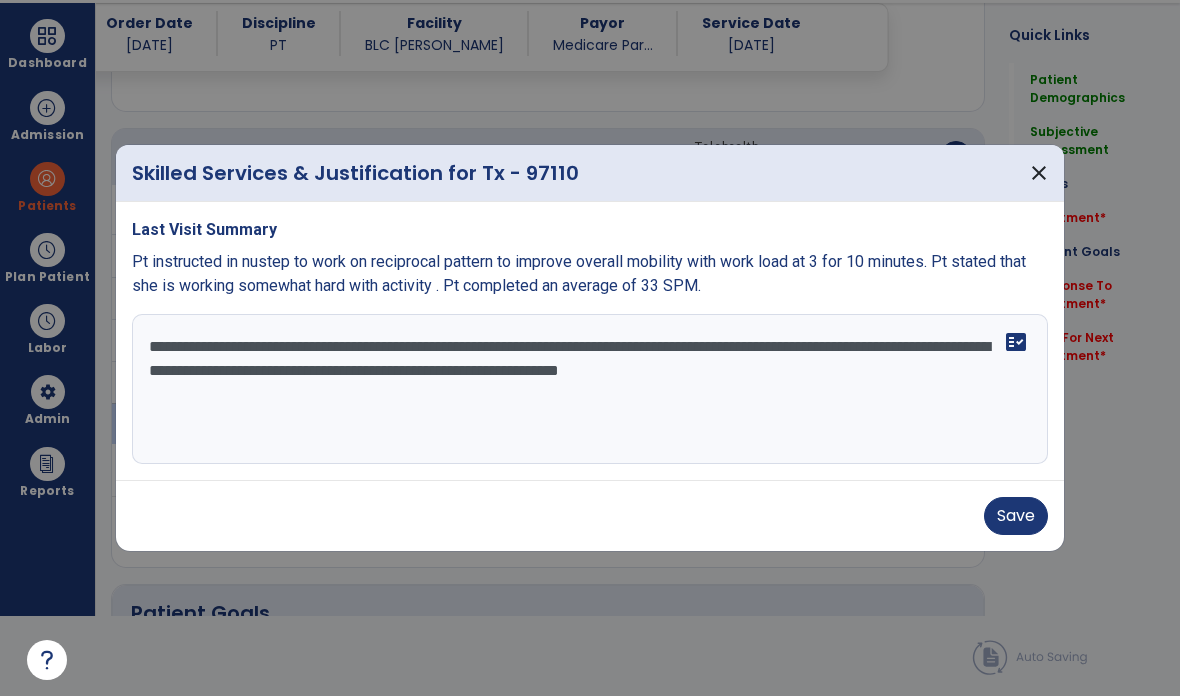 click on "Save" at bounding box center [1016, 516] 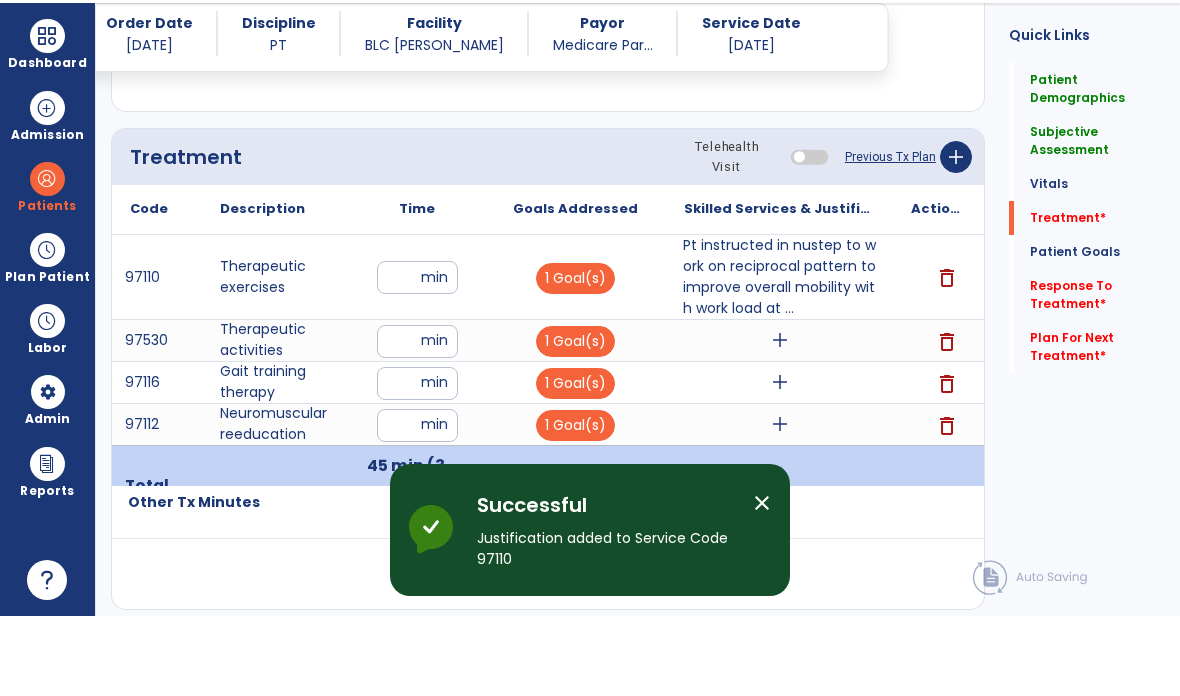 scroll, scrollTop: 80, scrollLeft: 0, axis: vertical 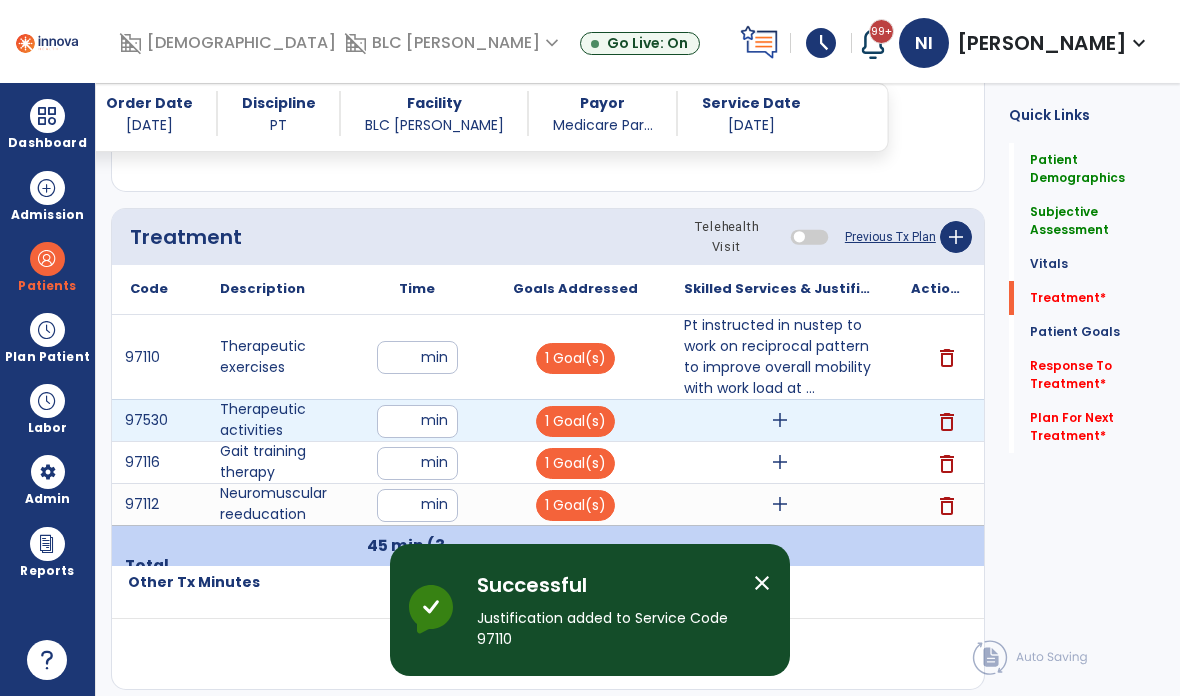 click on "add" at bounding box center [780, 420] 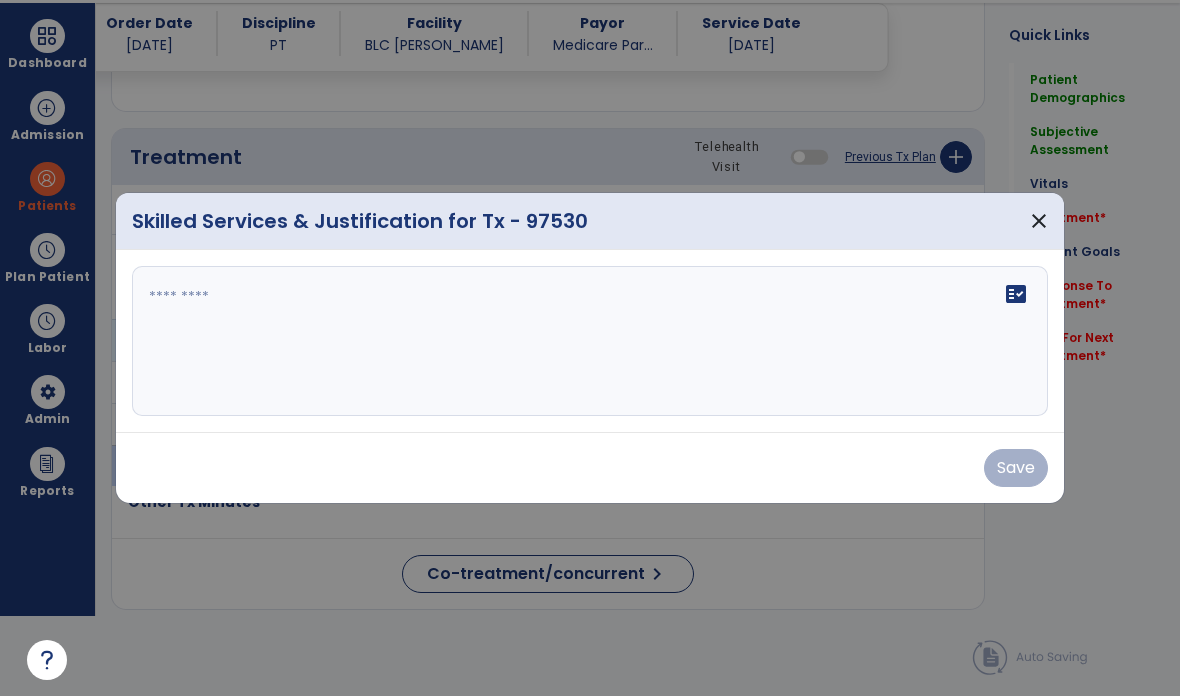scroll, scrollTop: 0, scrollLeft: 0, axis: both 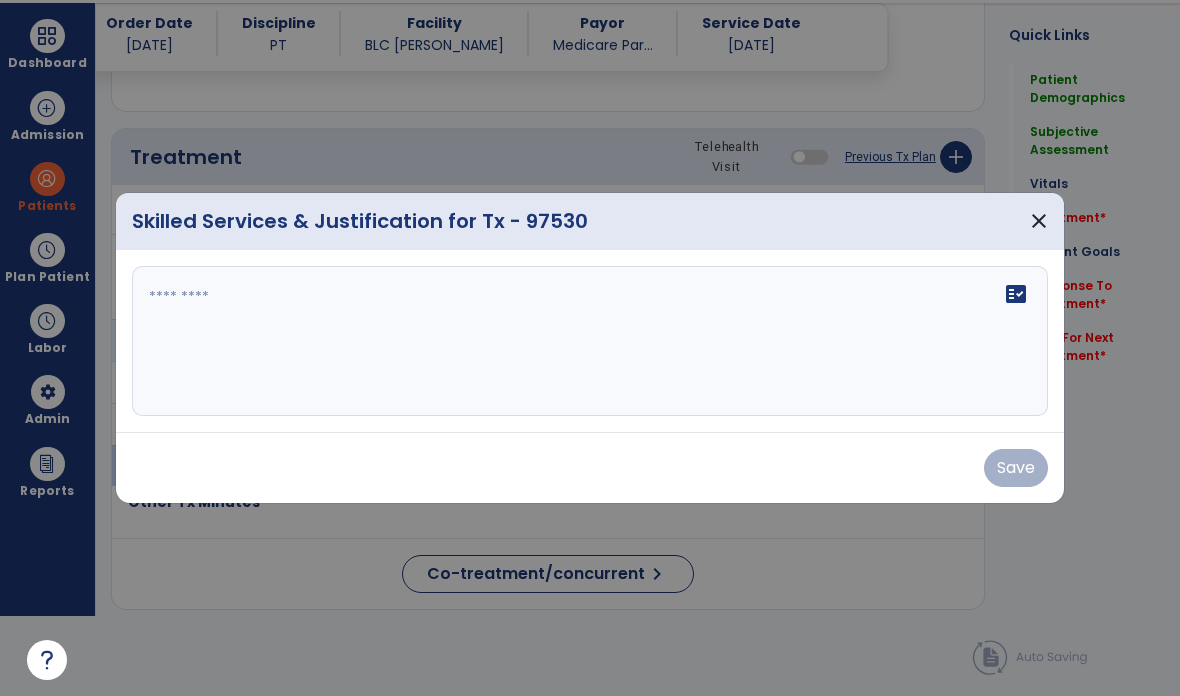 click on "fact_check" at bounding box center (590, 341) 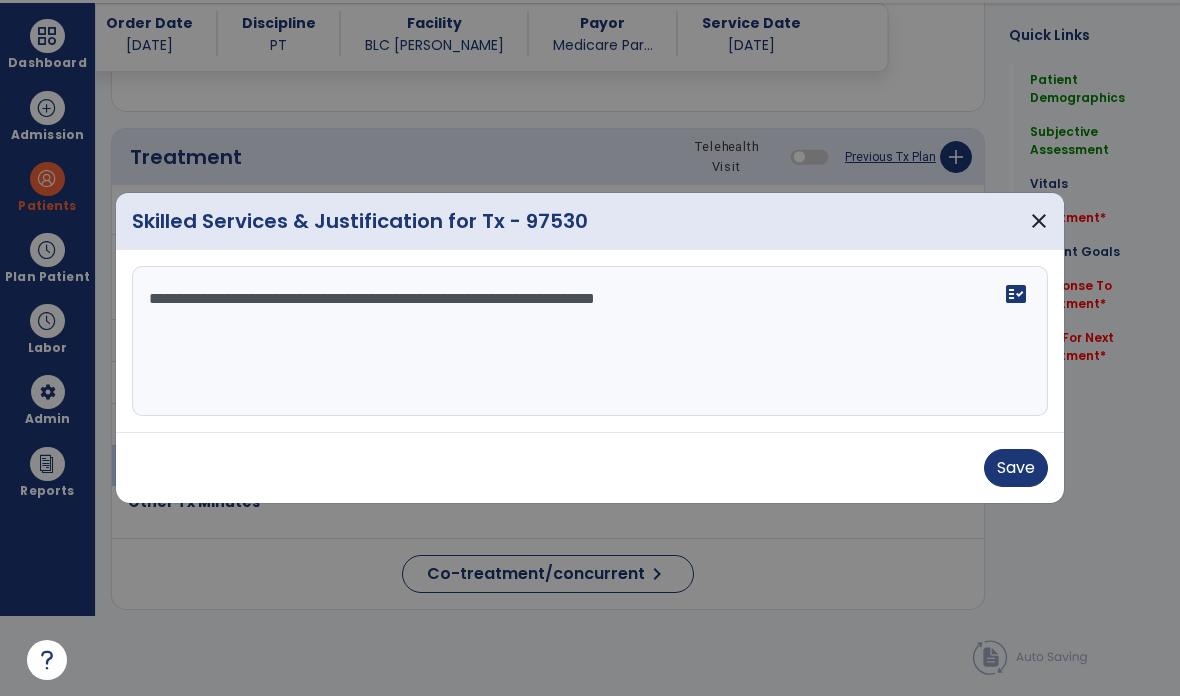 type on "**********" 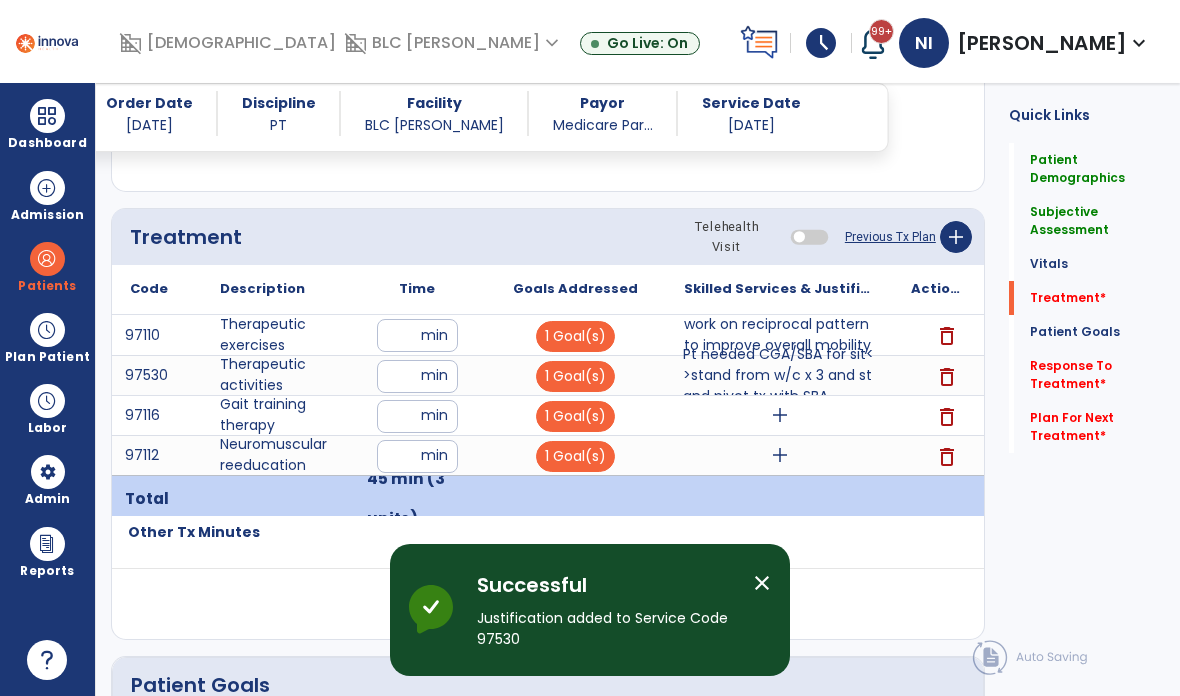 scroll, scrollTop: 80, scrollLeft: 0, axis: vertical 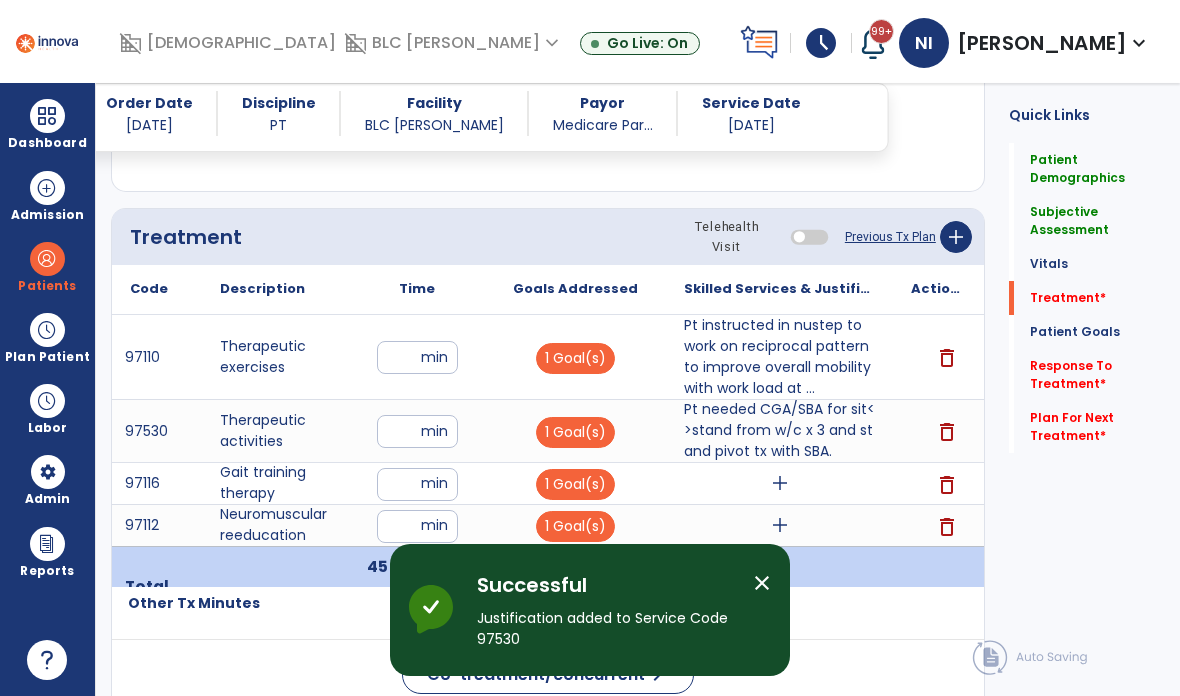 click on "add" at bounding box center (780, 483) 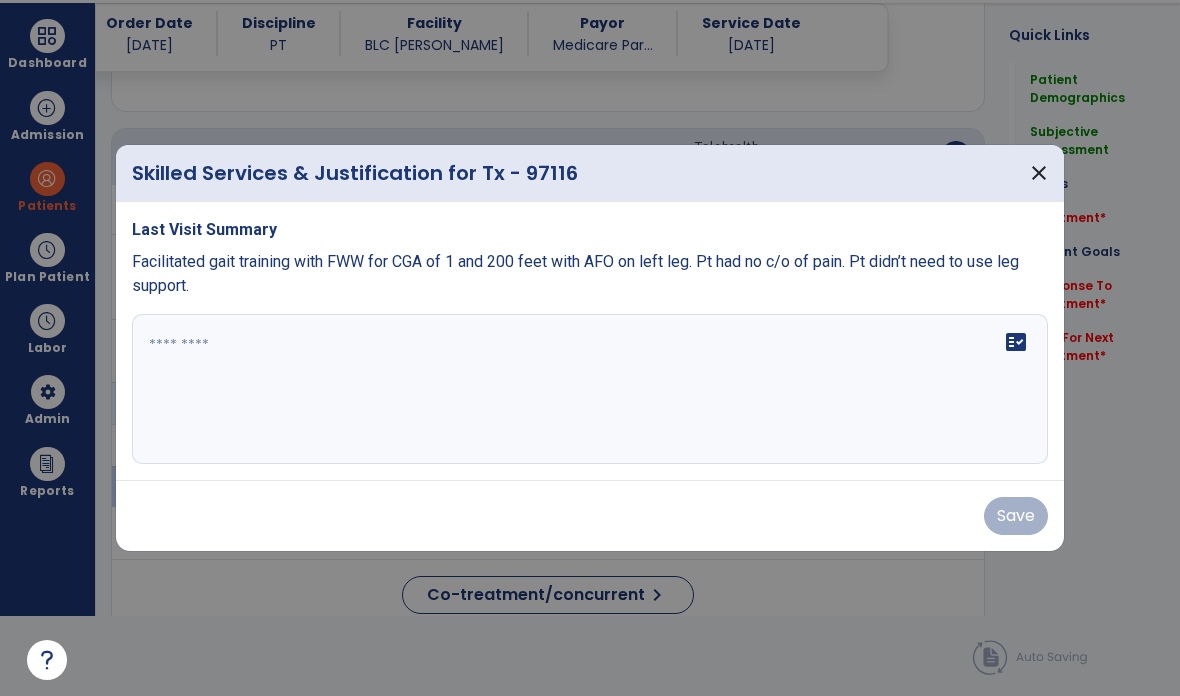 scroll, scrollTop: 0, scrollLeft: 0, axis: both 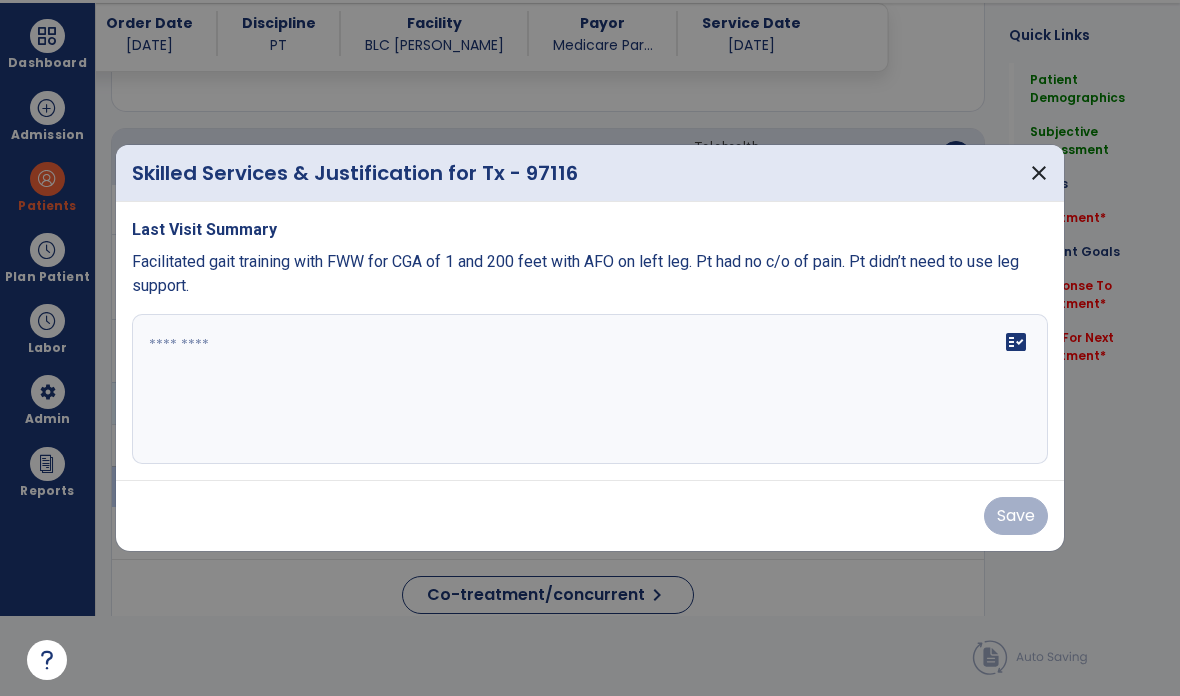 click on "fact_check" at bounding box center (590, 389) 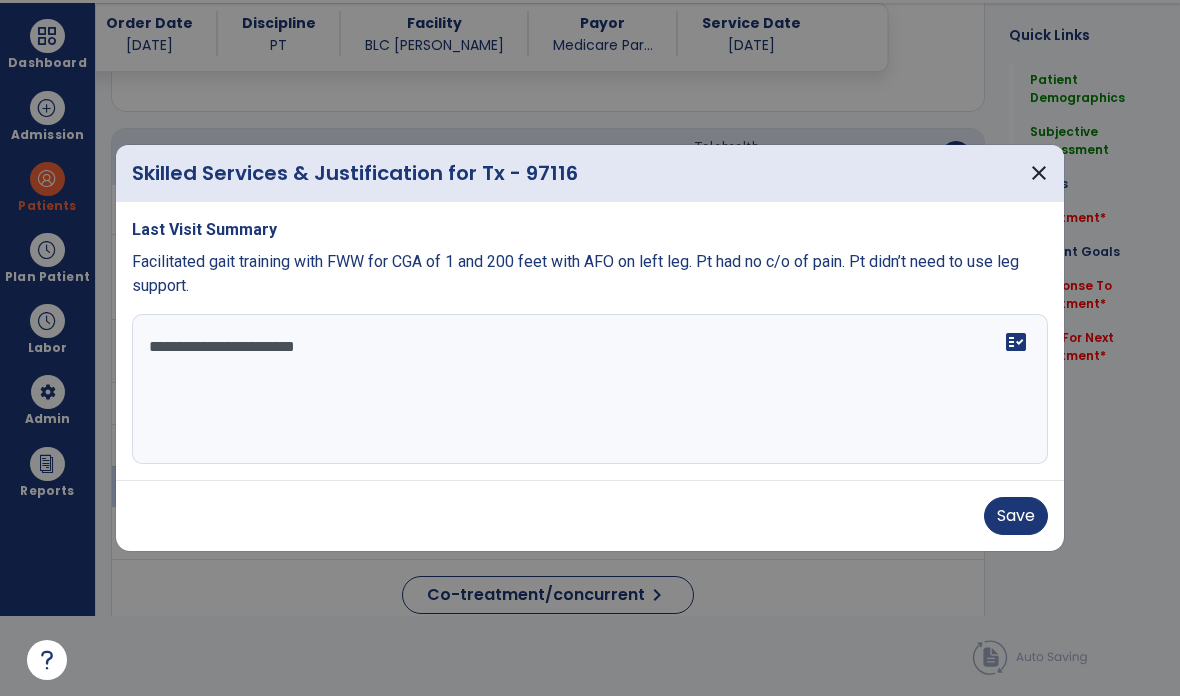 click on "**********" at bounding box center (590, 389) 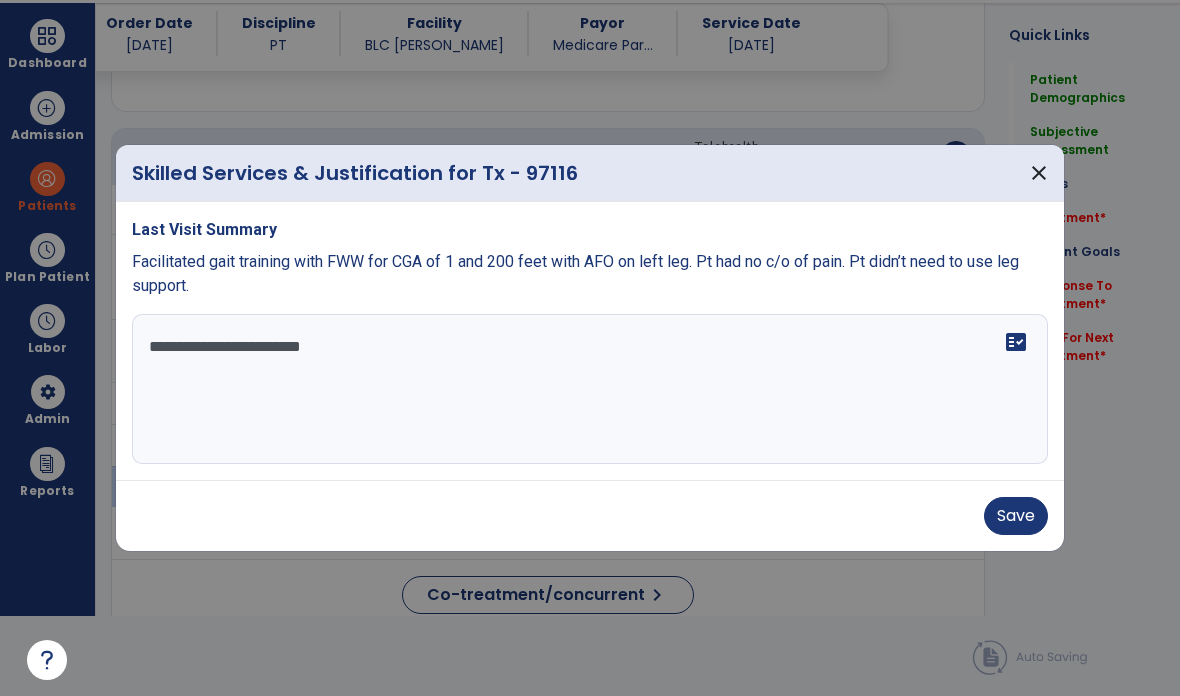 click on "**********" at bounding box center [590, 389] 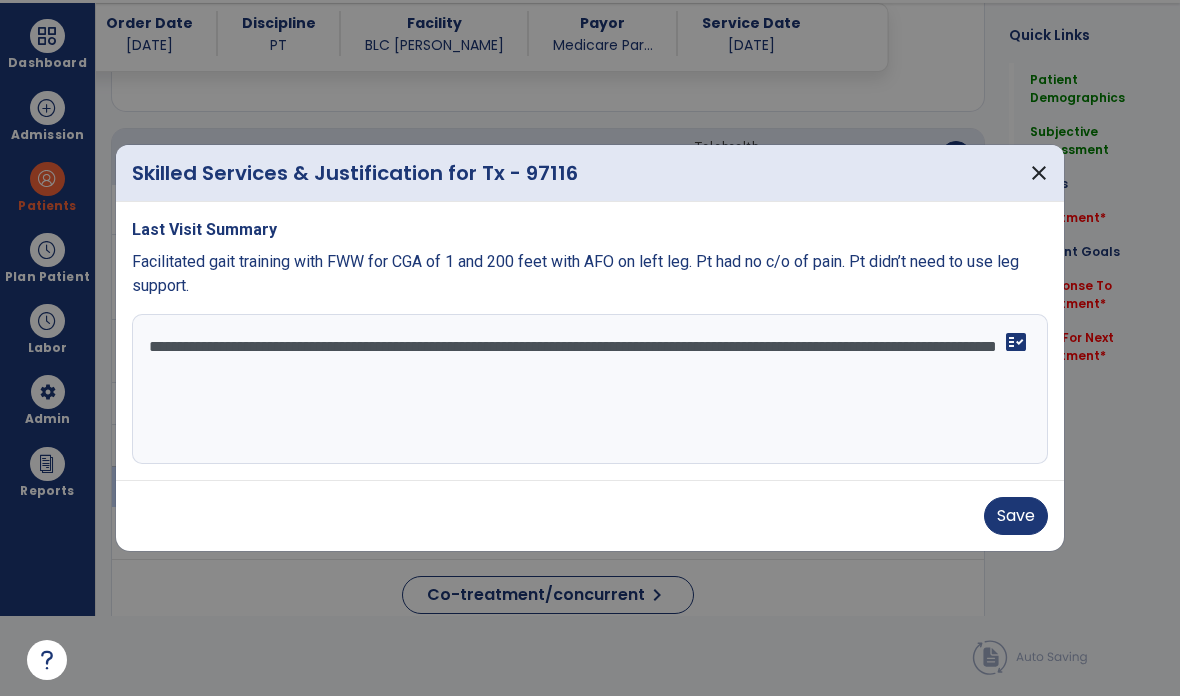 click on "**********" at bounding box center (590, 389) 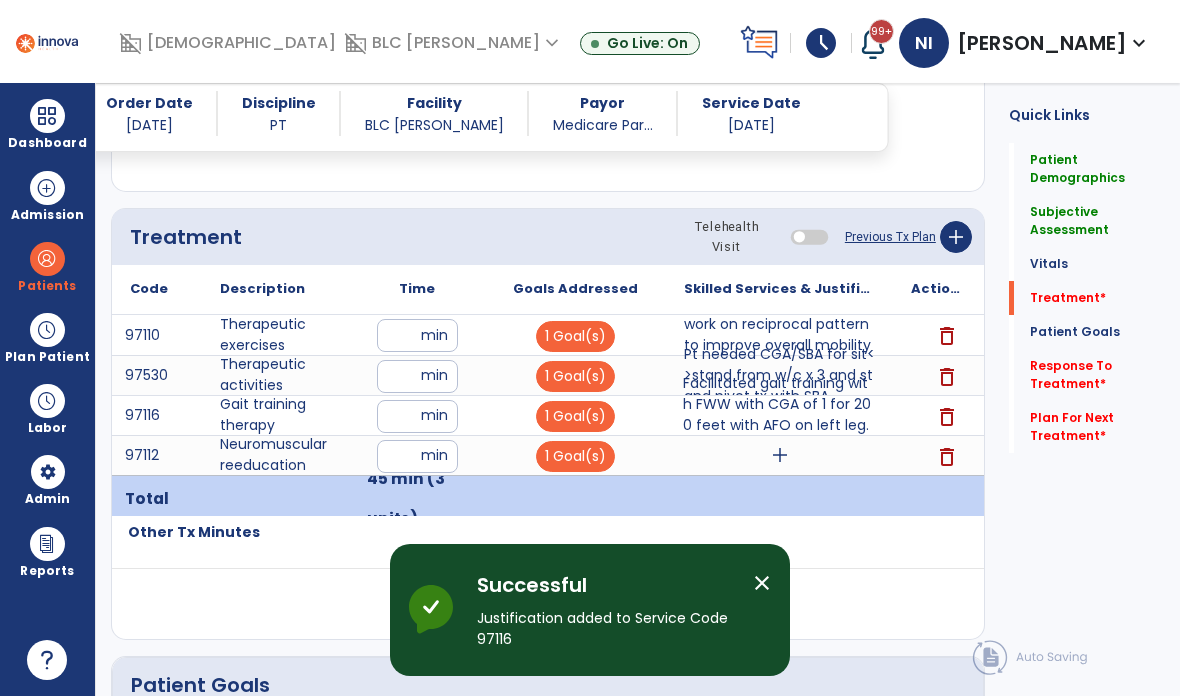 scroll, scrollTop: 80, scrollLeft: 0, axis: vertical 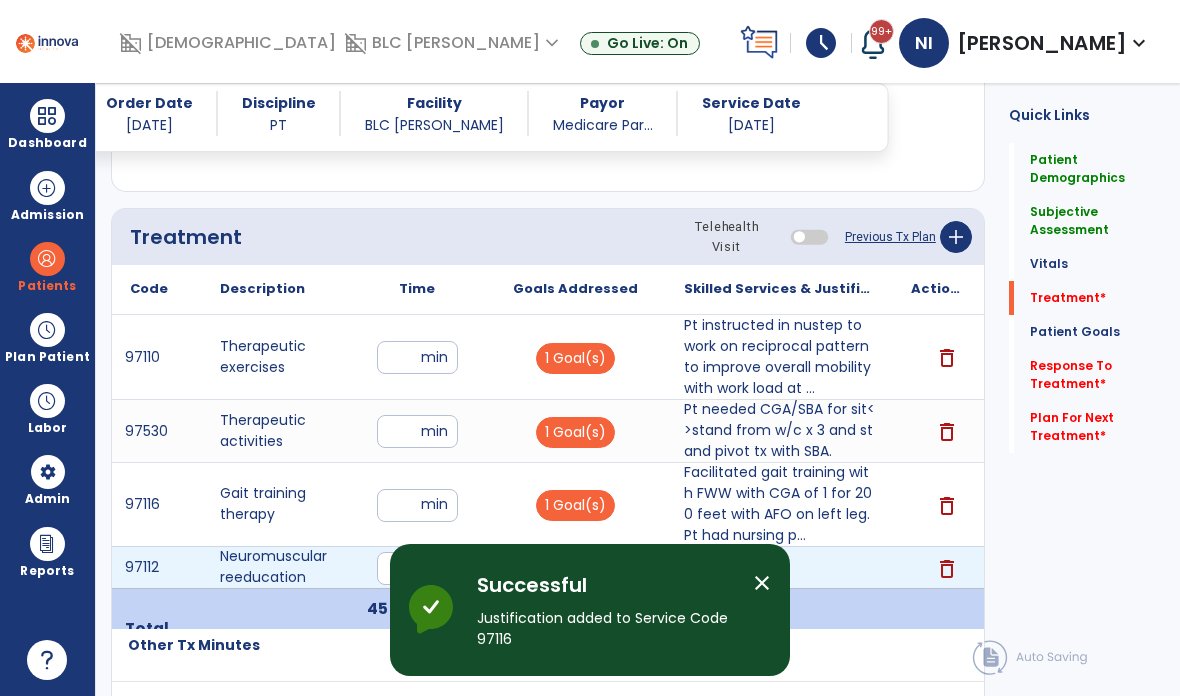 click on "add" at bounding box center [780, 567] 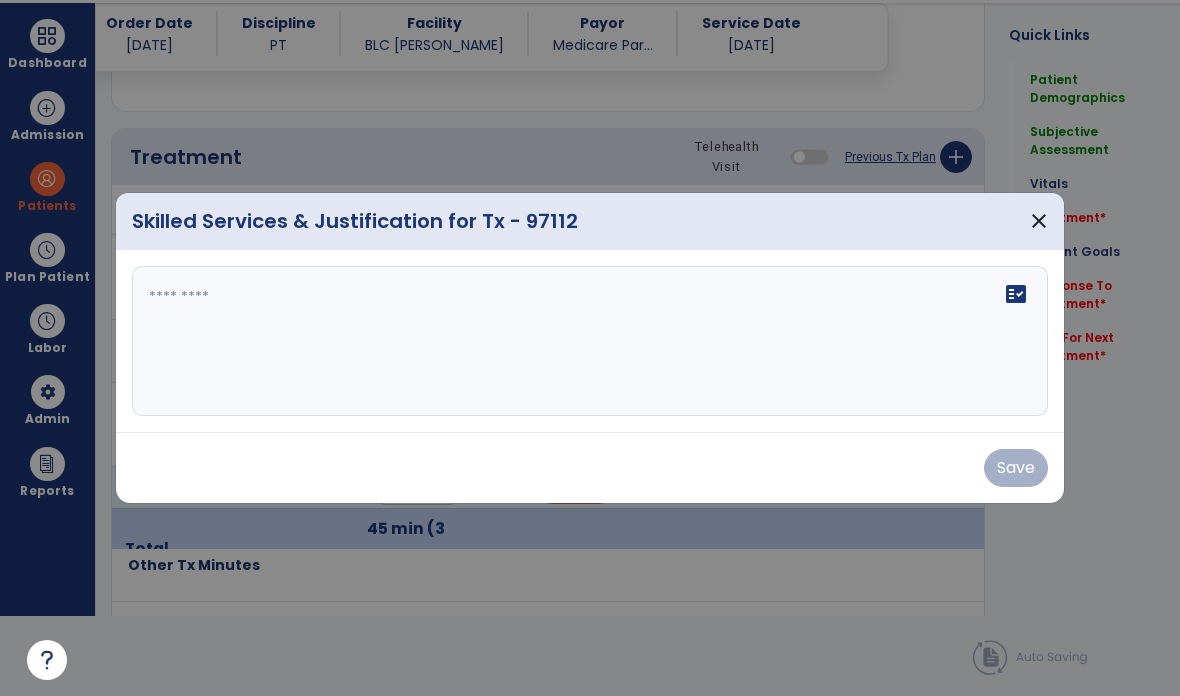 scroll, scrollTop: 0, scrollLeft: 0, axis: both 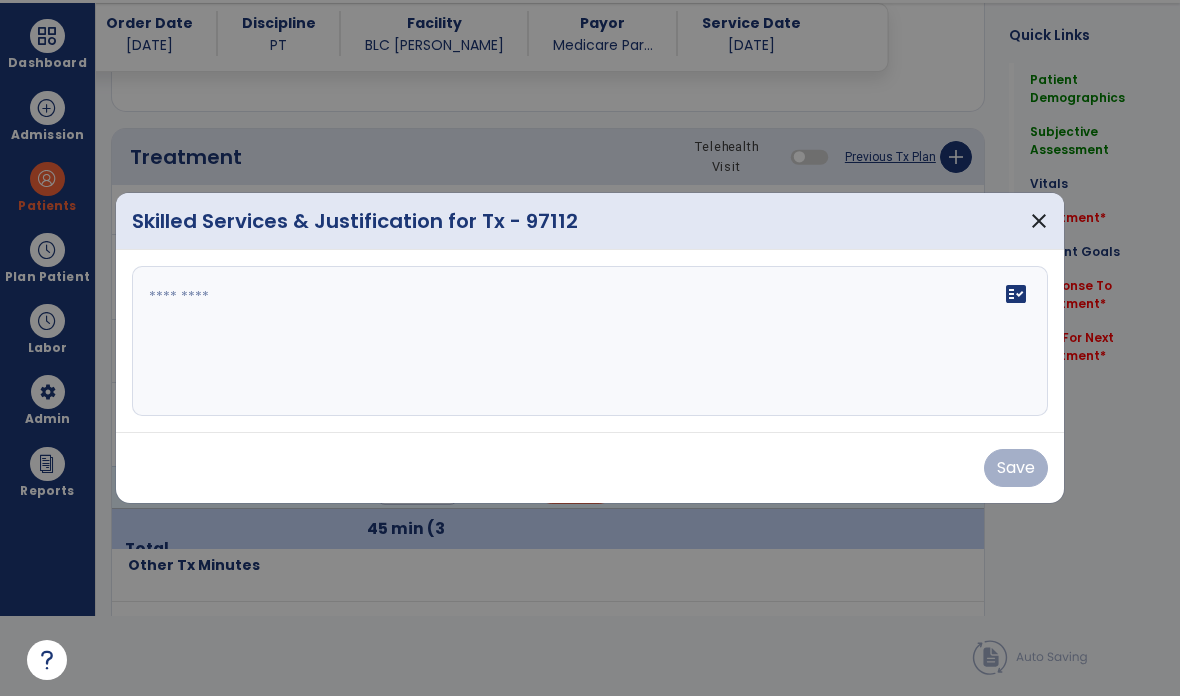 click on "fact_check" at bounding box center (590, 341) 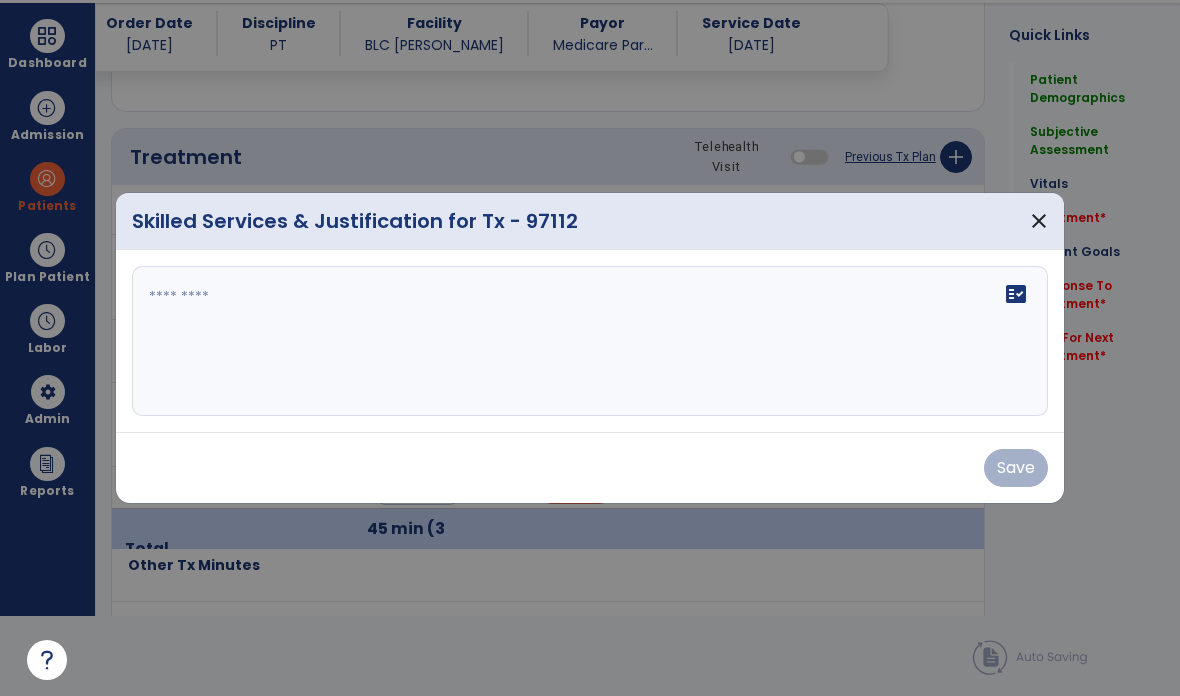 click on "fact_check" at bounding box center [590, 341] 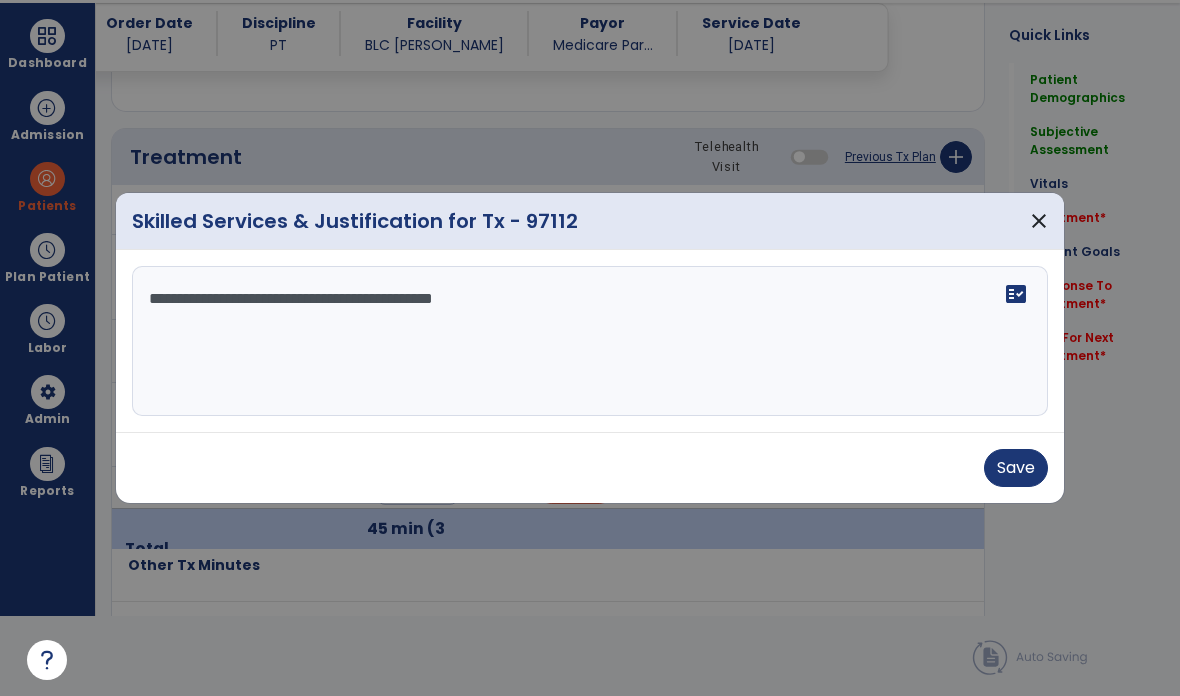 type on "**********" 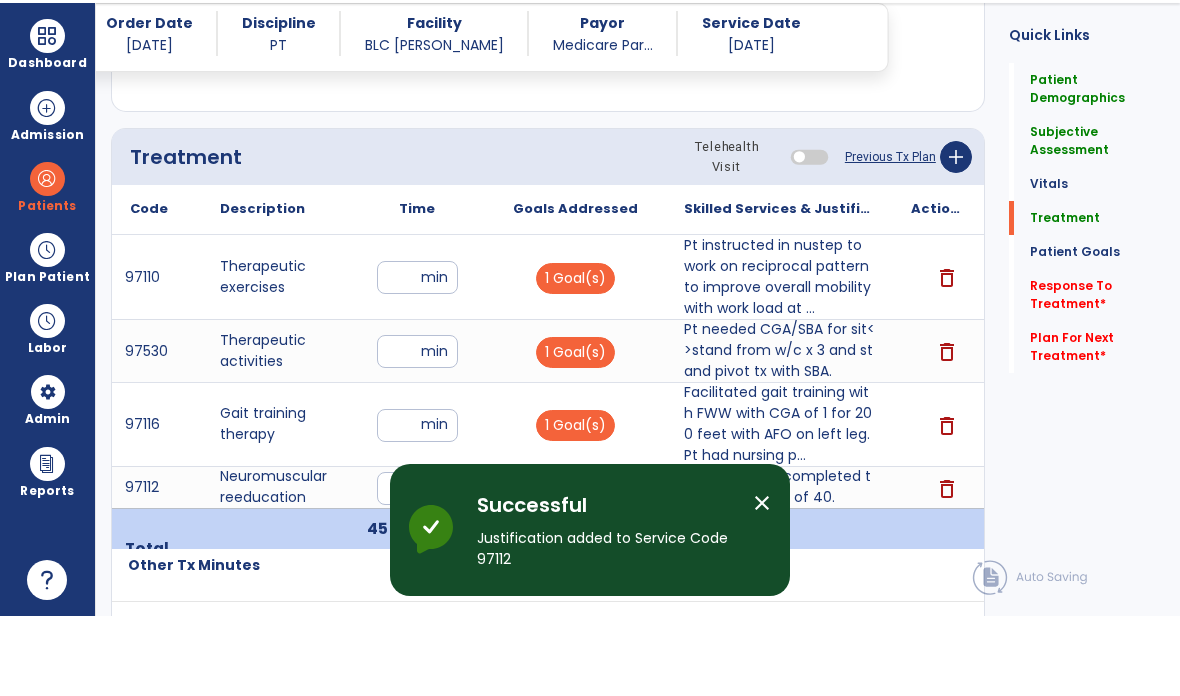 scroll, scrollTop: 80, scrollLeft: 0, axis: vertical 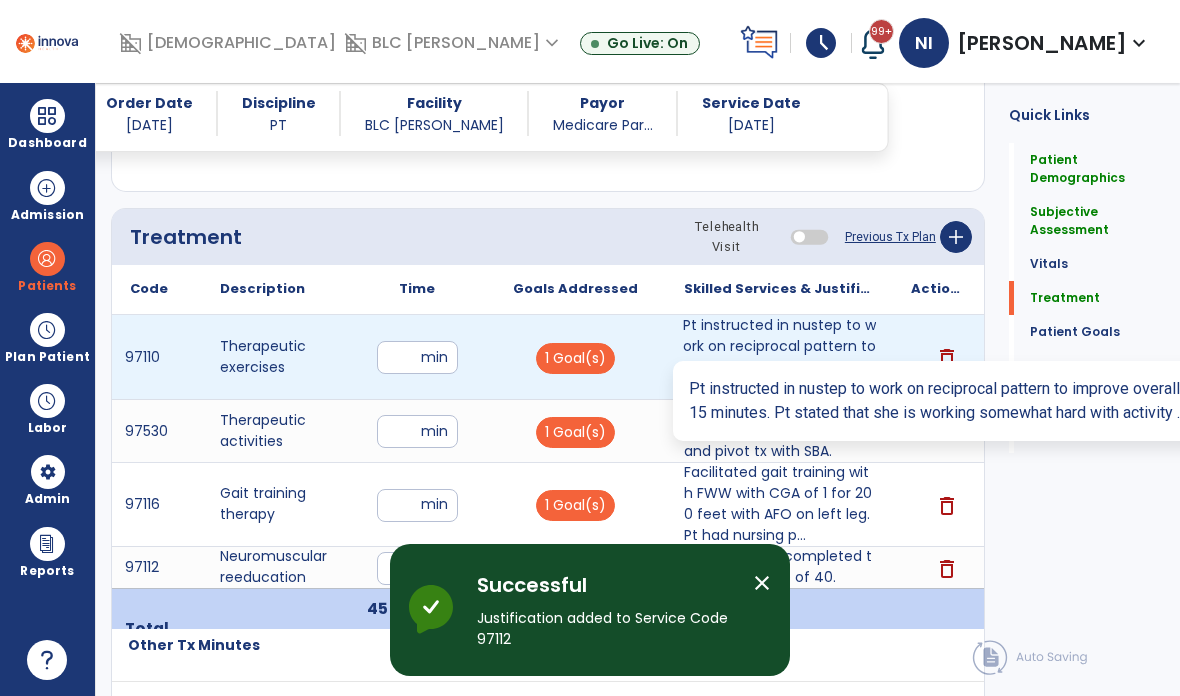 click on "Pt instructed in nustep to work on reciprocal pattern to improve overall mobility with work load at ..." at bounding box center [779, 357] 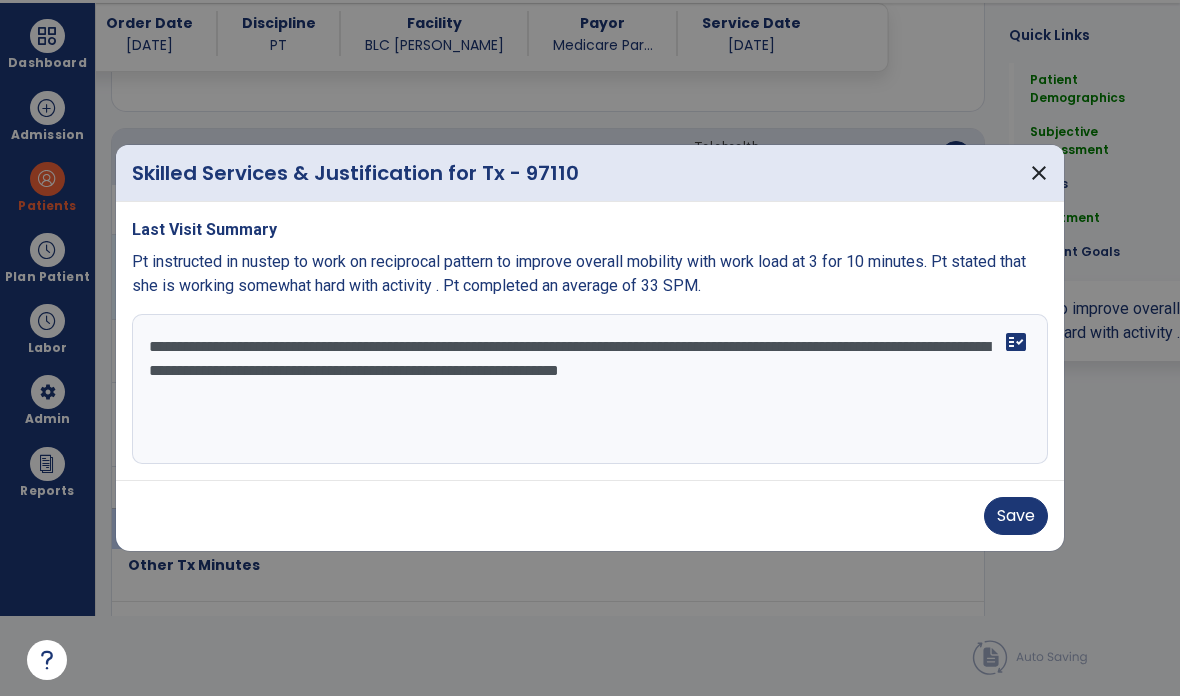 click on "**********" at bounding box center [590, 389] 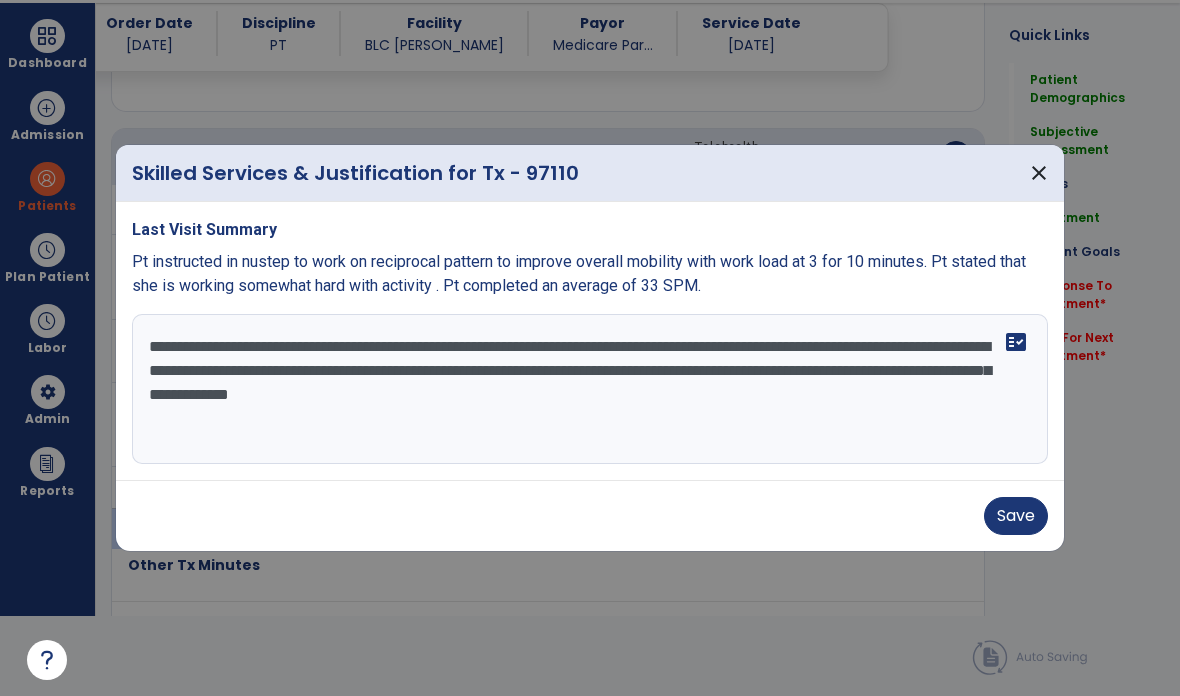 type on "**********" 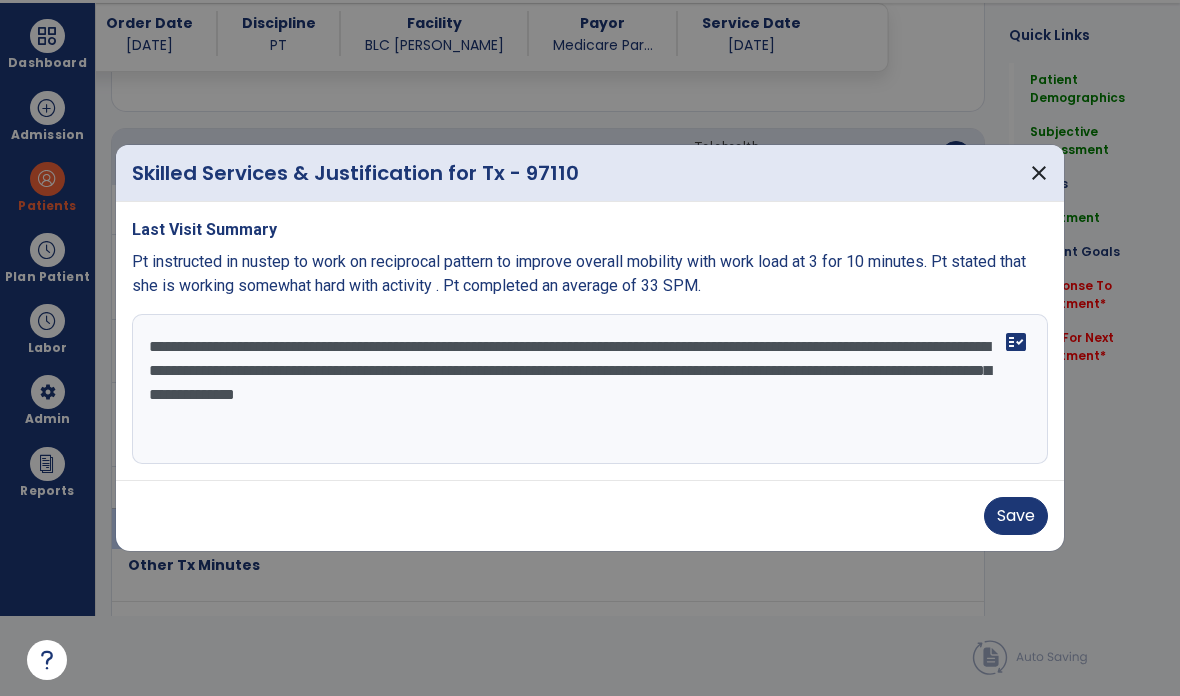 click on "Save" at bounding box center (1016, 516) 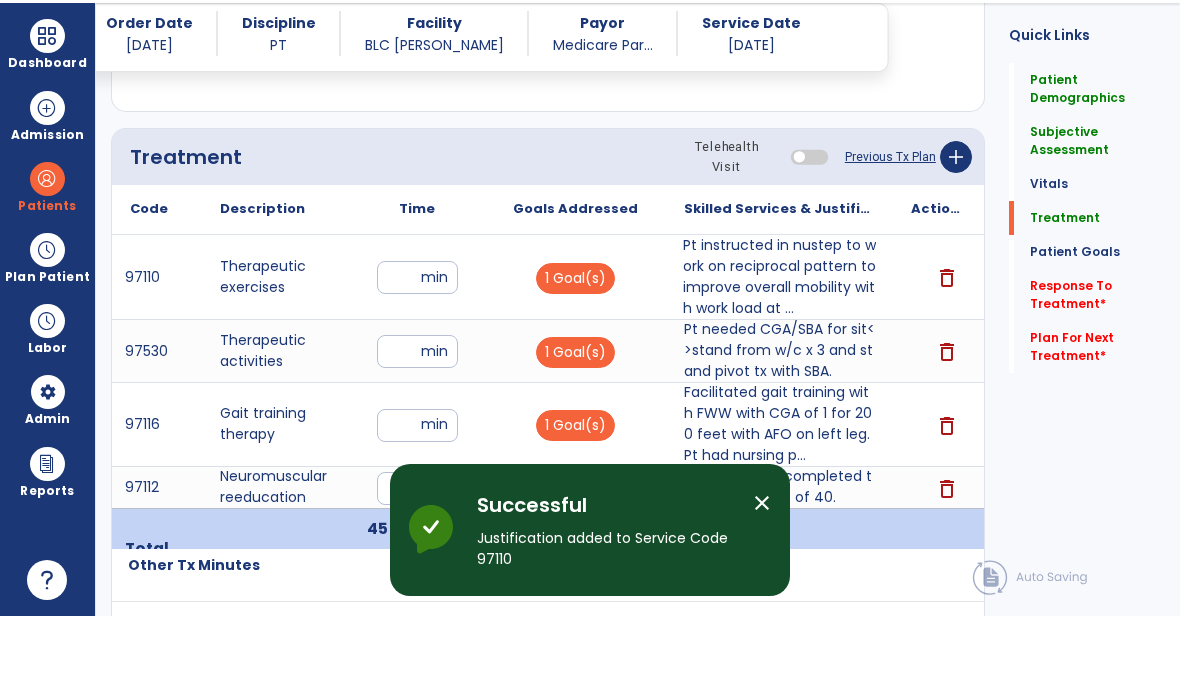 scroll, scrollTop: 80, scrollLeft: 0, axis: vertical 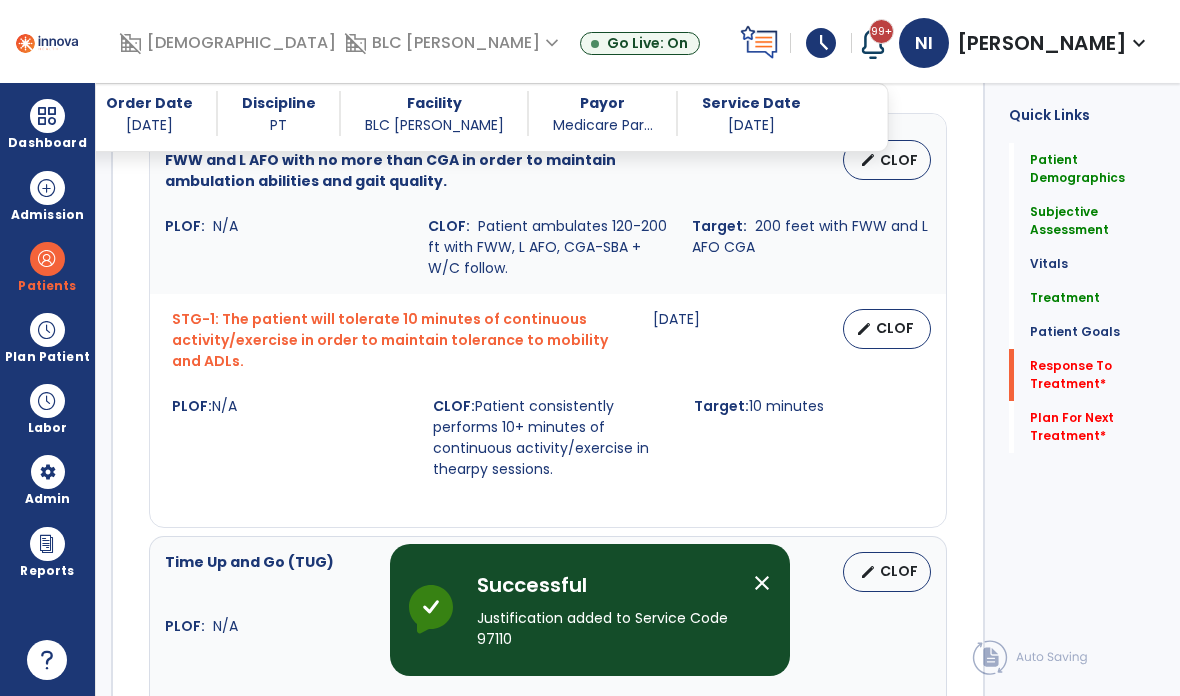 click on "Response To Treatment   *" 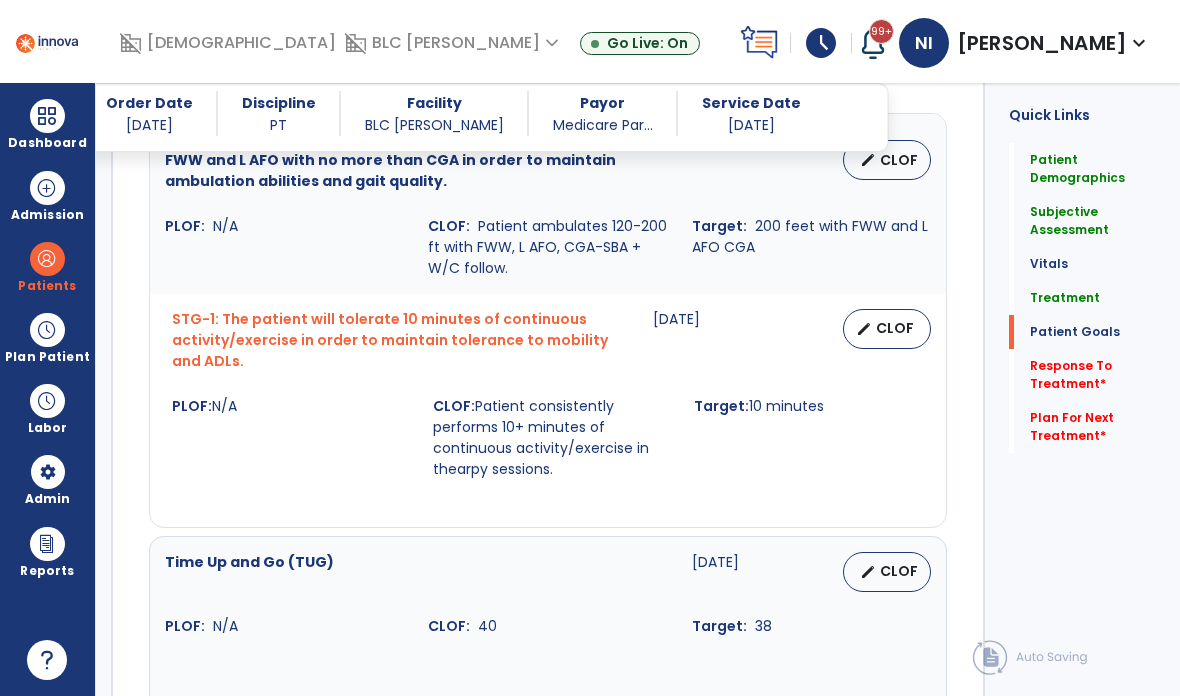 scroll, scrollTop: 3116, scrollLeft: 0, axis: vertical 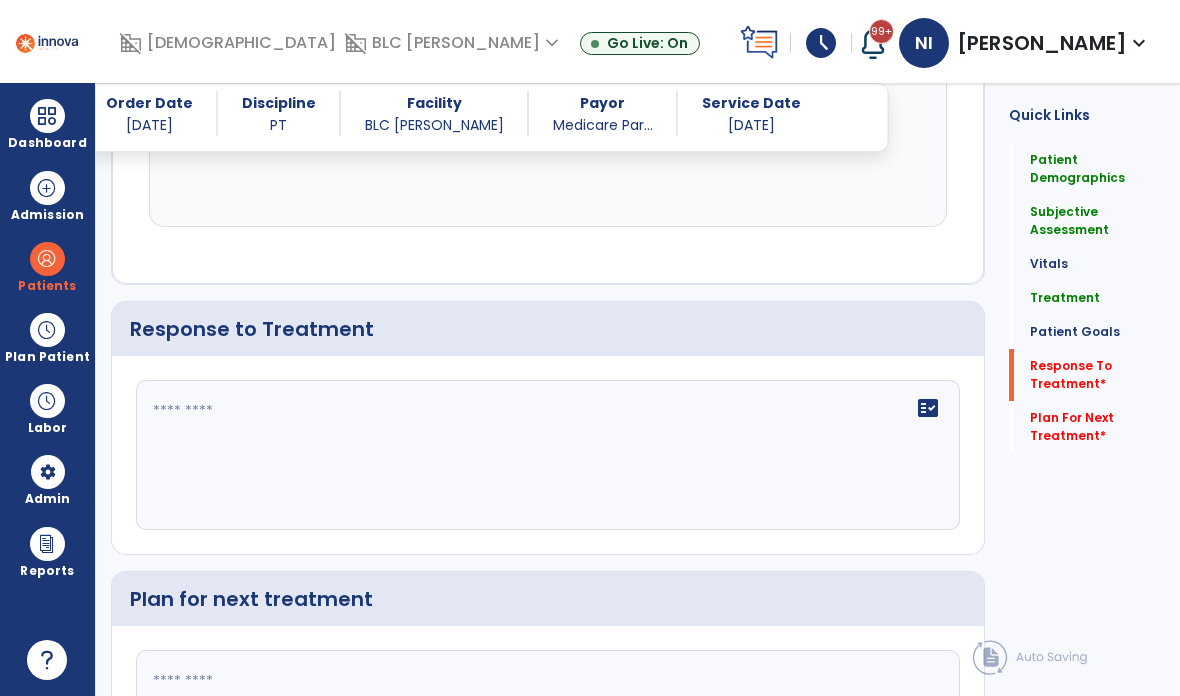 click on "fact_check" 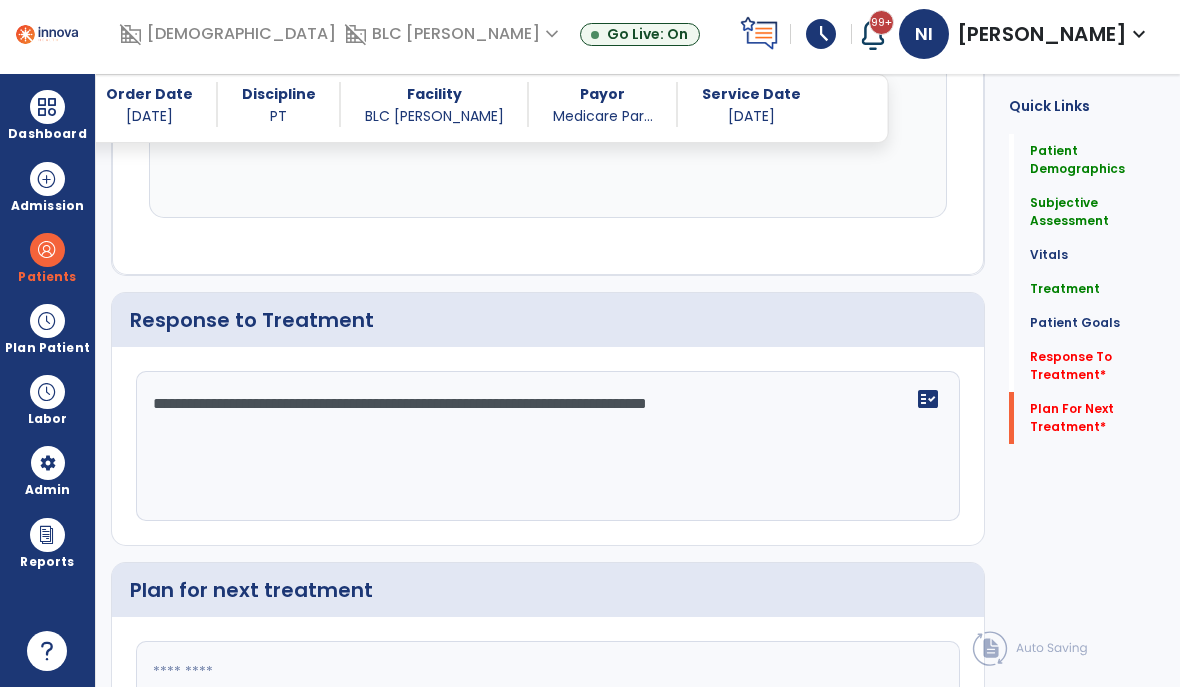 type on "**********" 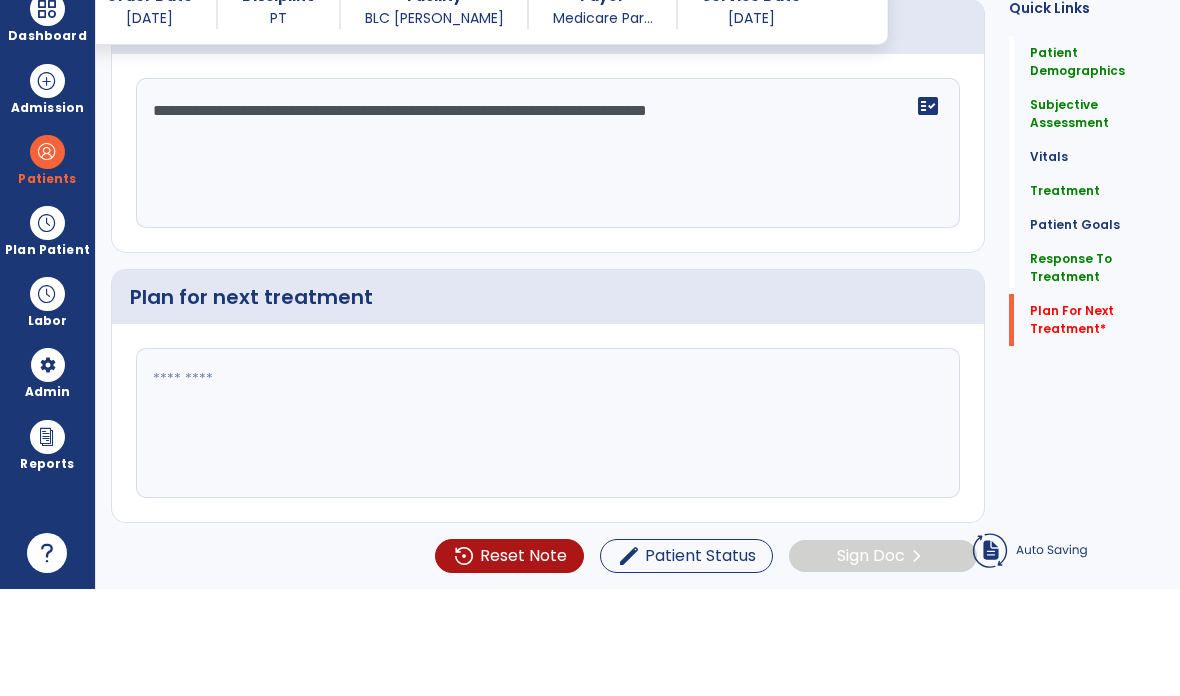 scroll, scrollTop: 3119, scrollLeft: 0, axis: vertical 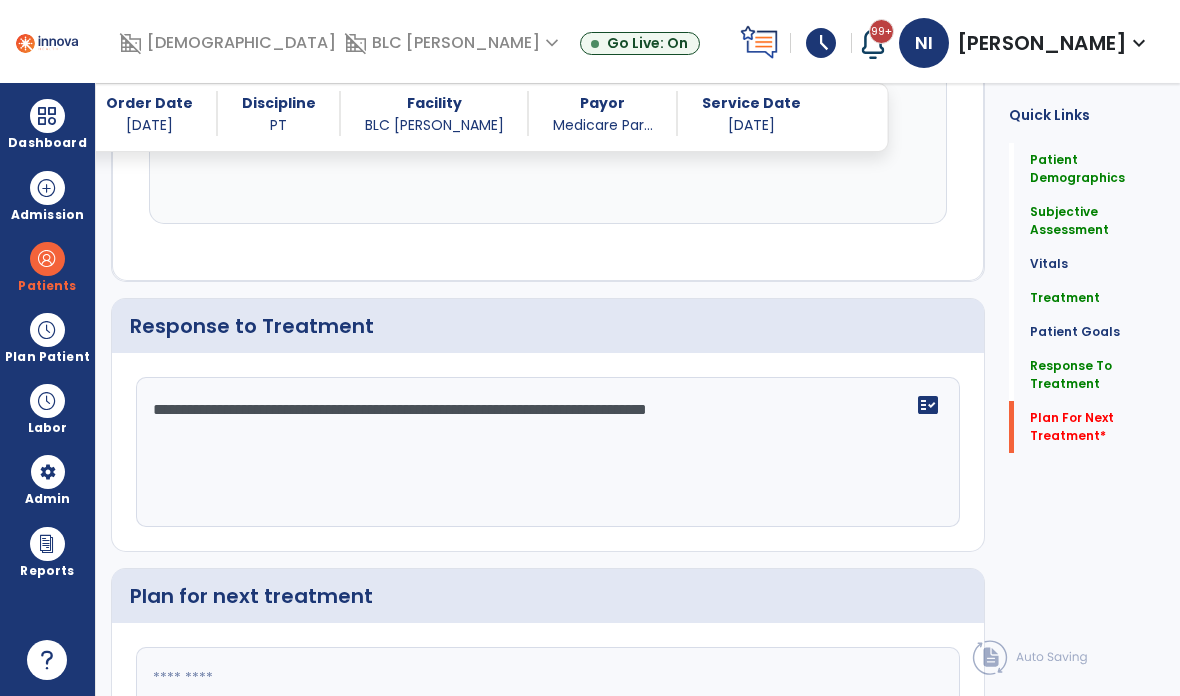 click on "Plan for next treatment" 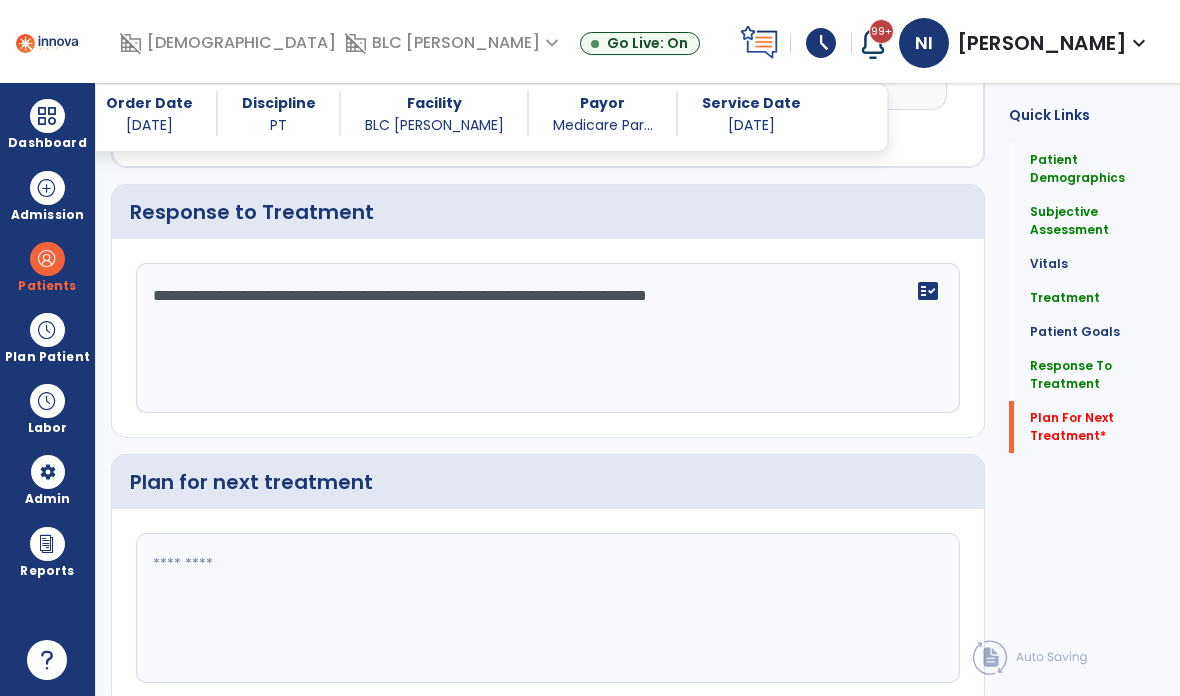 scroll, scrollTop: 3232, scrollLeft: 0, axis: vertical 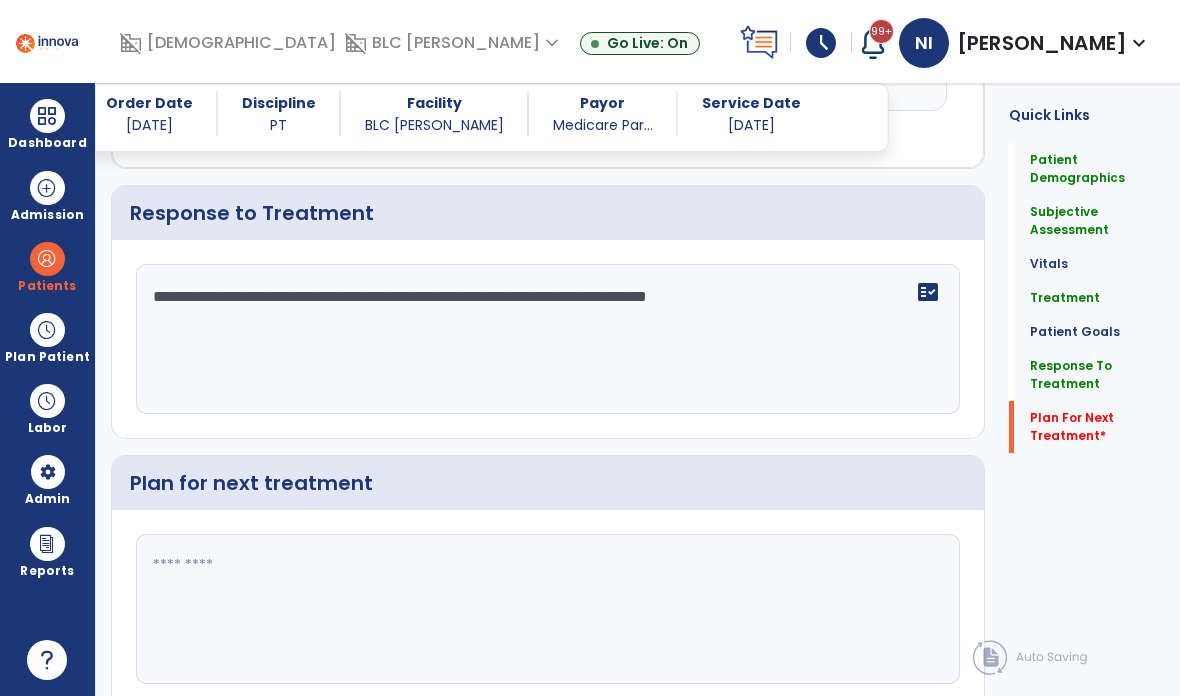 click 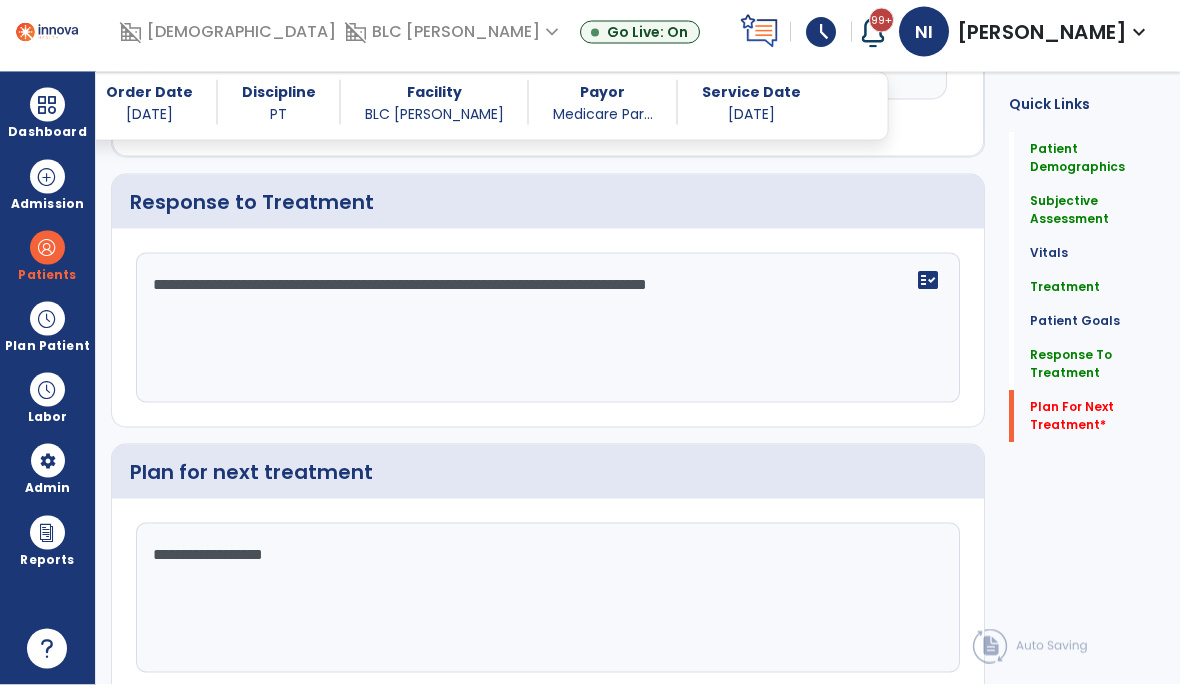 type on "**********" 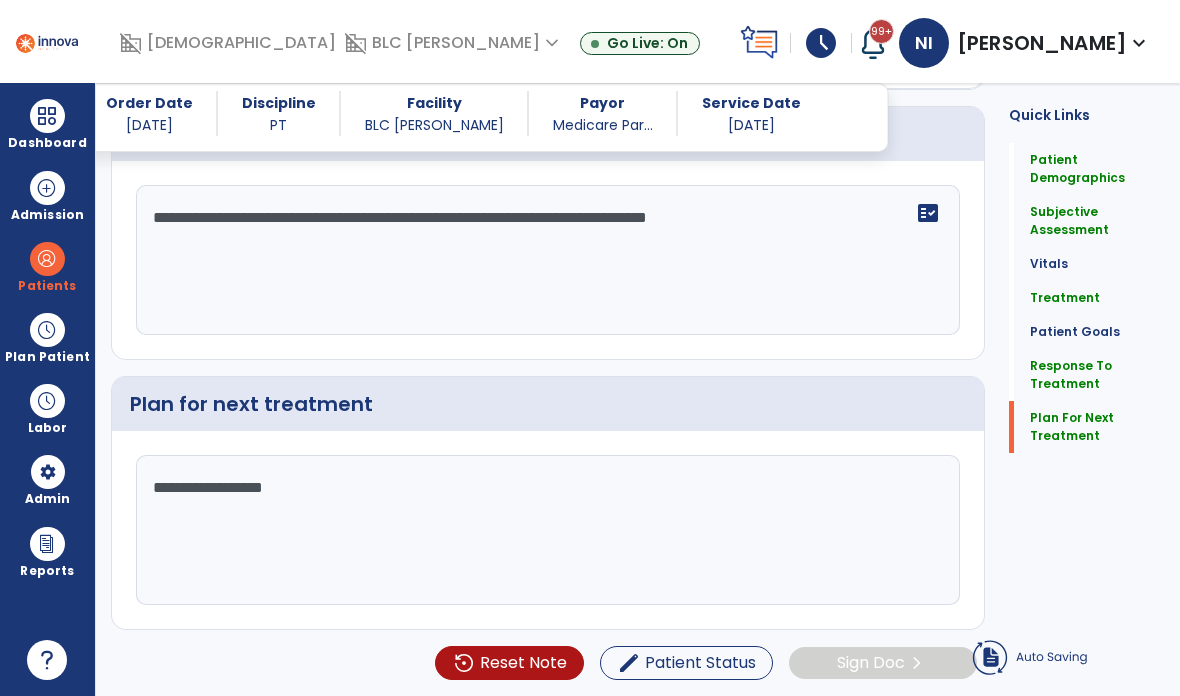 scroll, scrollTop: 3119, scrollLeft: 0, axis: vertical 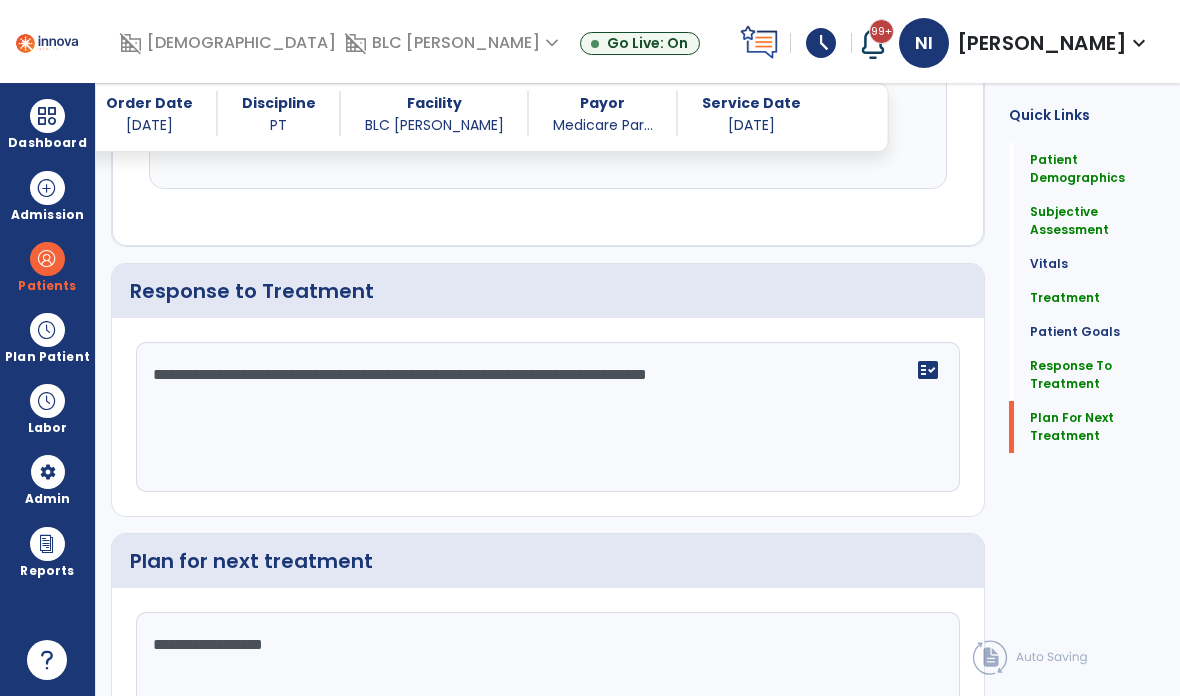 click on "Plan For Next Treatment" 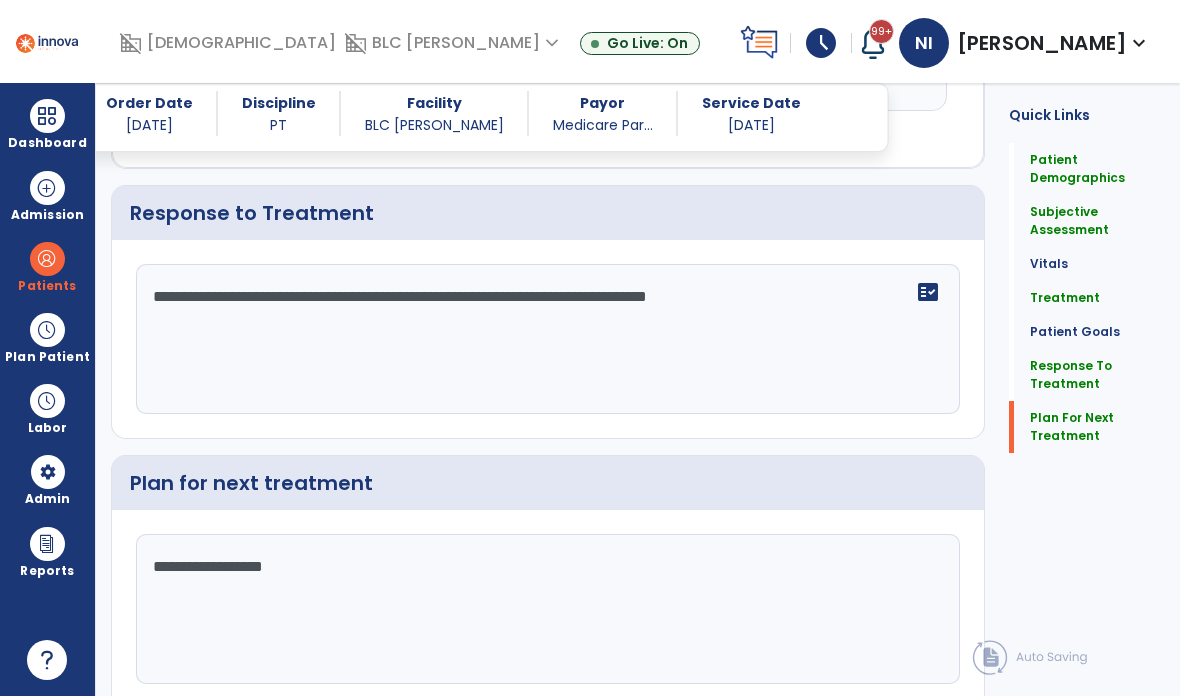 scroll, scrollTop: 3232, scrollLeft: 0, axis: vertical 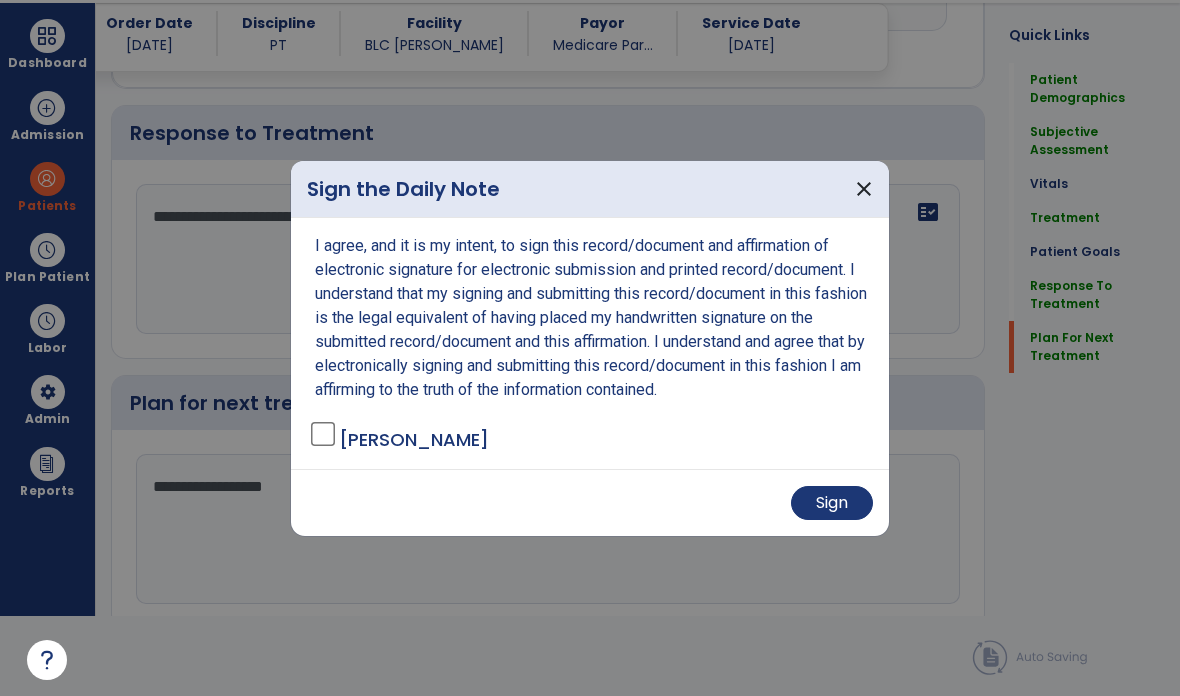 click on "Sign" at bounding box center (832, 503) 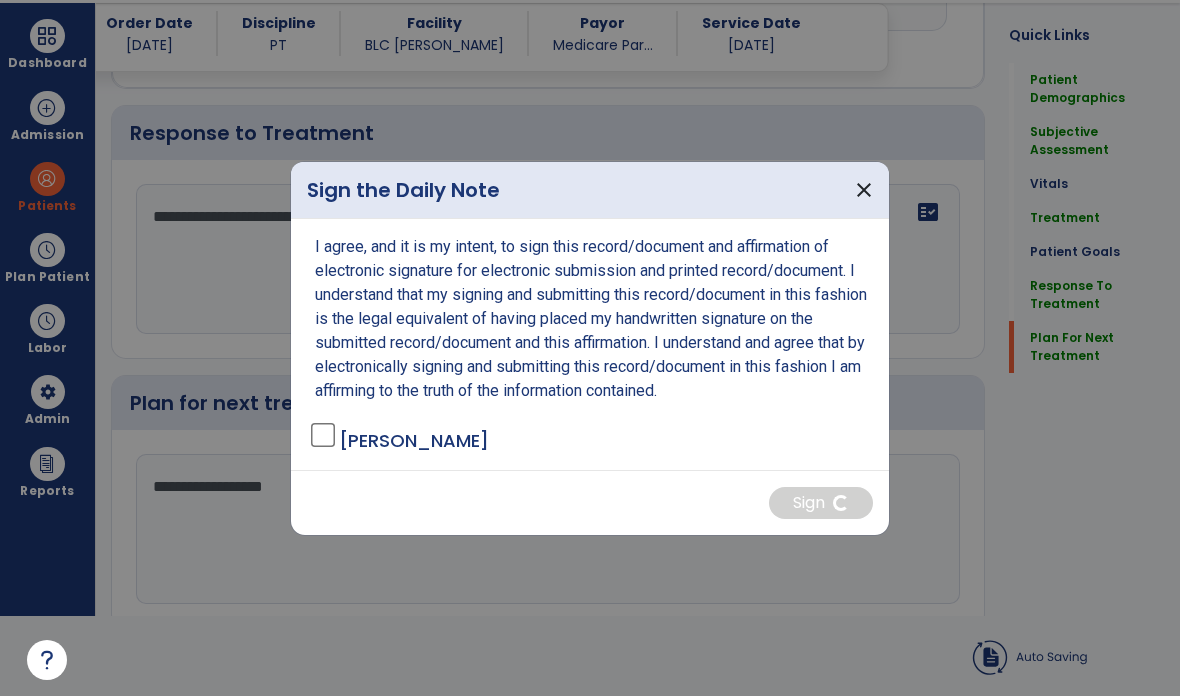 click at bounding box center [590, 348] 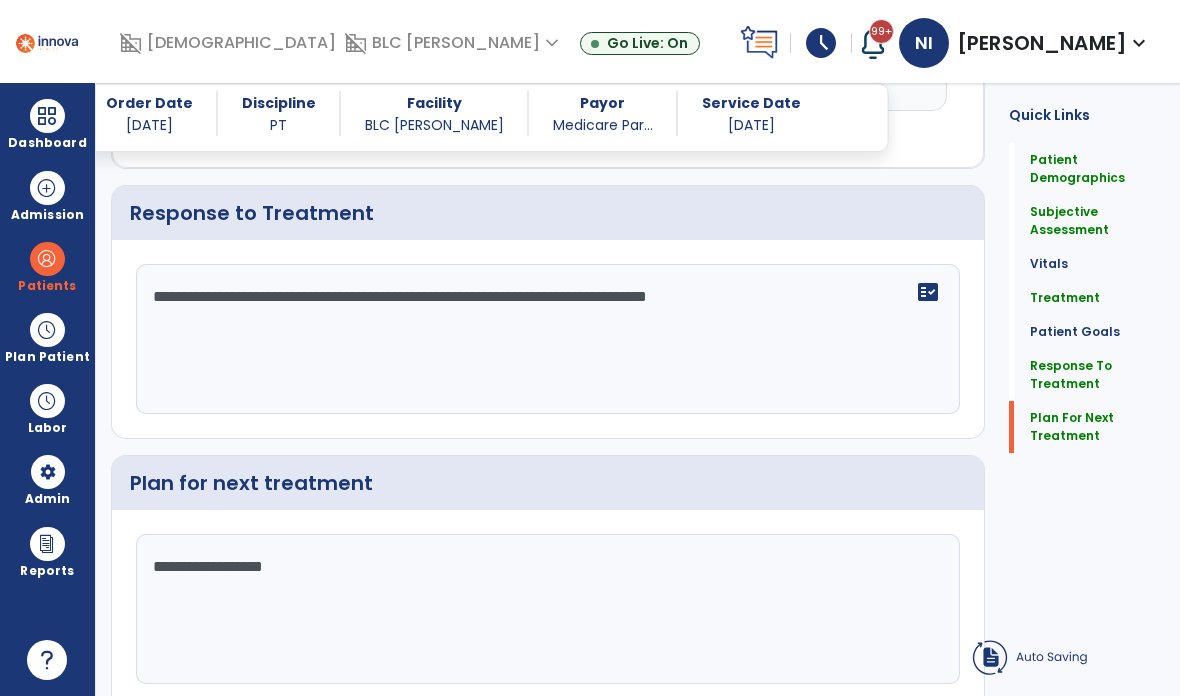 click on "Plan For Next Treatment" 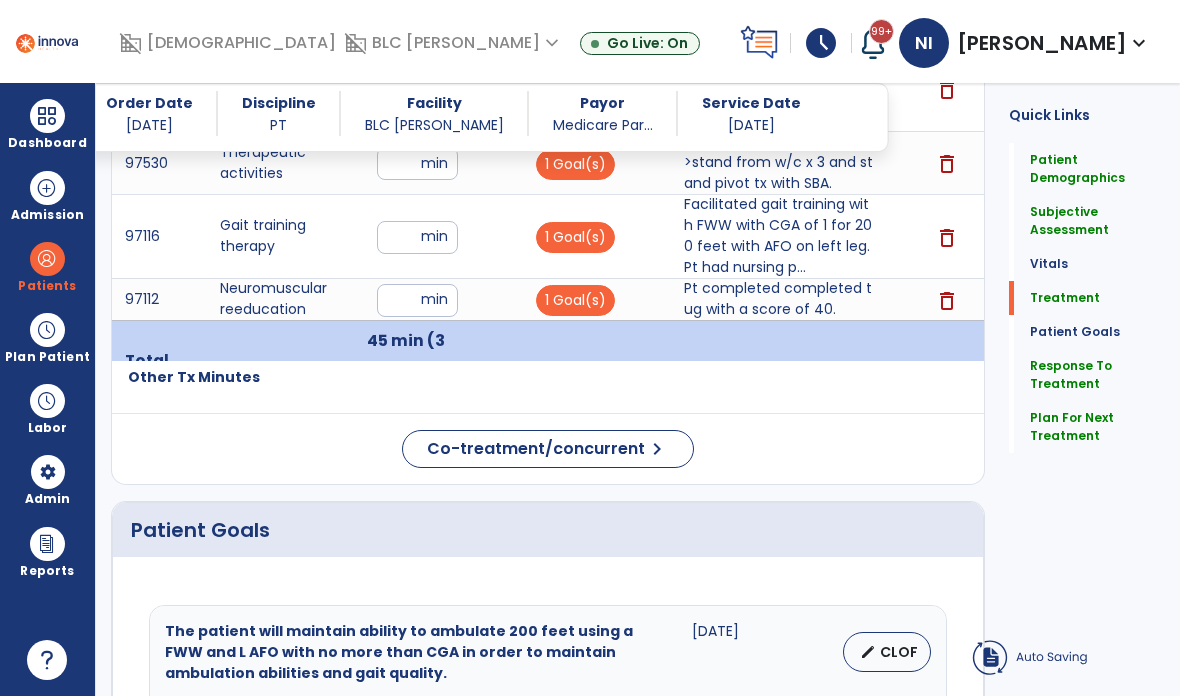 scroll, scrollTop: 1711, scrollLeft: 0, axis: vertical 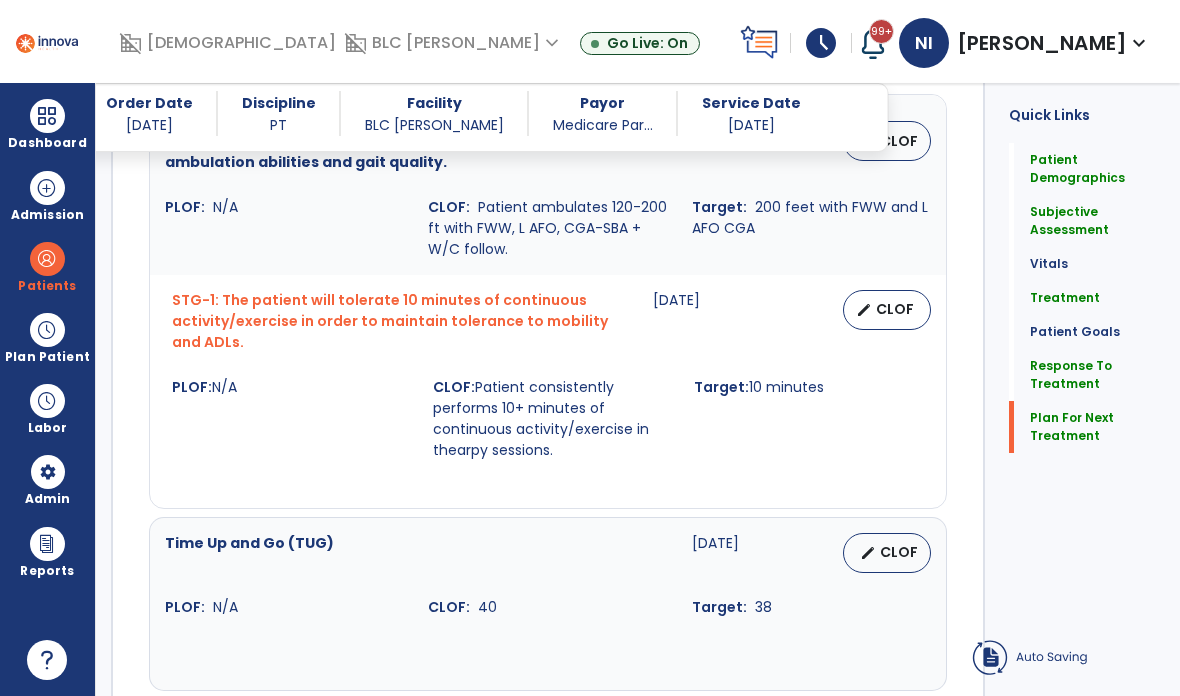 click on "Plan For Next Treatment" 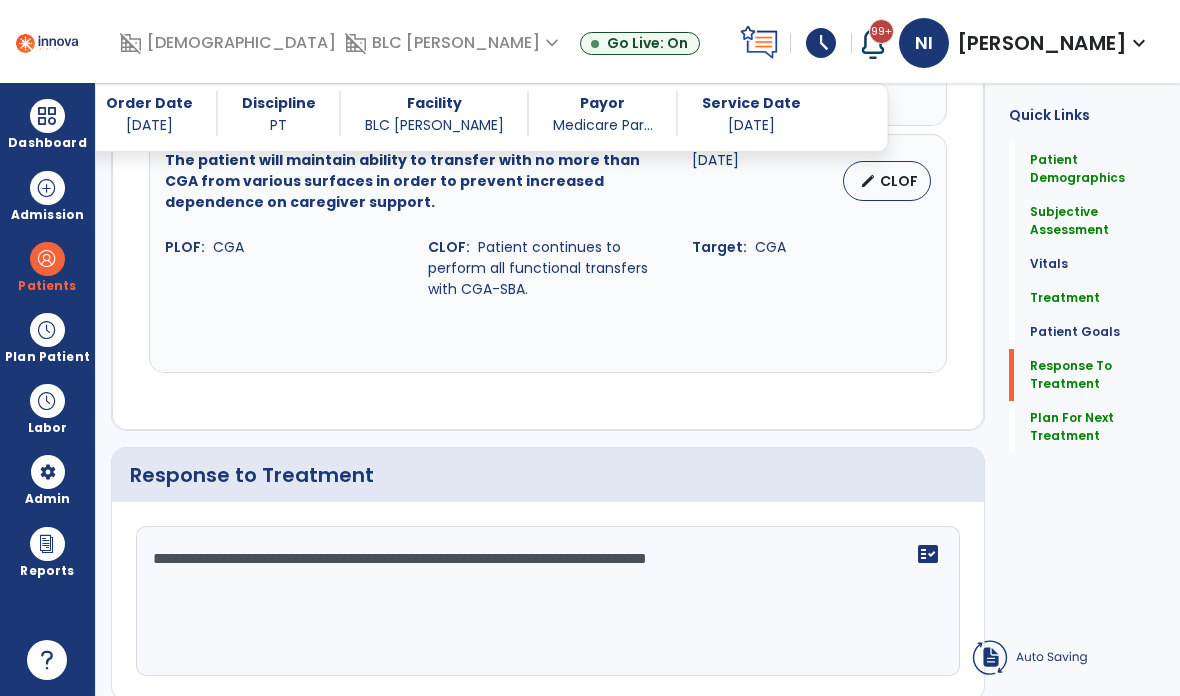 scroll, scrollTop: 3232, scrollLeft: 0, axis: vertical 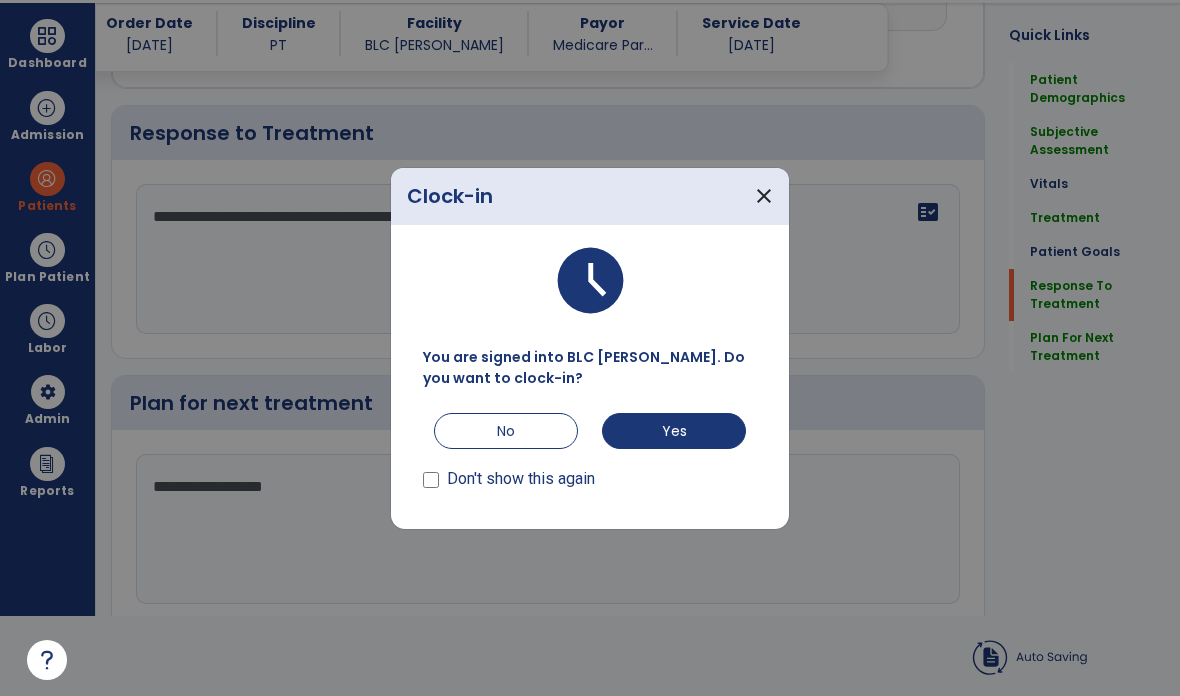 click on "You are signed into BLC Regina. Do you want to clock-in?   No   Yes      Don't show this again" at bounding box center [590, 420] 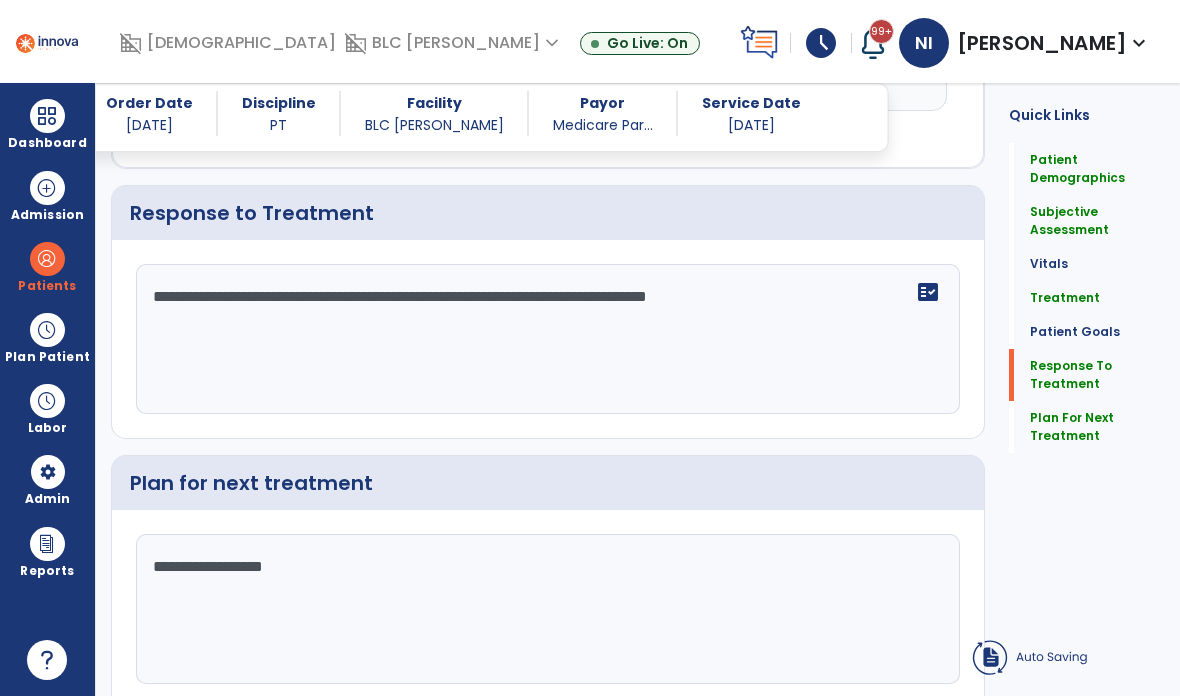 click at bounding box center [47, 188] 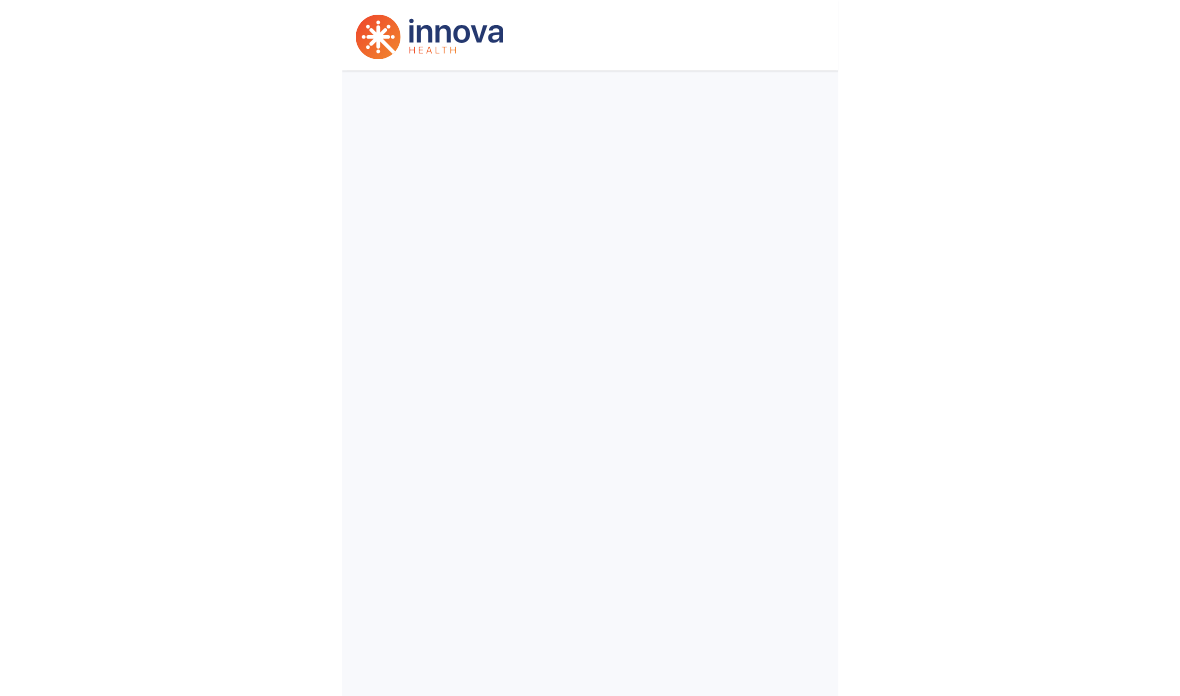 scroll, scrollTop: 0, scrollLeft: 0, axis: both 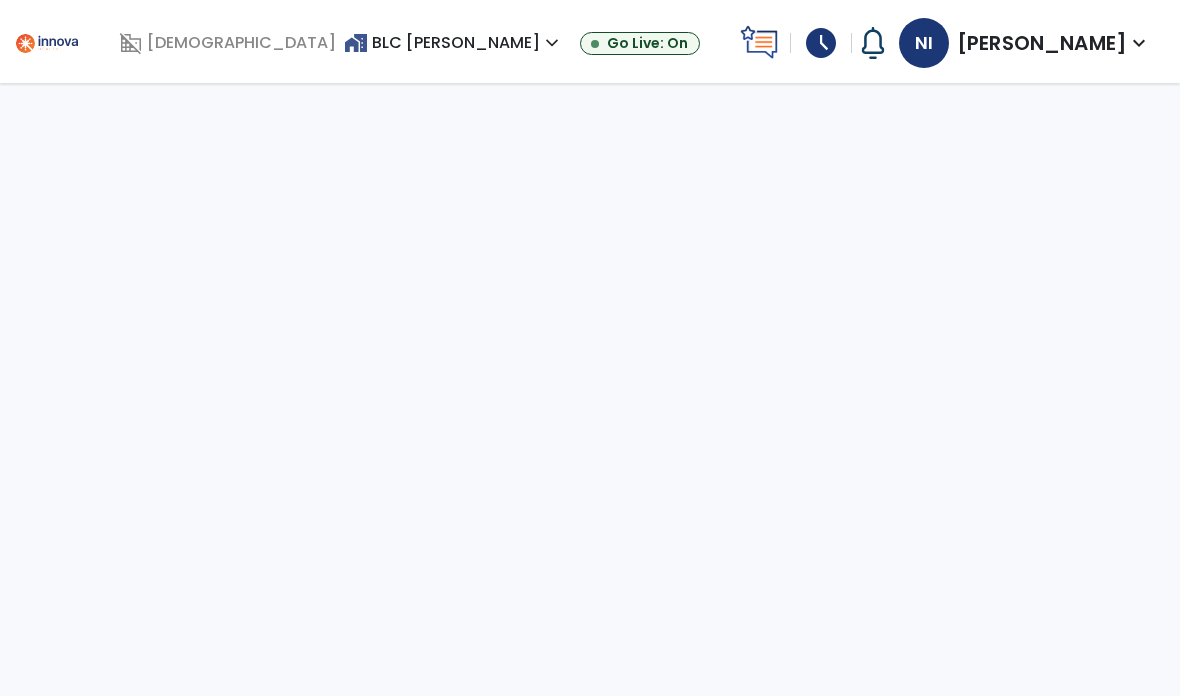 select on "***" 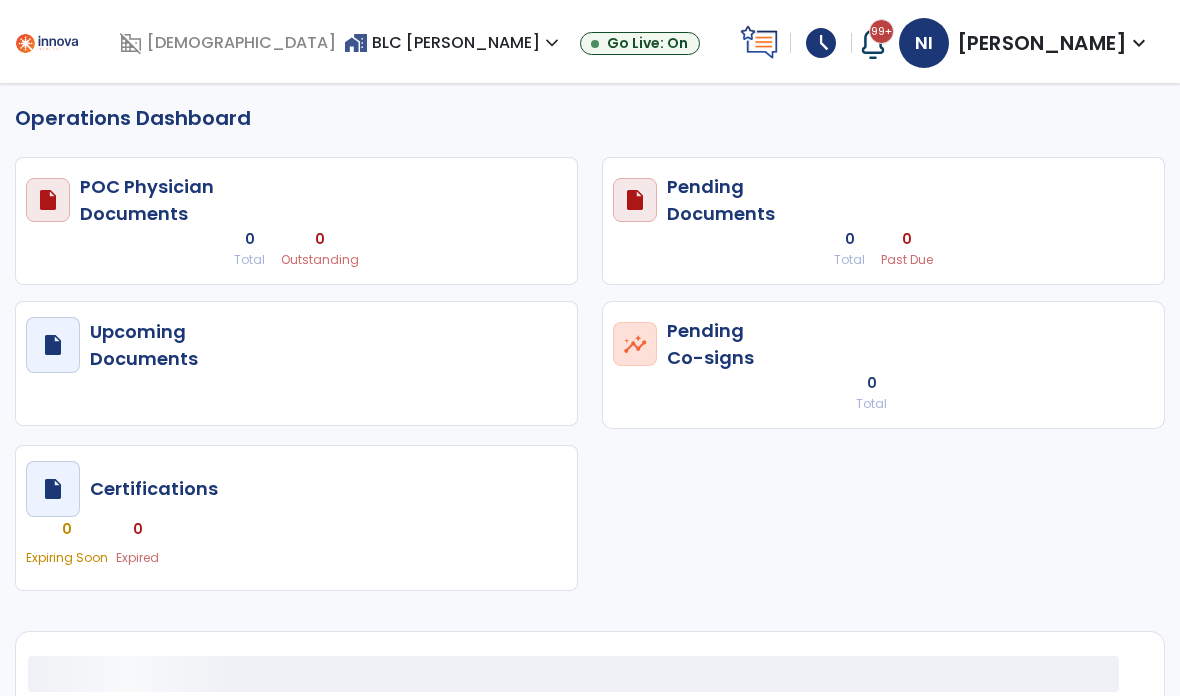 select on "***" 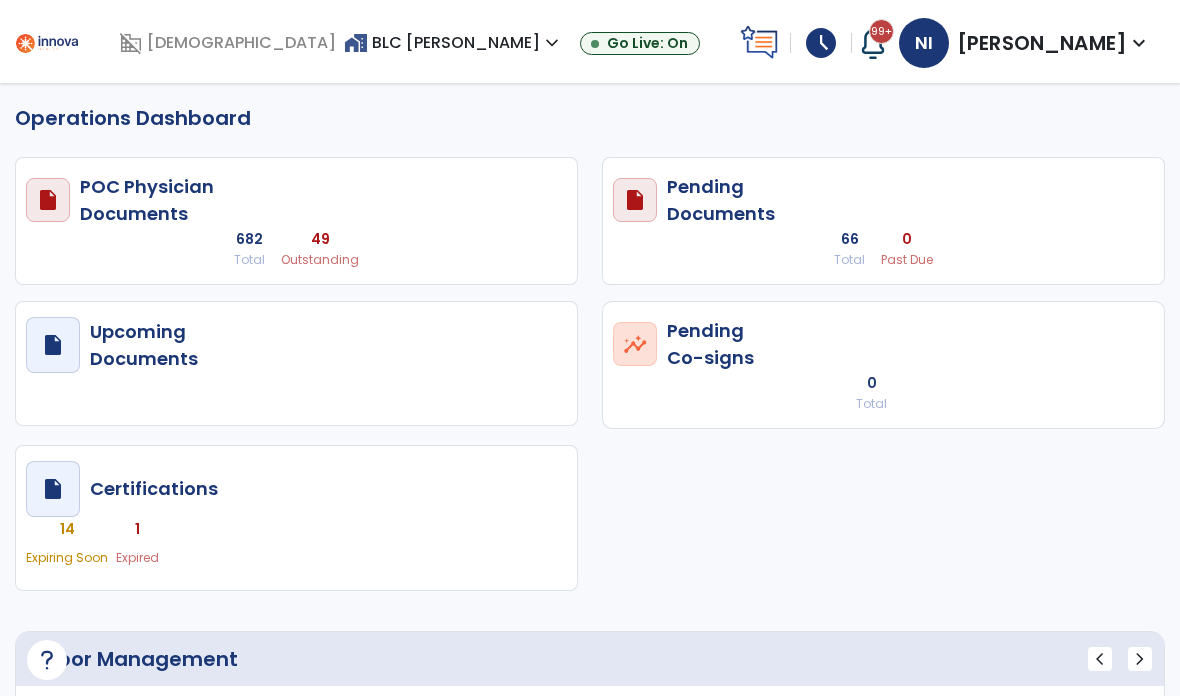 click at bounding box center (47, 41) 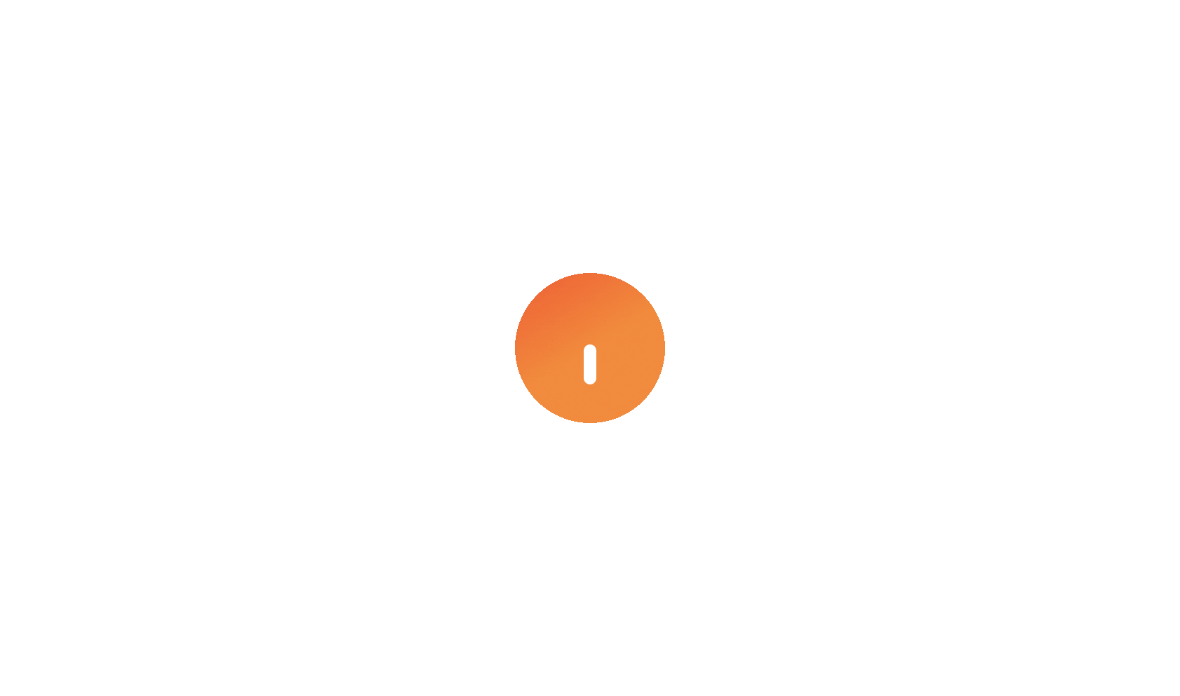 scroll, scrollTop: 0, scrollLeft: 0, axis: both 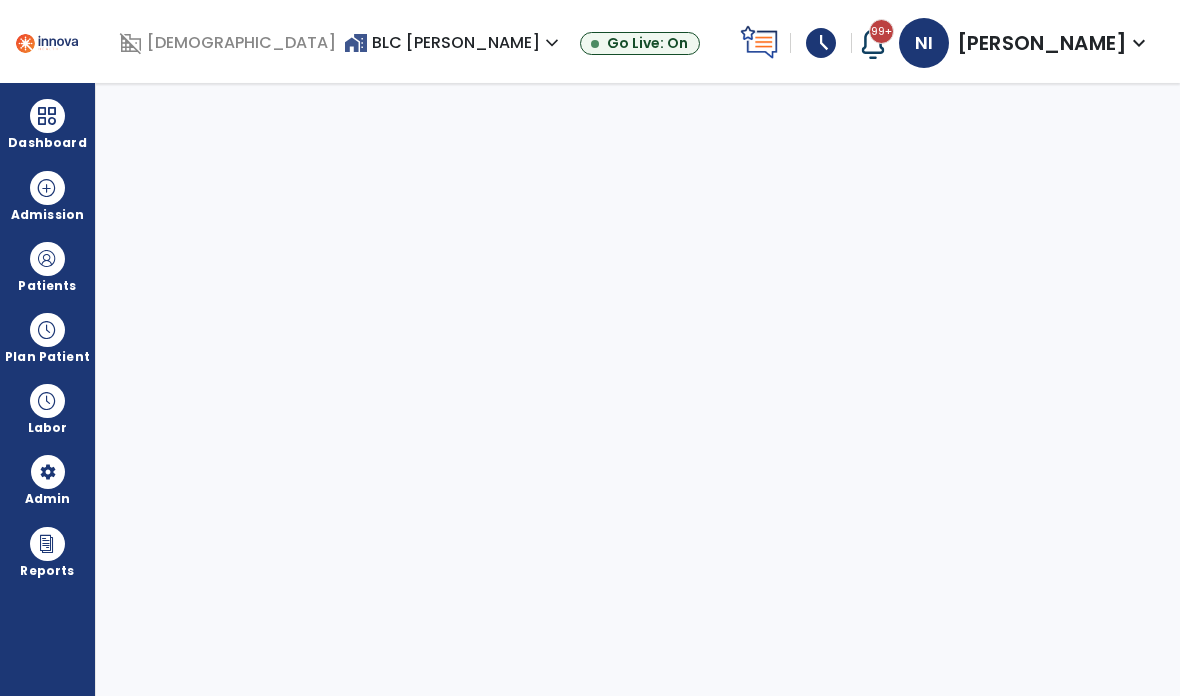 select on "***" 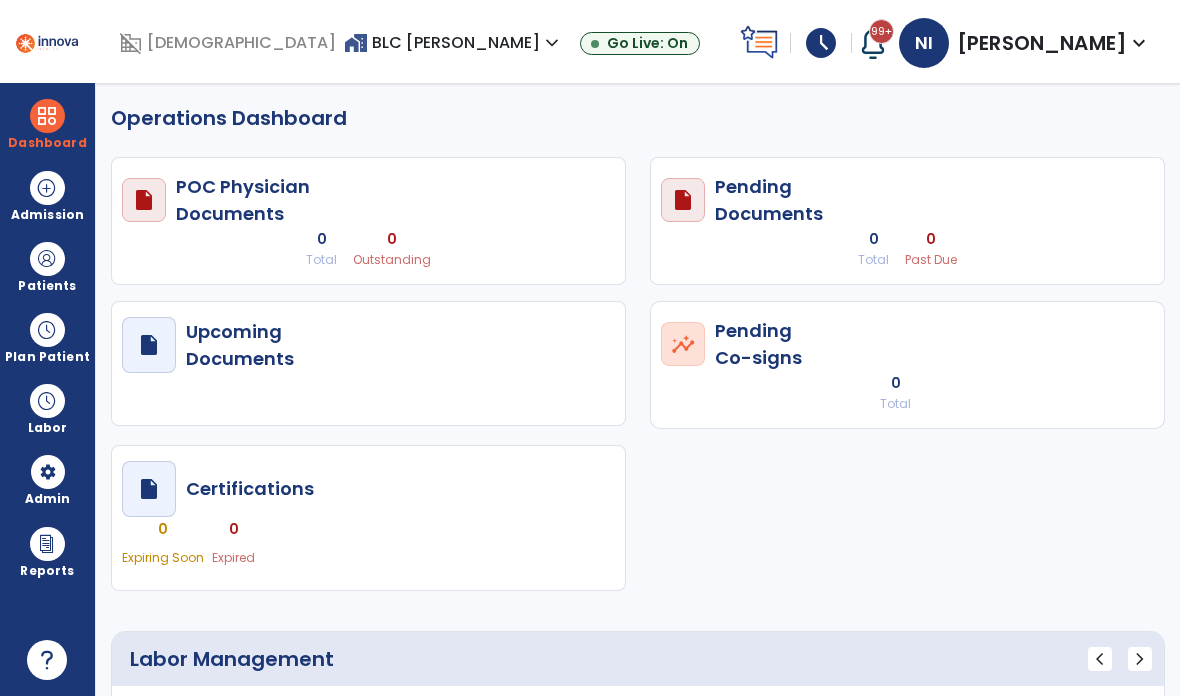 select on "***" 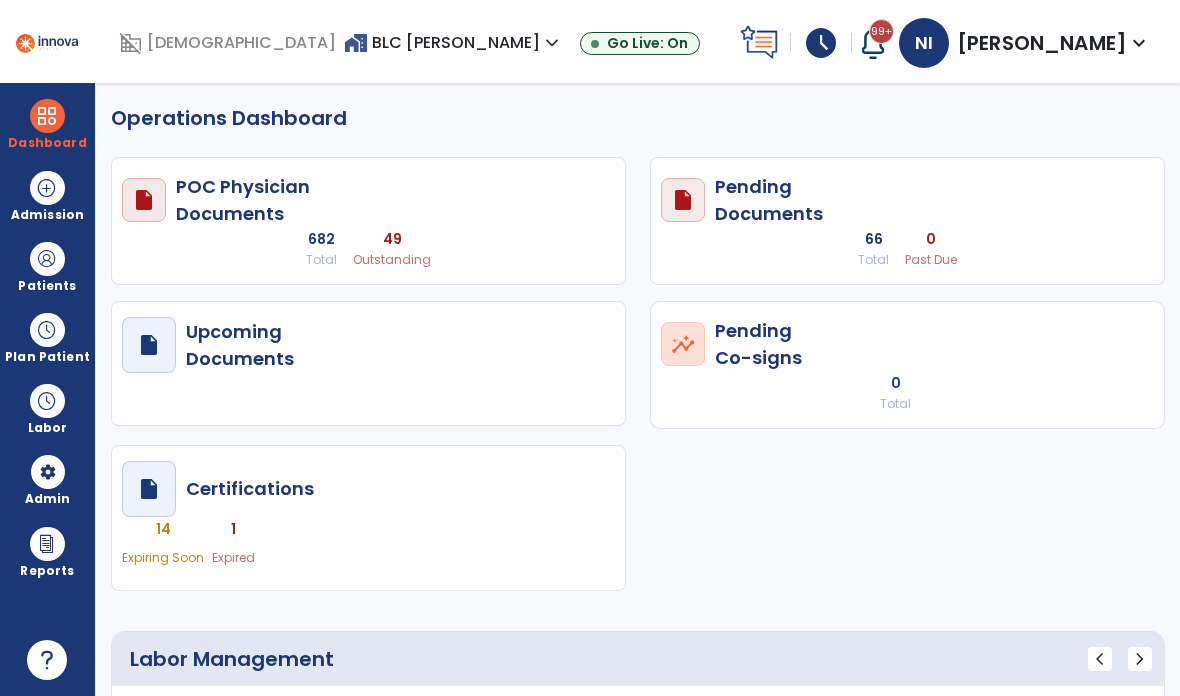 click at bounding box center (47, 259) 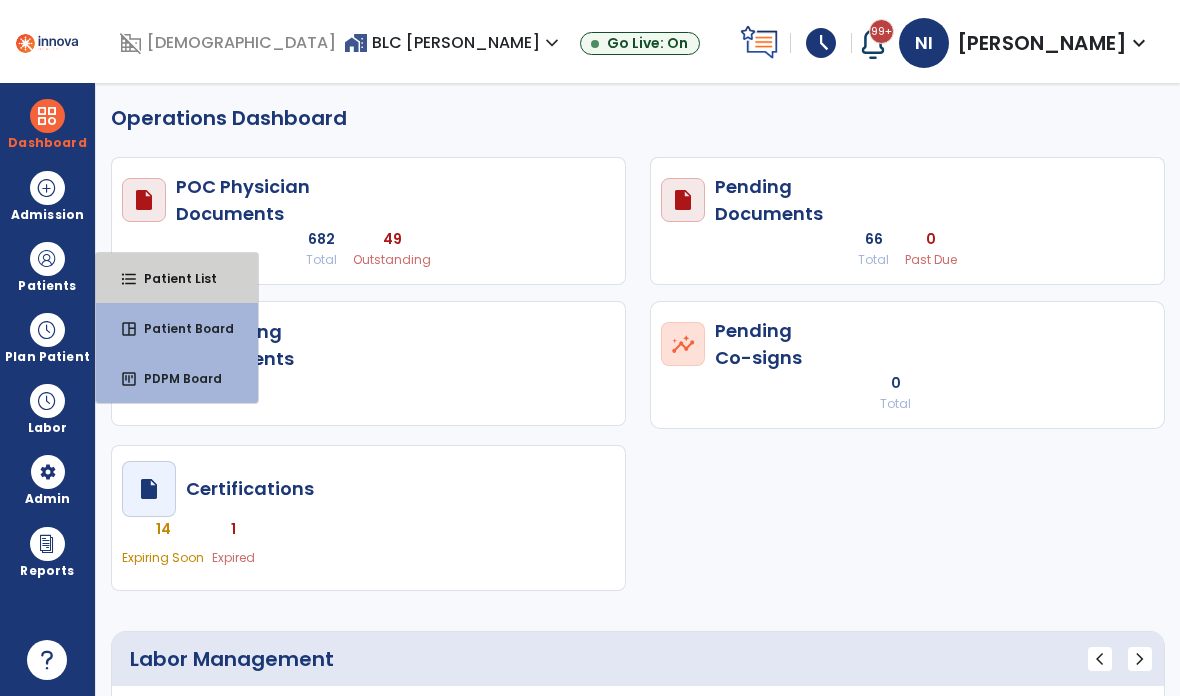 click on "Patient List" at bounding box center (172, 278) 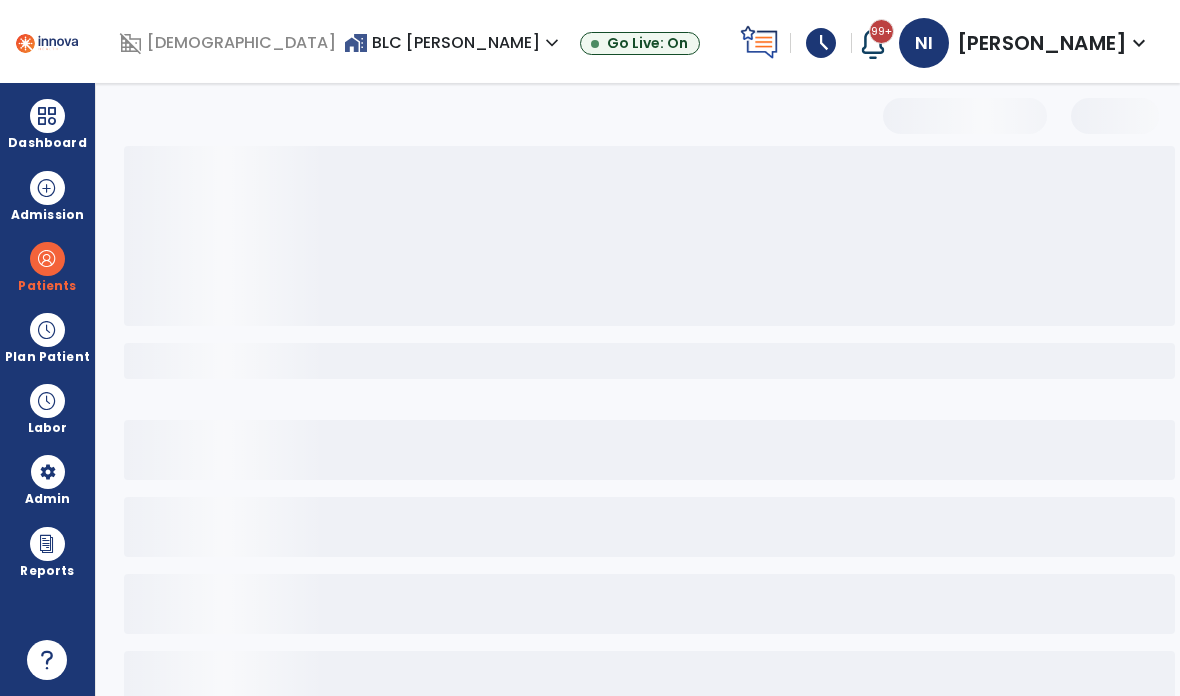 select on "***" 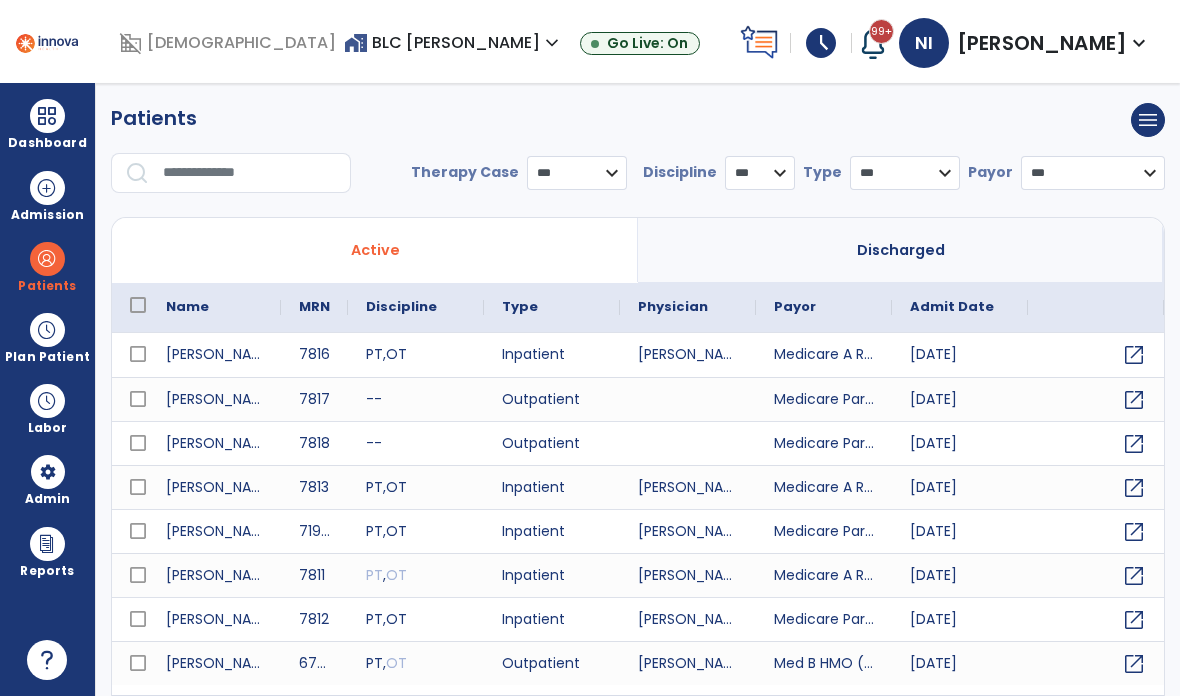 click at bounding box center (250, 173) 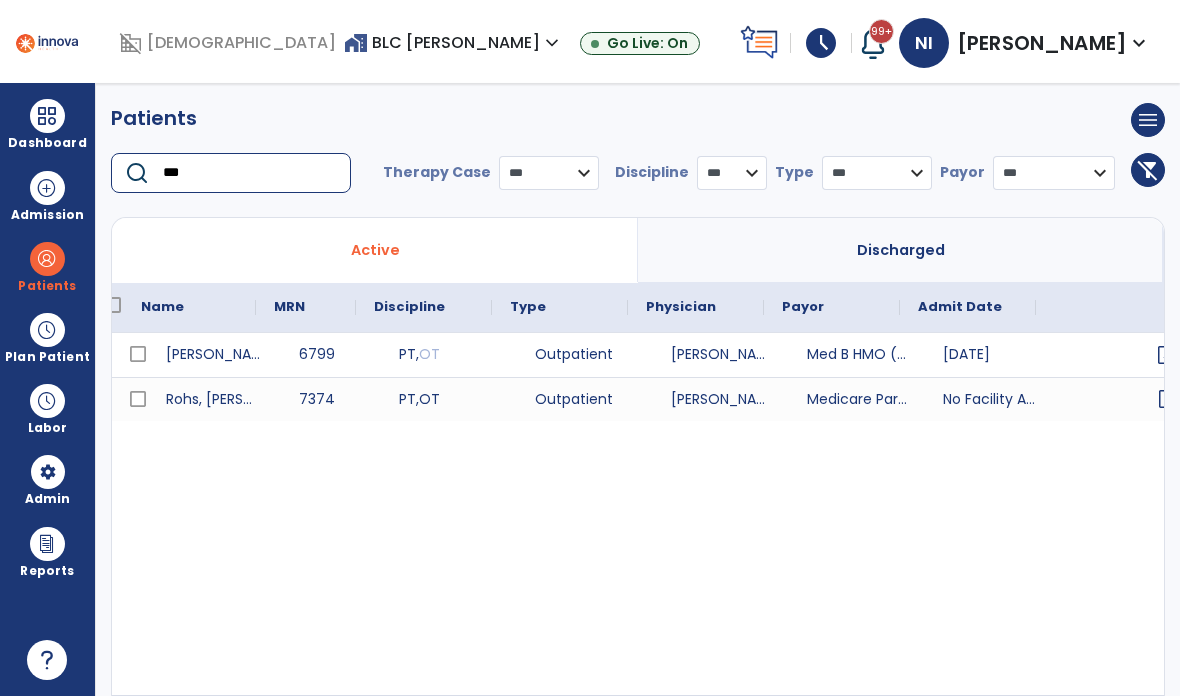scroll, scrollTop: 0, scrollLeft: 47, axis: horizontal 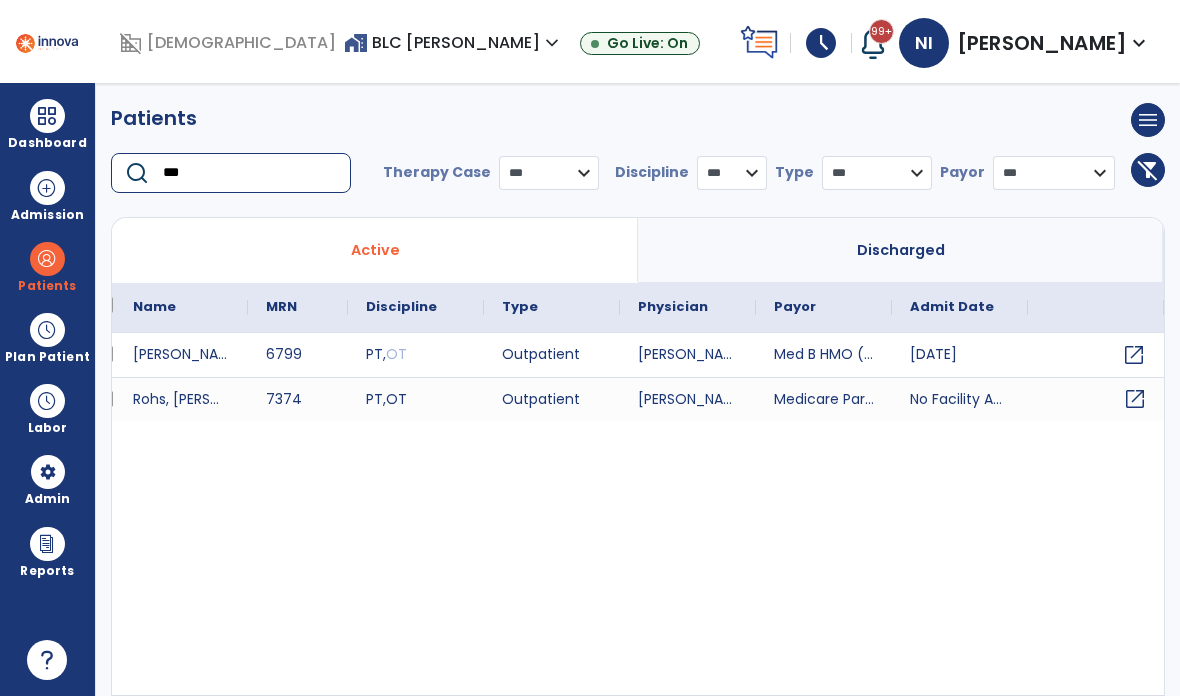 type on "***" 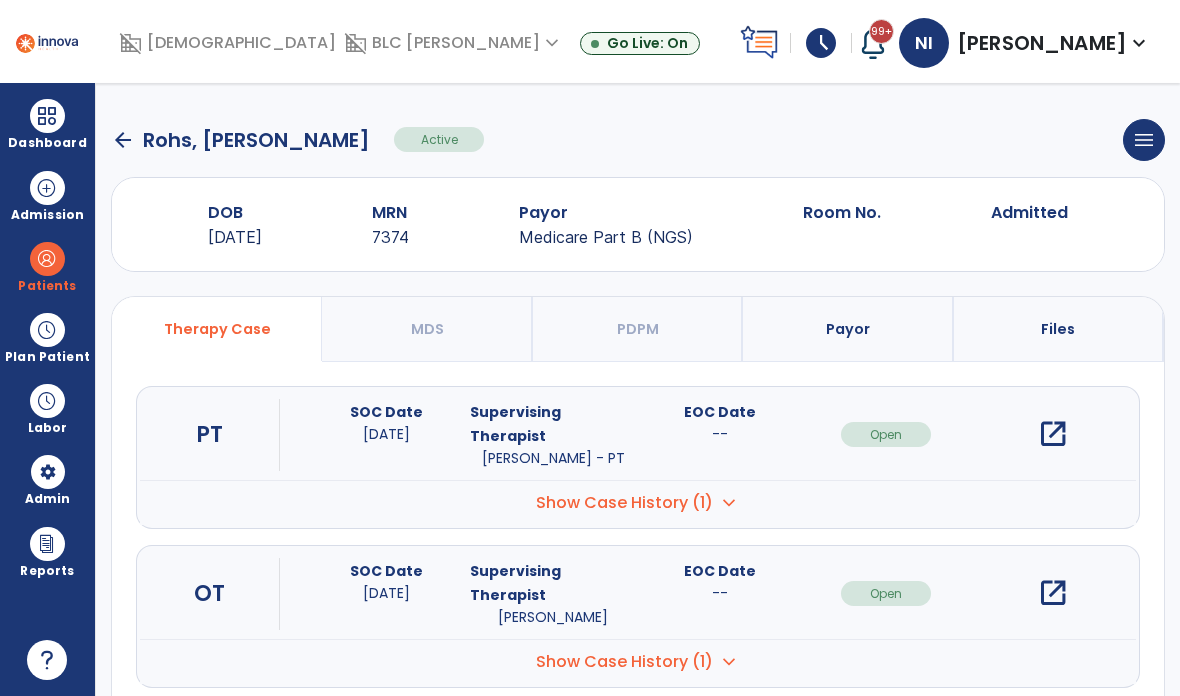 click on "open_in_new" at bounding box center [1053, 434] 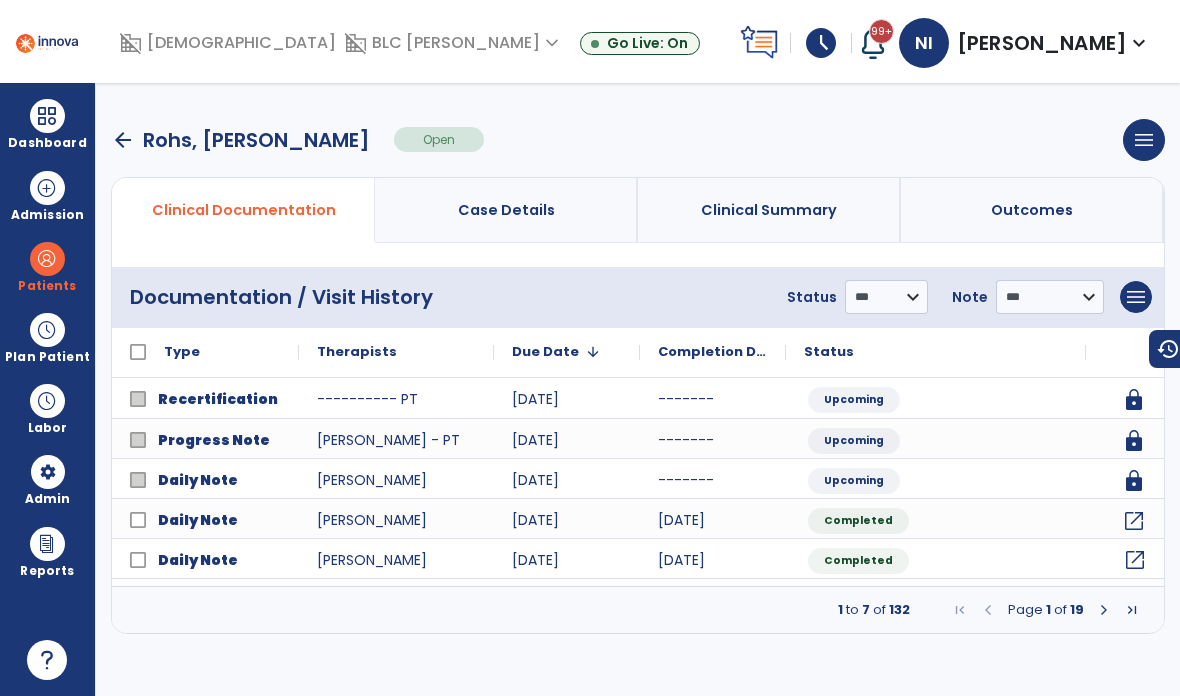 click on "open_in_new" 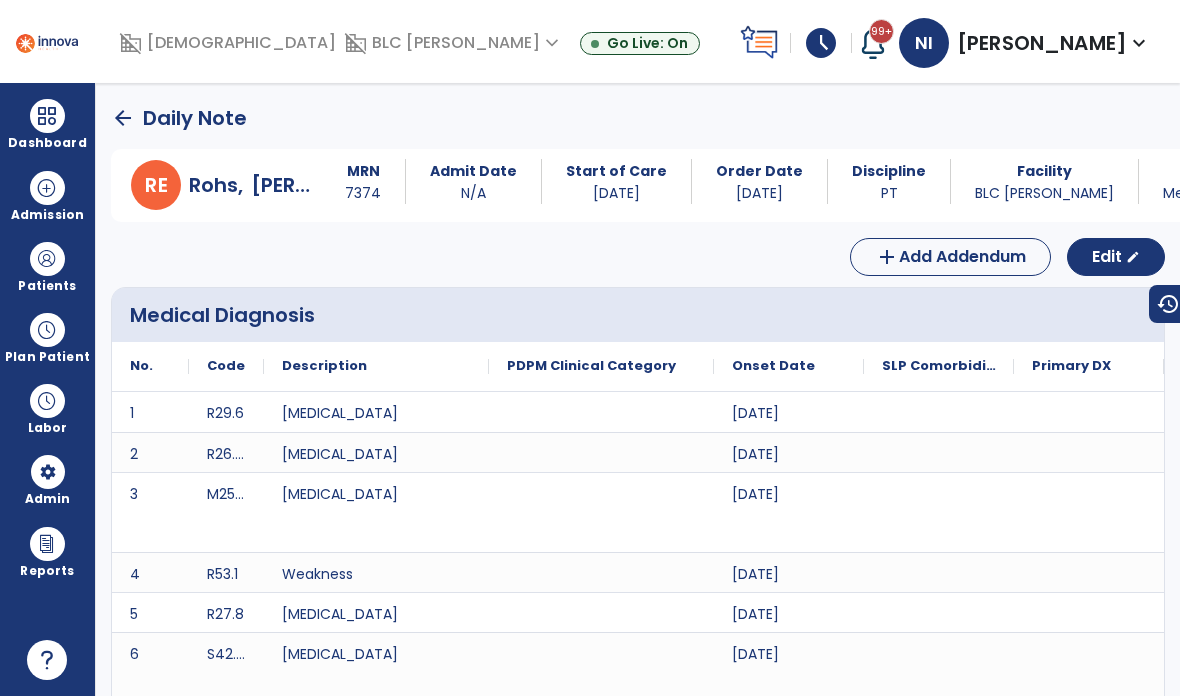 click on "Edit" 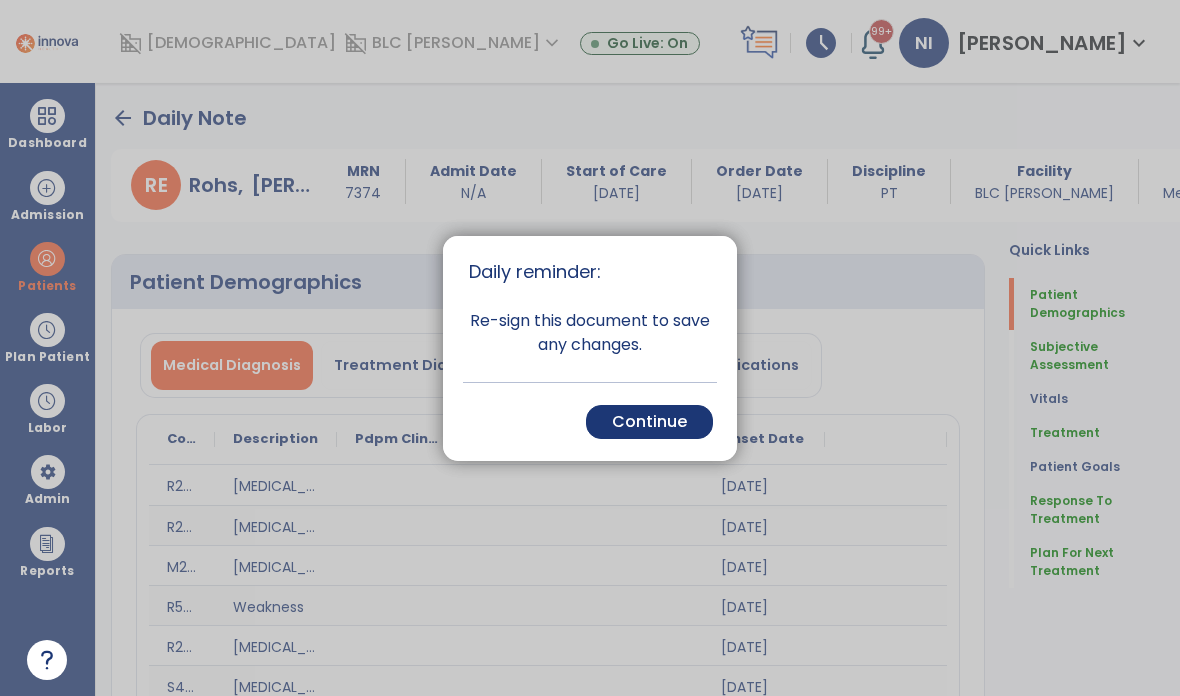 click on "Continue" at bounding box center [649, 422] 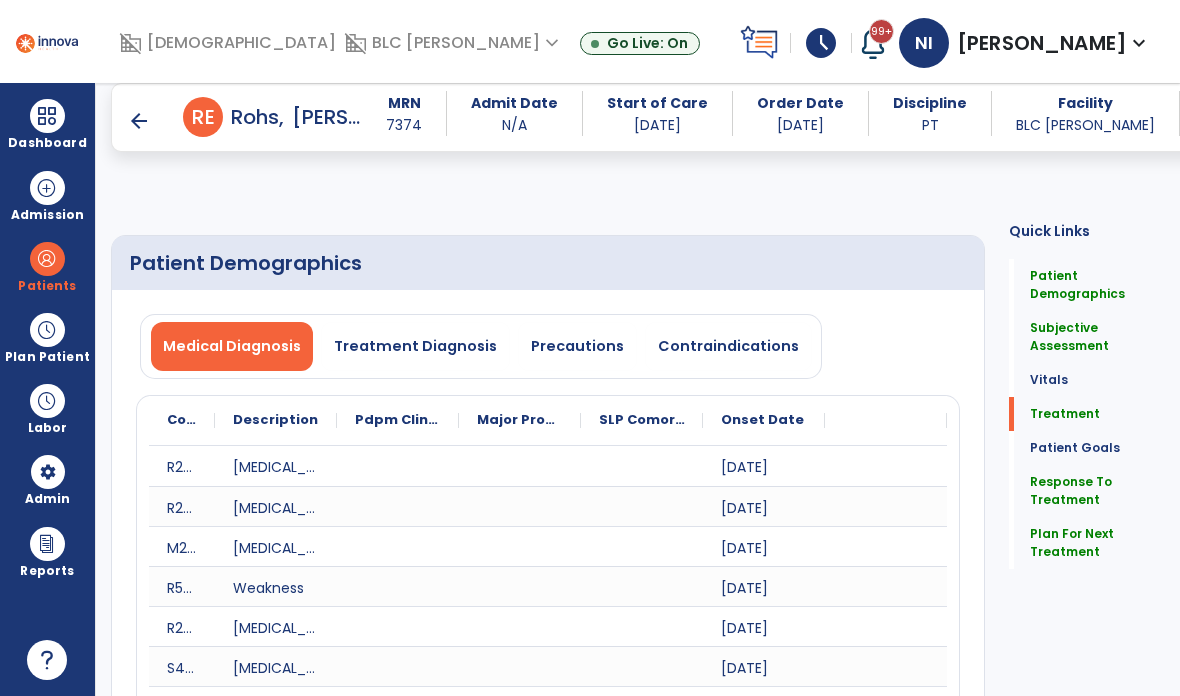 scroll, scrollTop: 20, scrollLeft: 0, axis: vertical 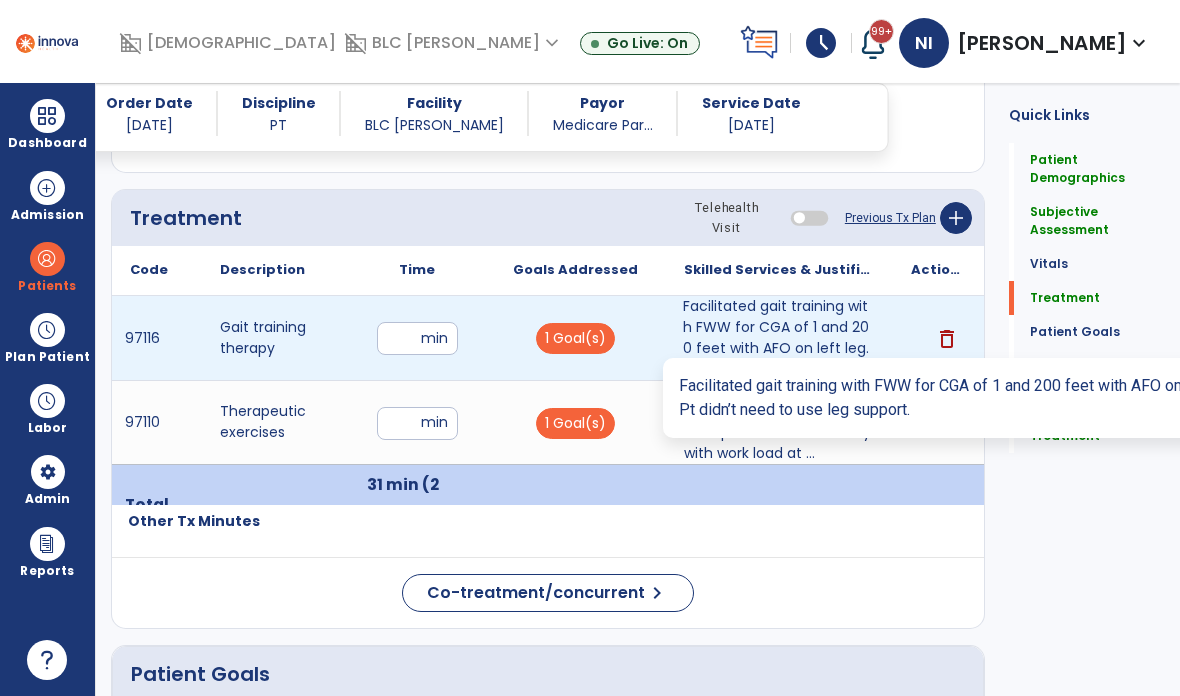 click on "Facilitated gait training with FWW for CGA of 1 and 200 feet with AFO on left leg. Pt had no c/o of ..." at bounding box center [779, 338] 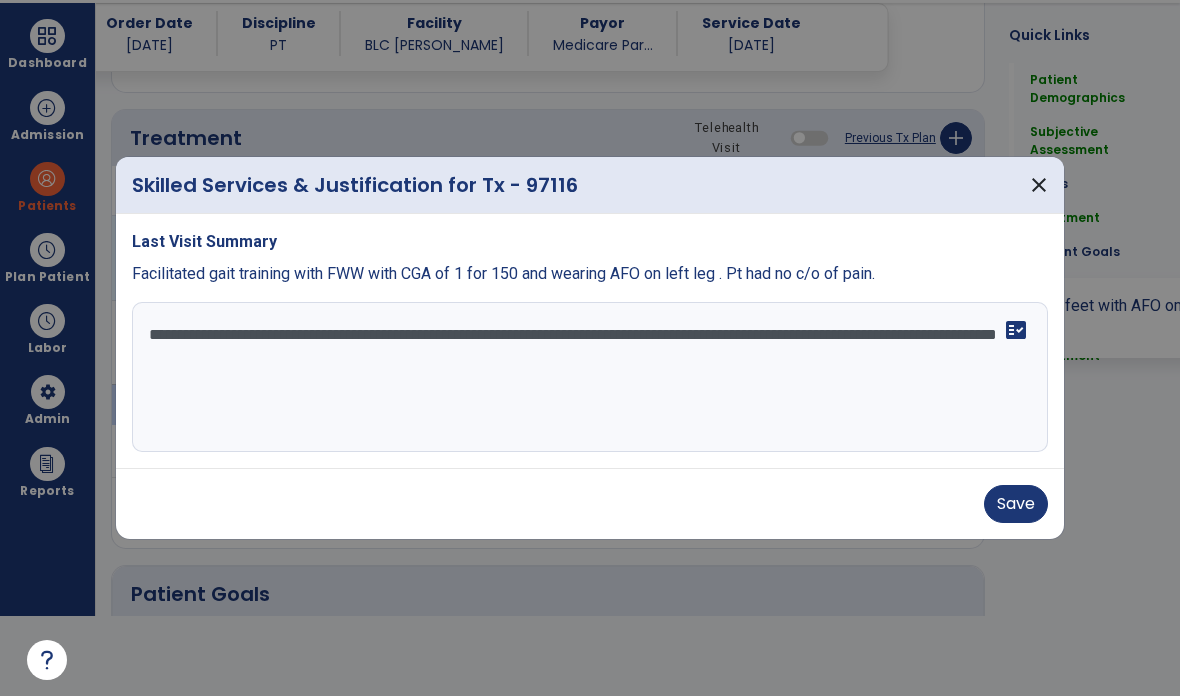 scroll, scrollTop: 0, scrollLeft: 0, axis: both 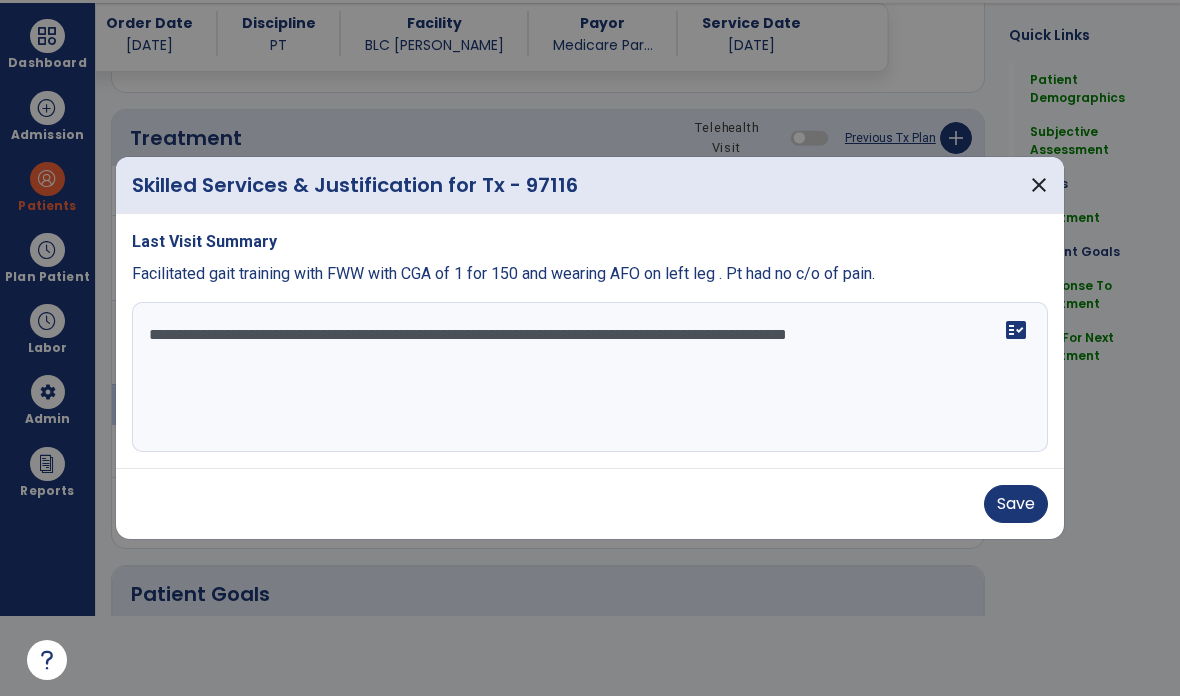 type on "**********" 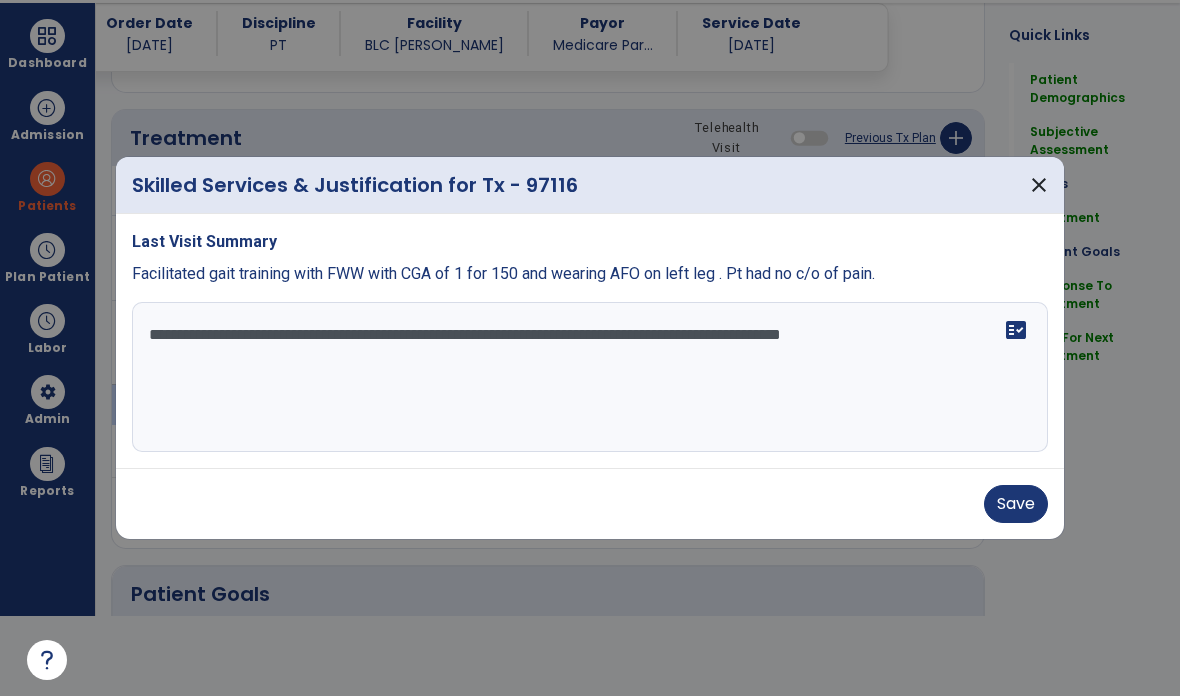 click on "Save" at bounding box center [1016, 504] 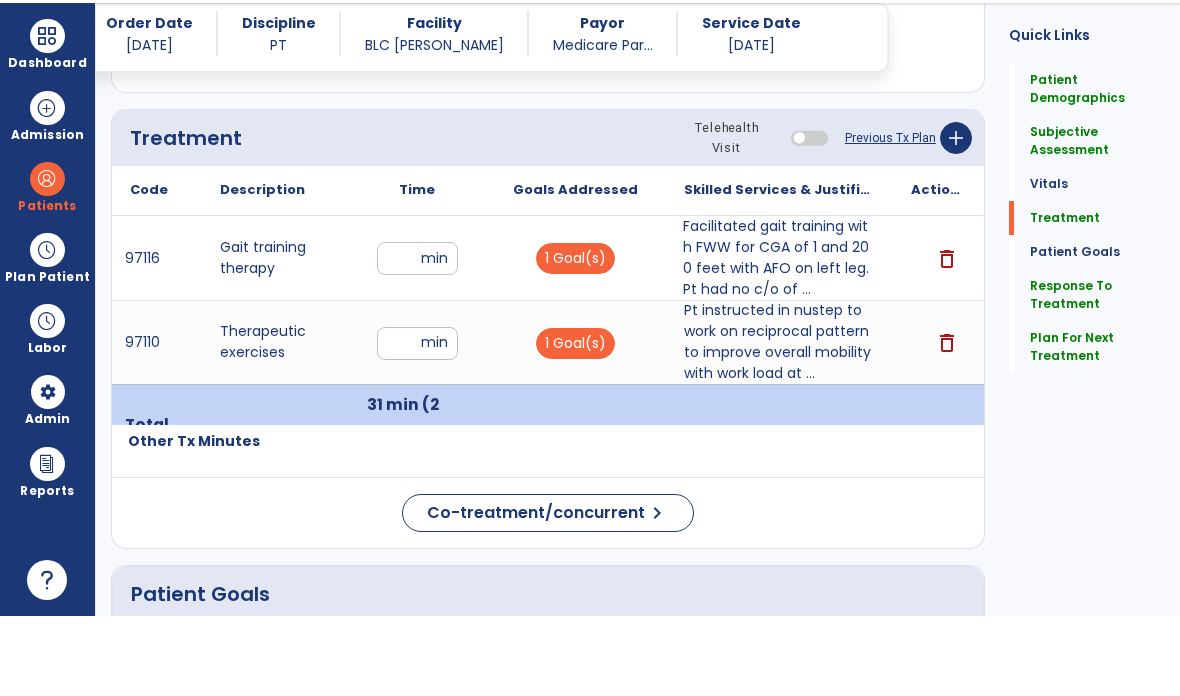scroll, scrollTop: 80, scrollLeft: 0, axis: vertical 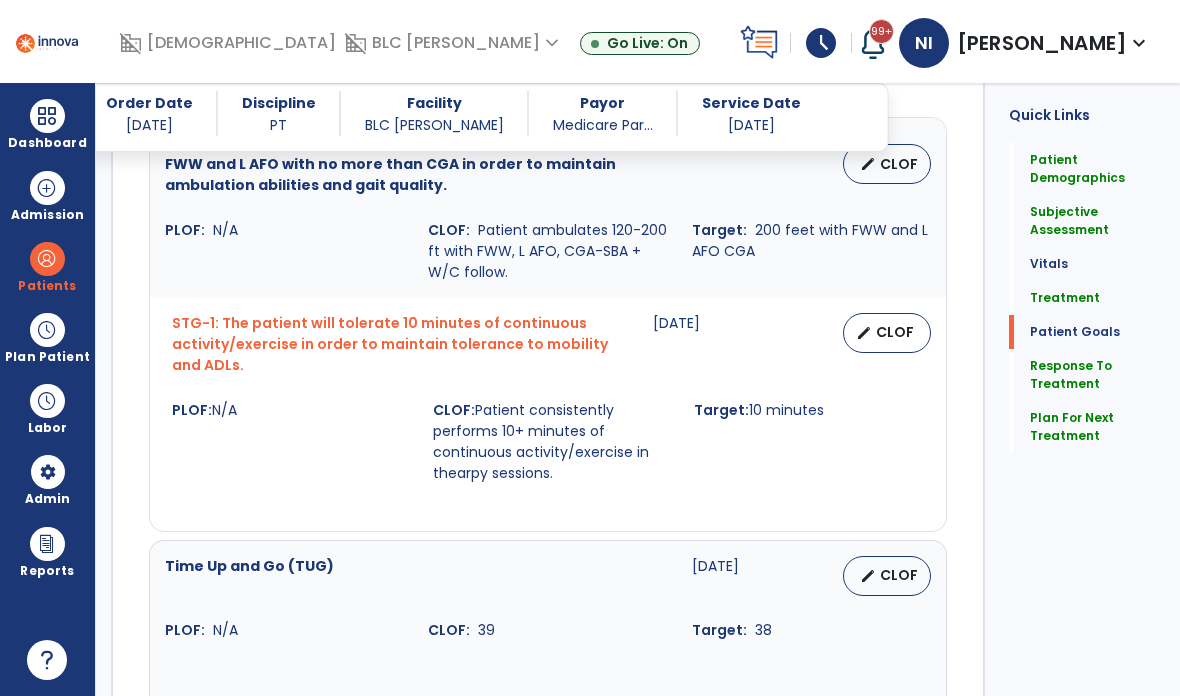 click on "Plan For Next Treatment" 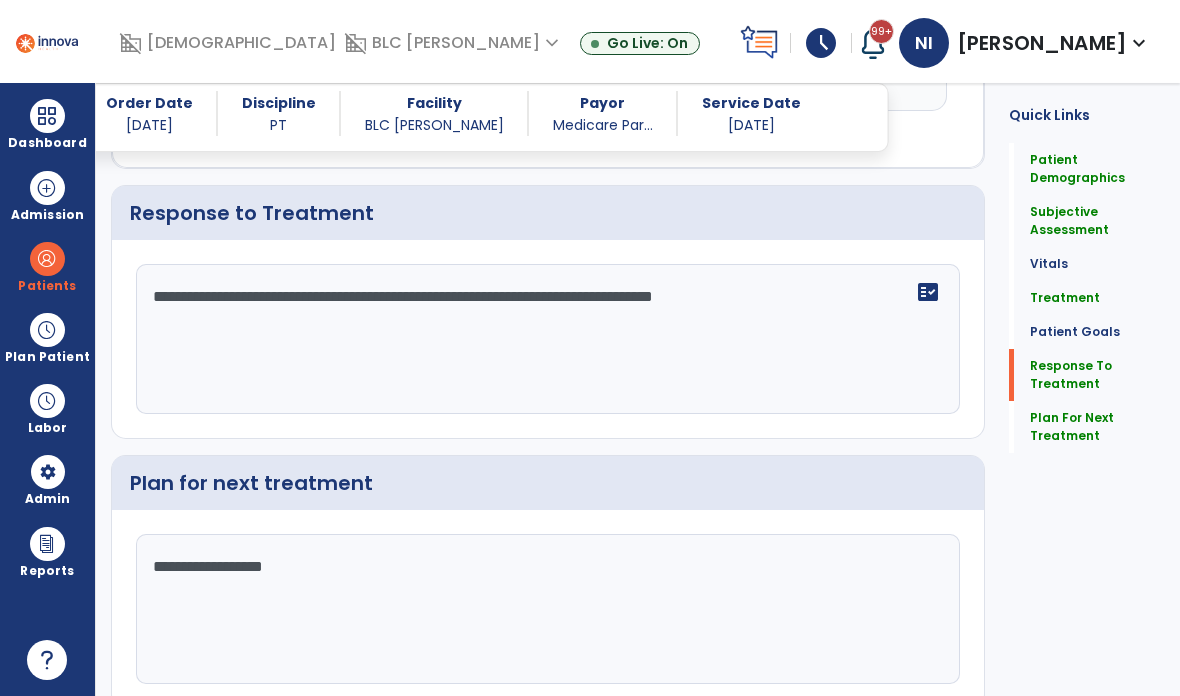 click on "Re-Sign Doc" 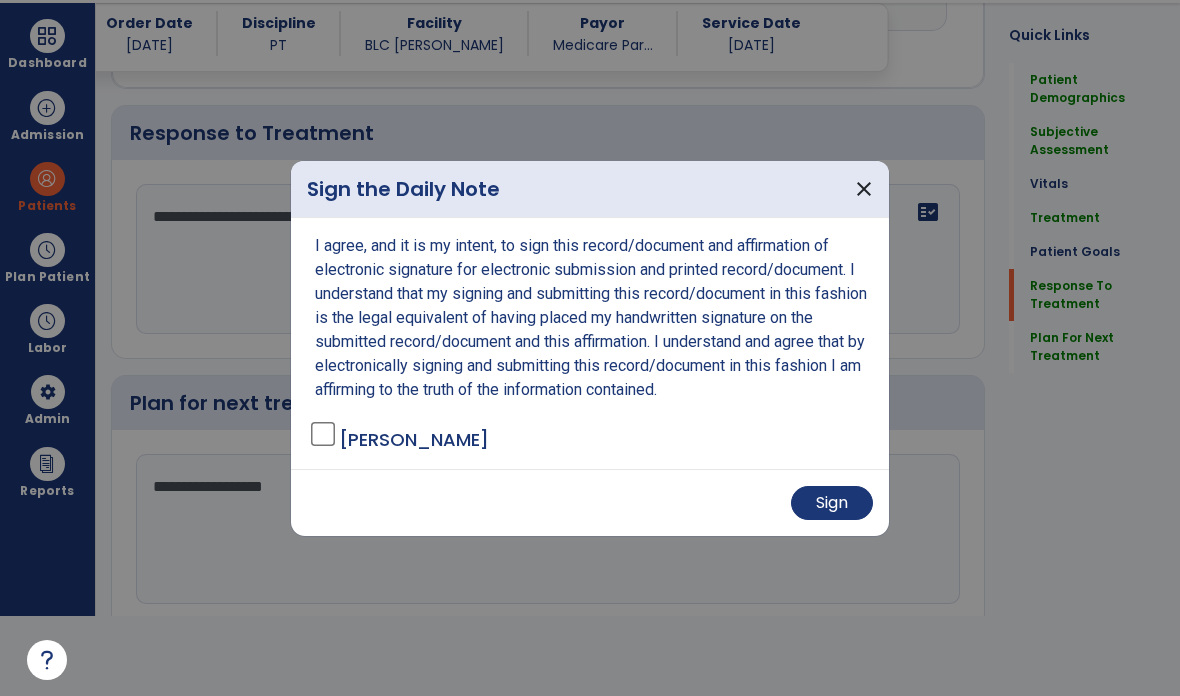 click on "Sign" at bounding box center (832, 503) 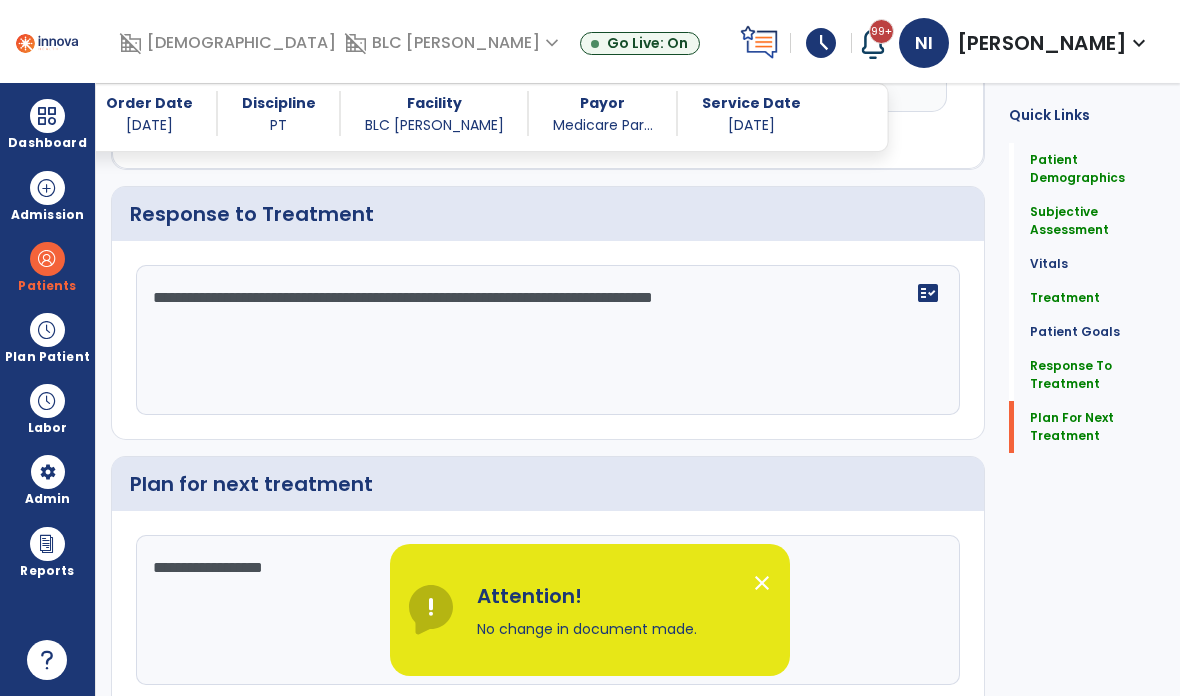 click on "Plan For Next Treatment" 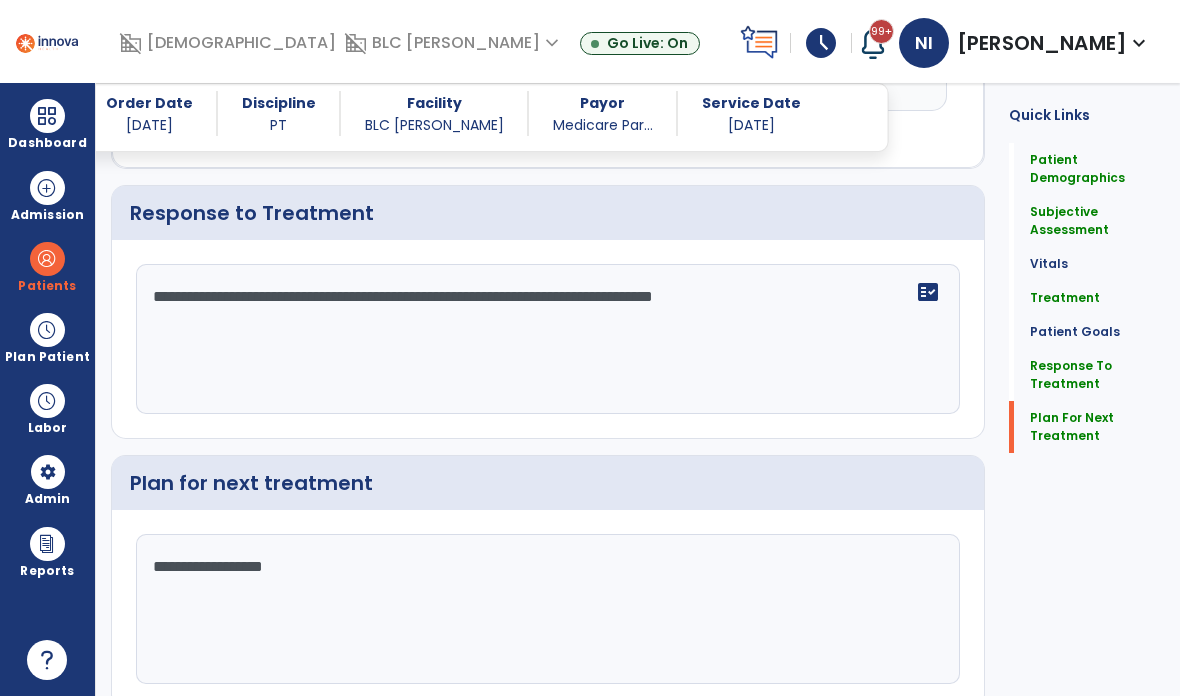 click on "Re-Sign Doc" 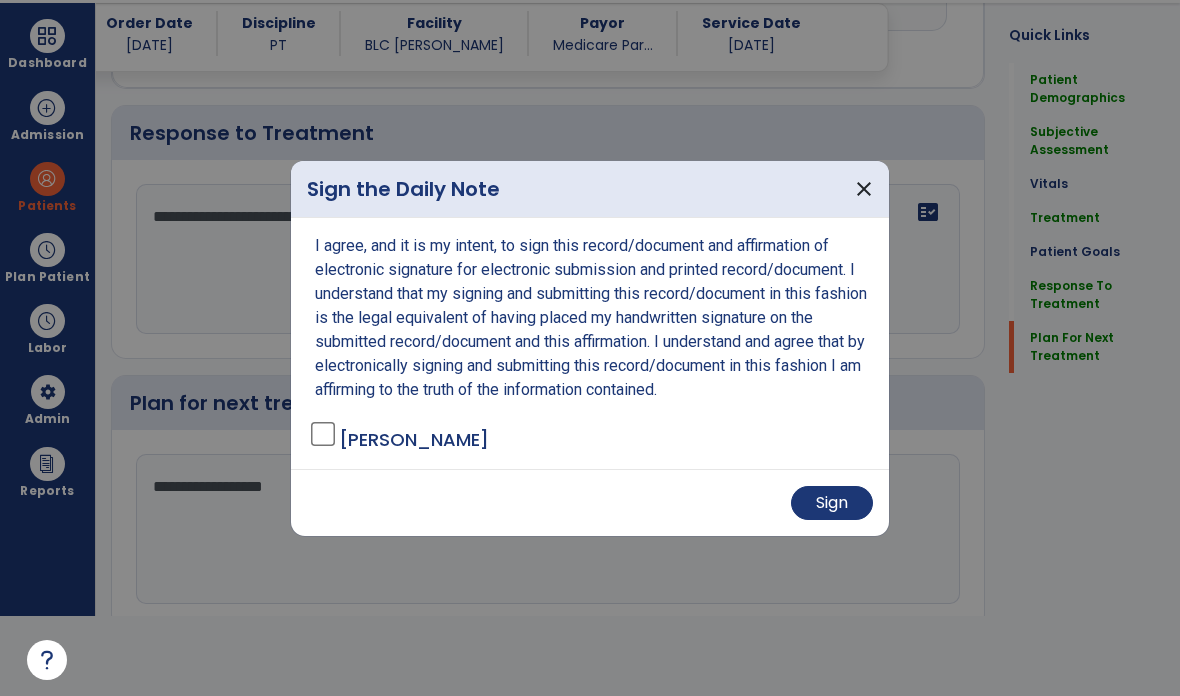click on "Sign" at bounding box center [832, 503] 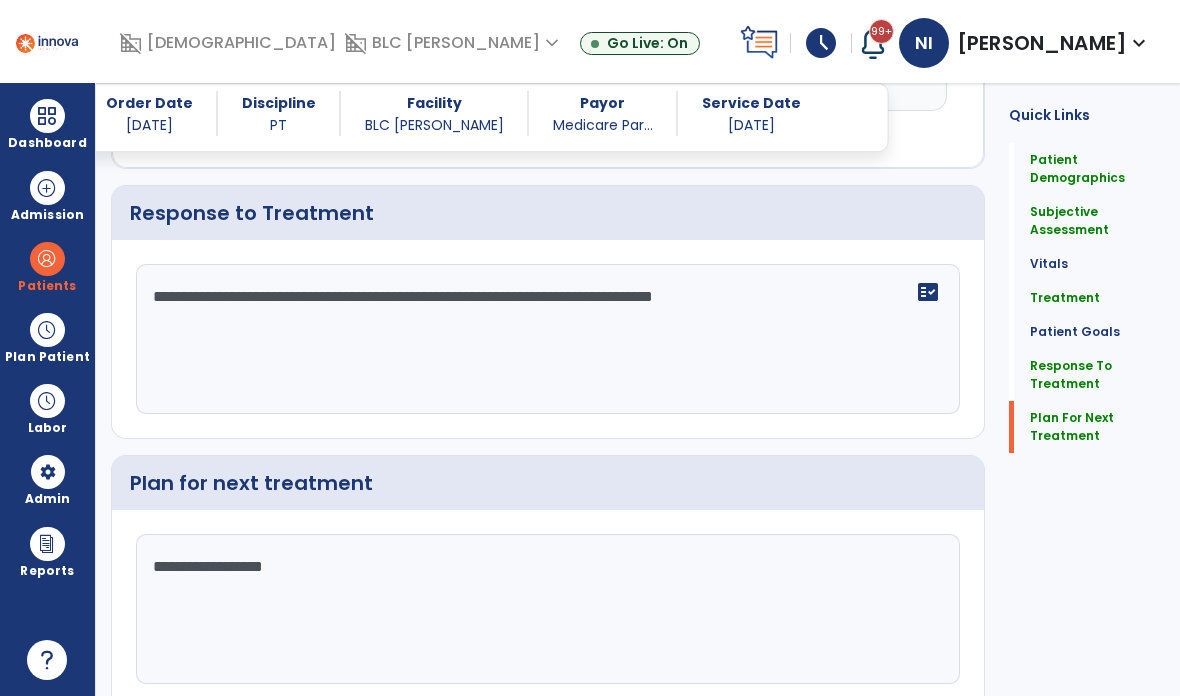 scroll, scrollTop: 80, scrollLeft: 0, axis: vertical 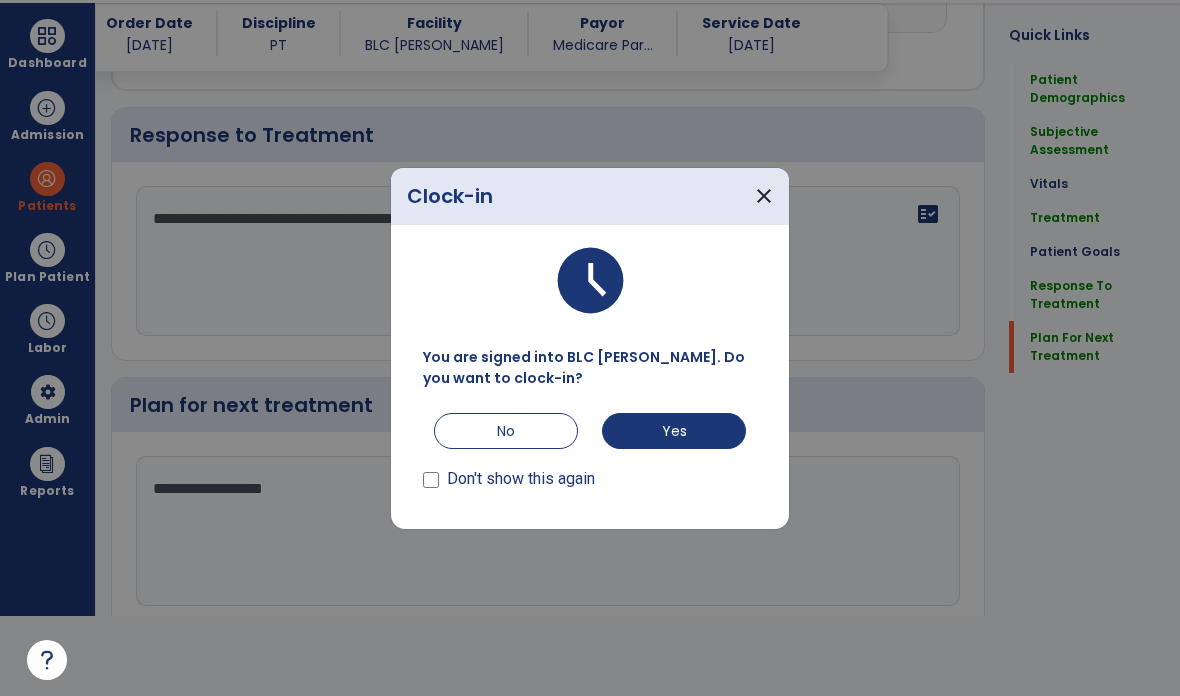 click on "No" at bounding box center (506, 431) 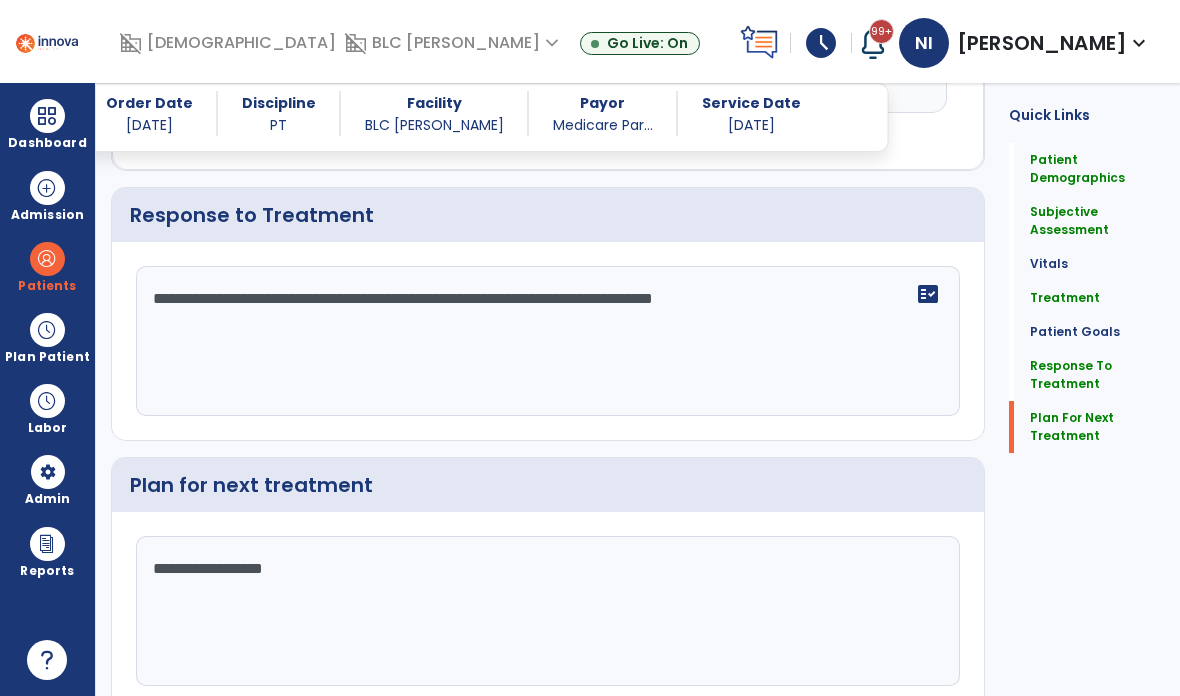 click on "Plan For Next Treatment" 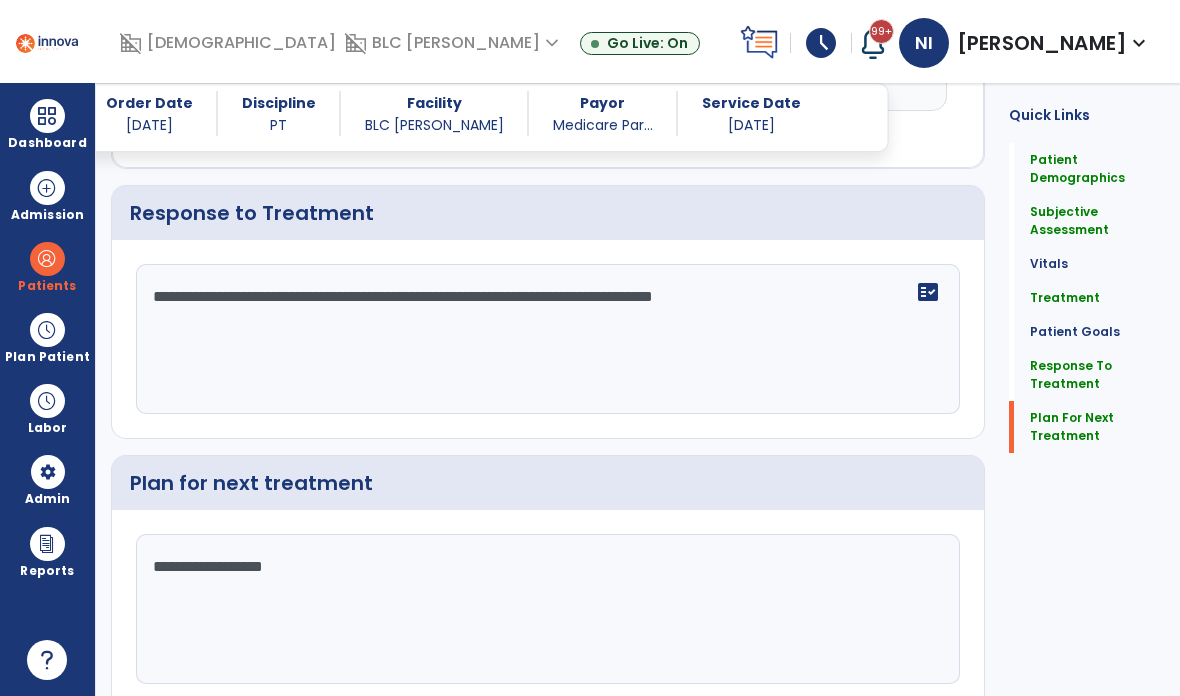 click on "Re-Sign Doc" 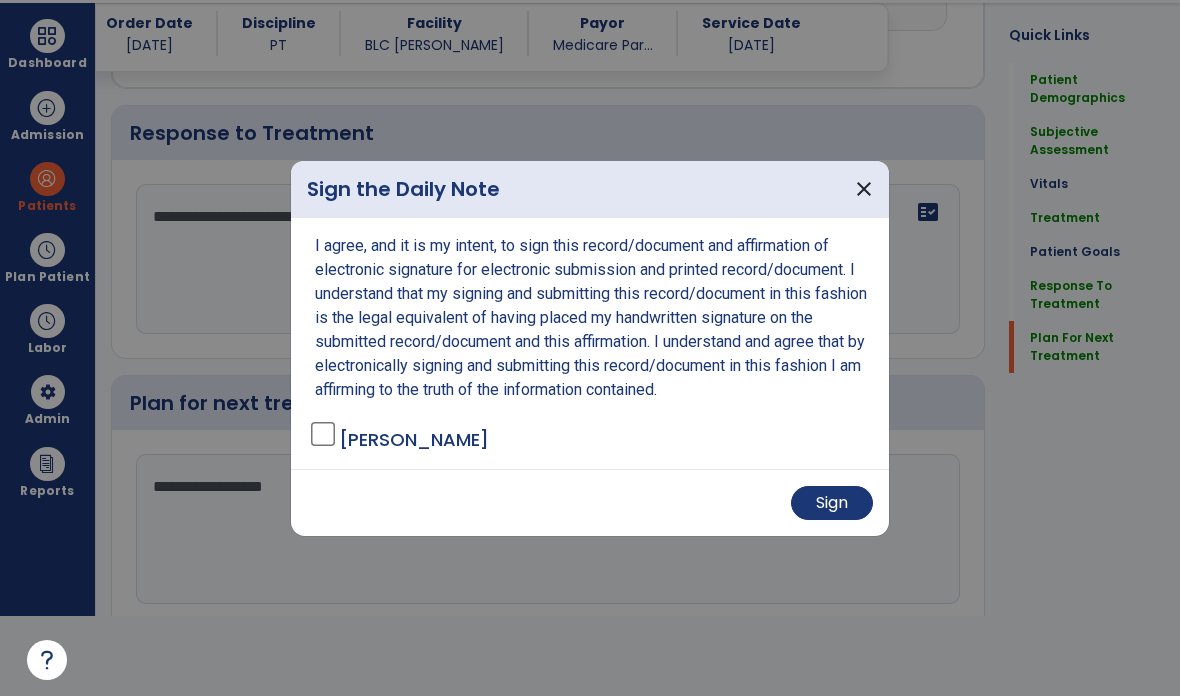 click on "Sign" at bounding box center (832, 503) 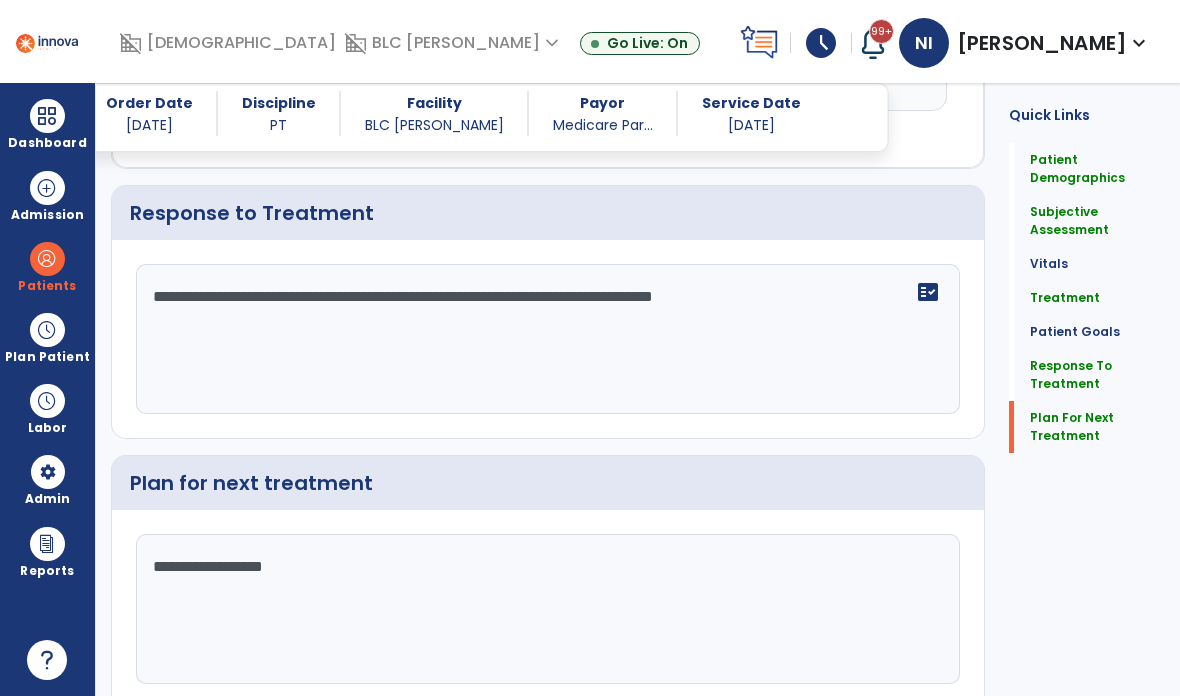 scroll, scrollTop: 80, scrollLeft: 0, axis: vertical 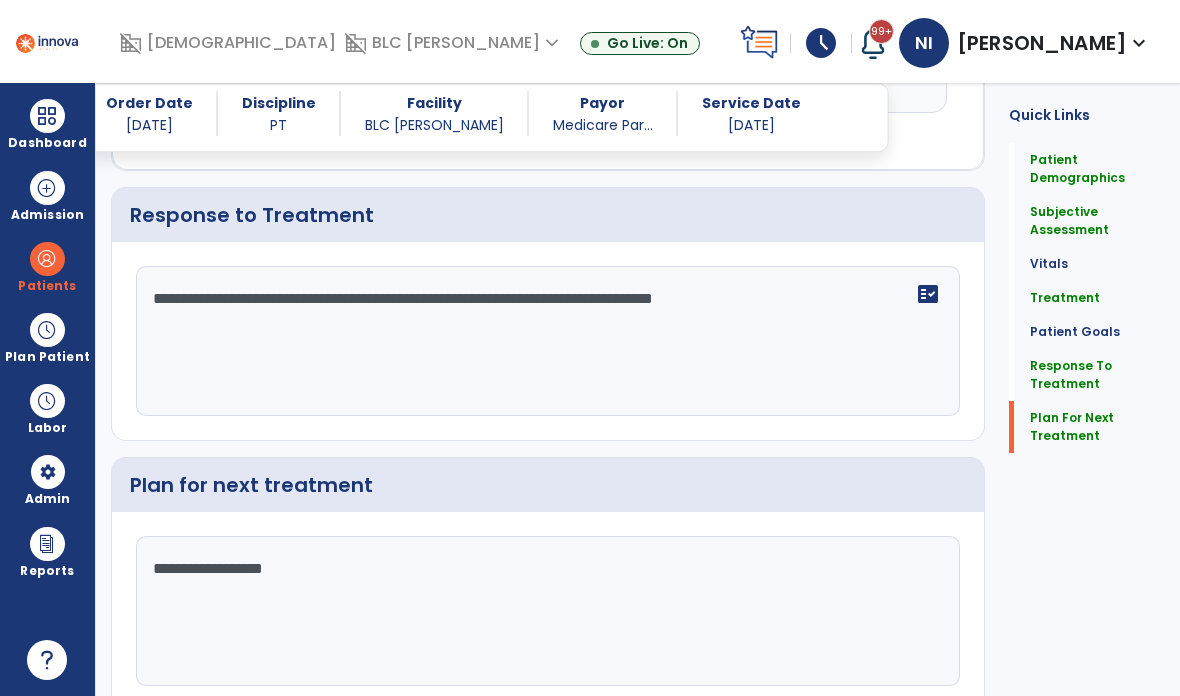 click at bounding box center [47, 259] 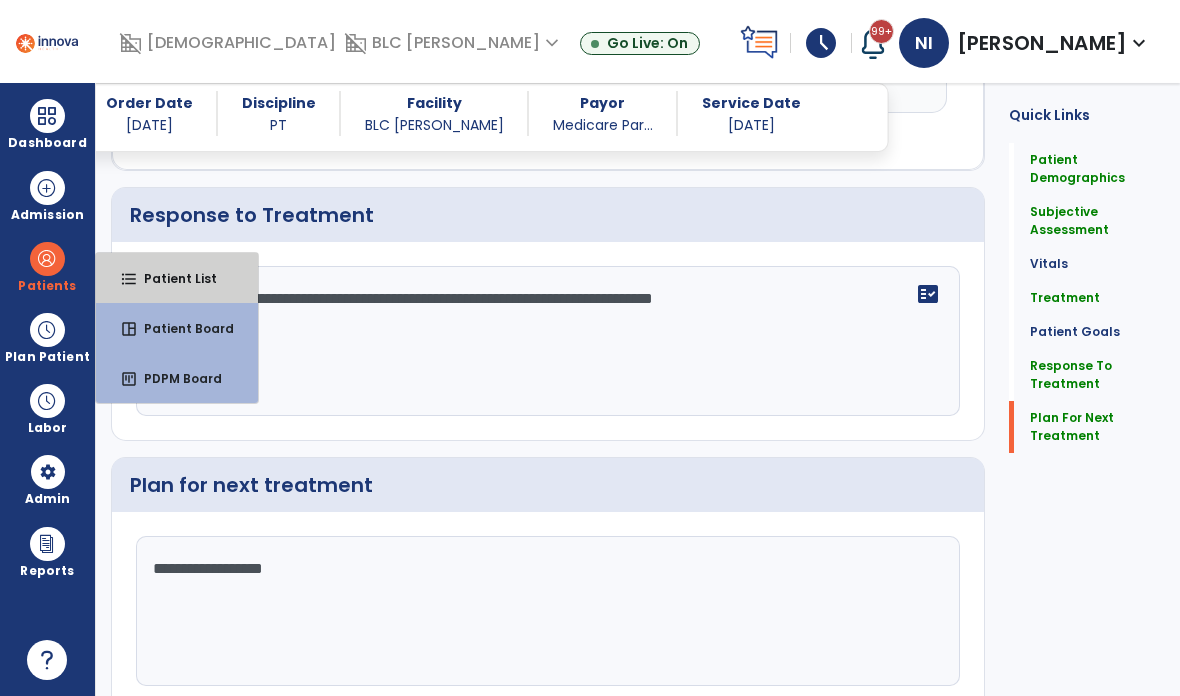 click on "Patient List" at bounding box center [172, 278] 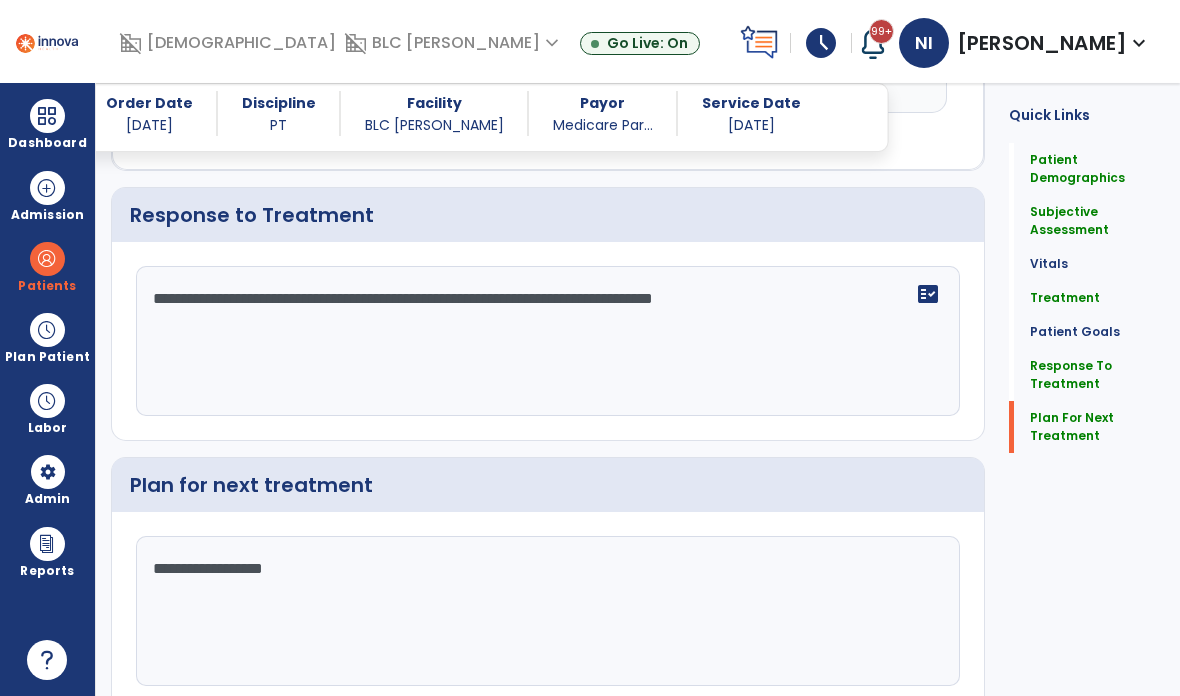 click at bounding box center [47, 259] 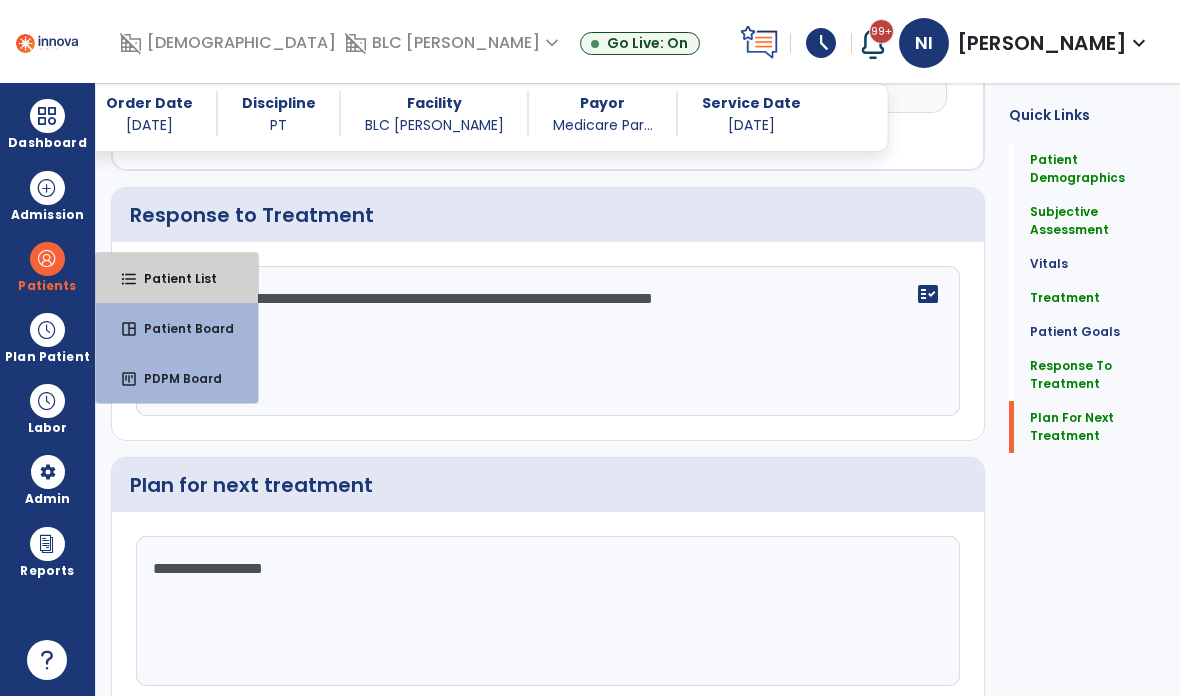 click on "Patient List" at bounding box center [172, 278] 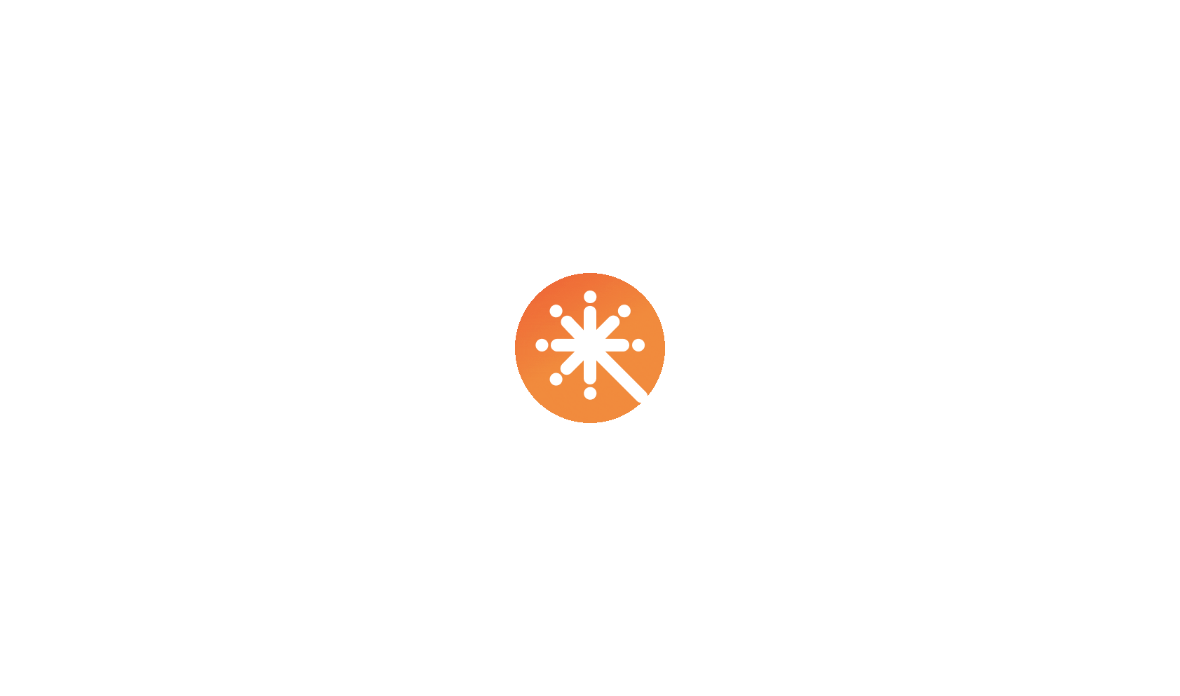scroll, scrollTop: 0, scrollLeft: 0, axis: both 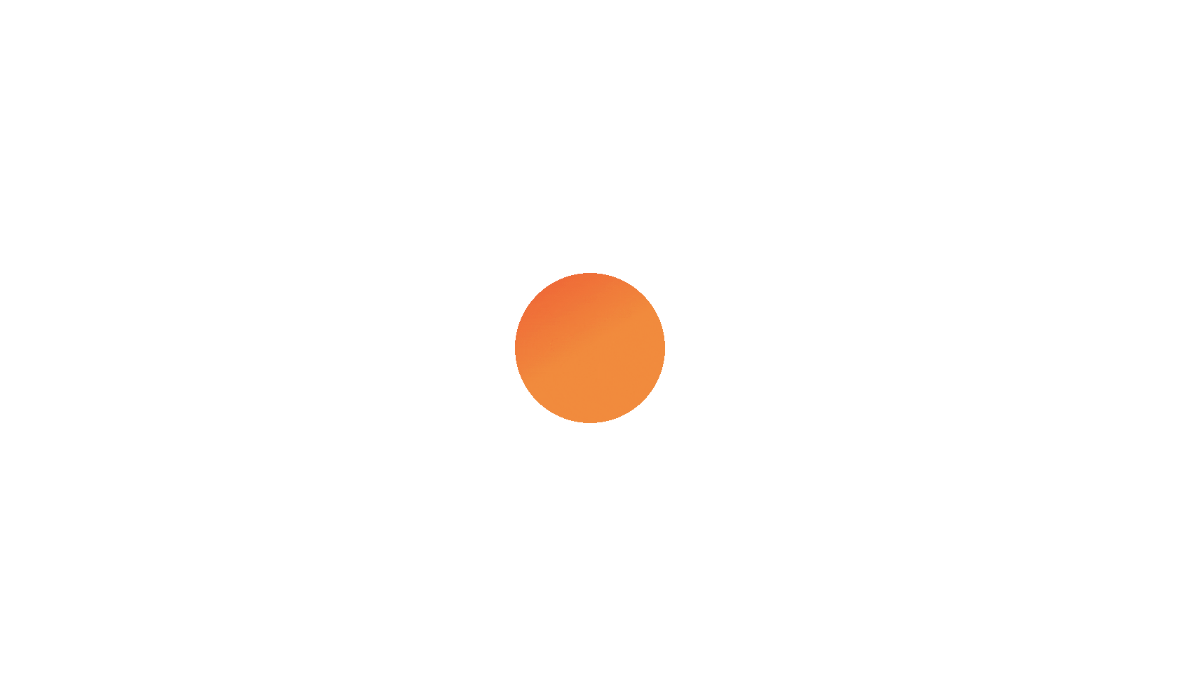 select on "***" 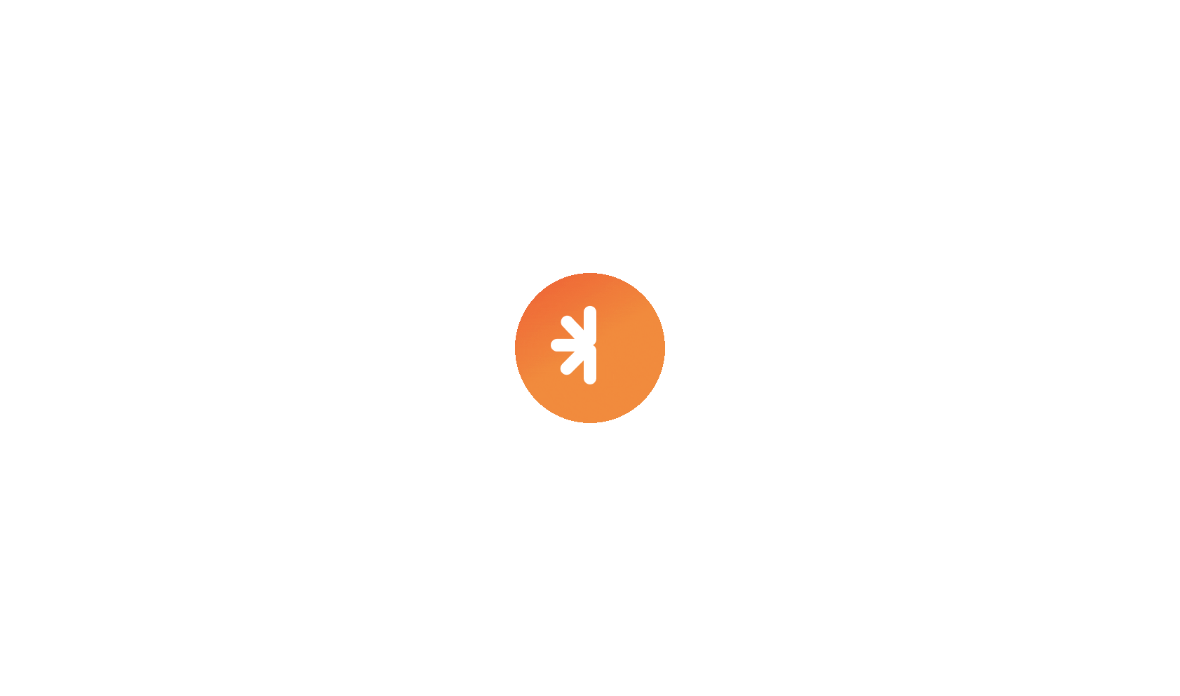 select on "****" 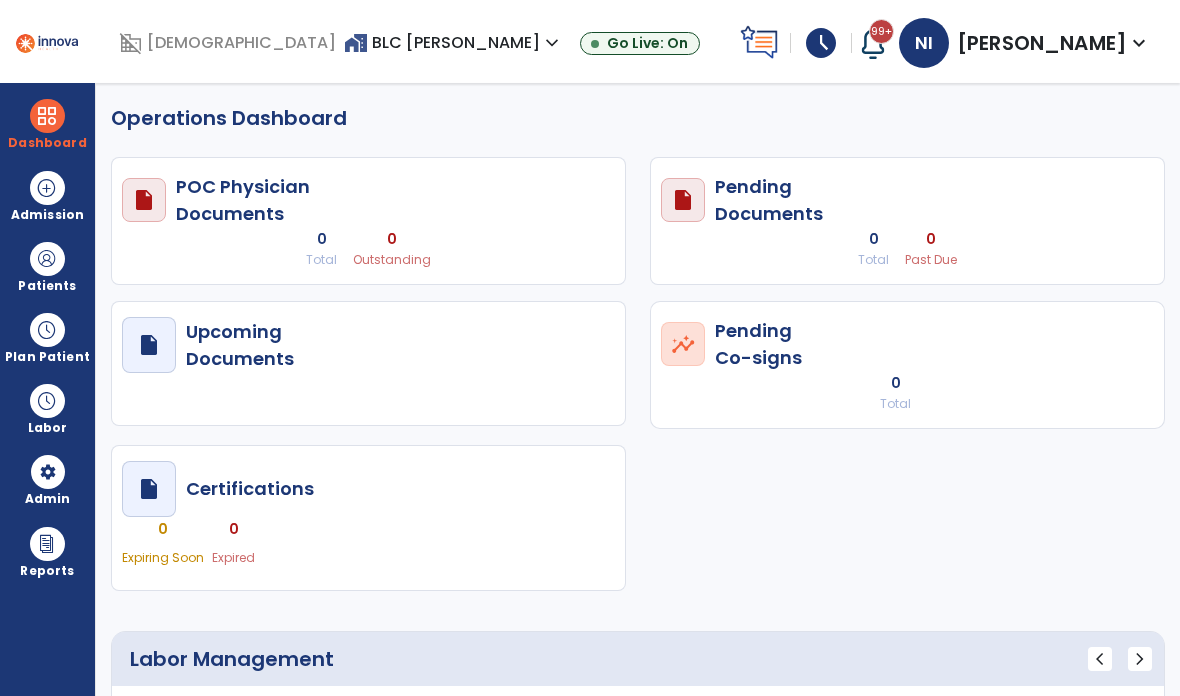 select on "***" 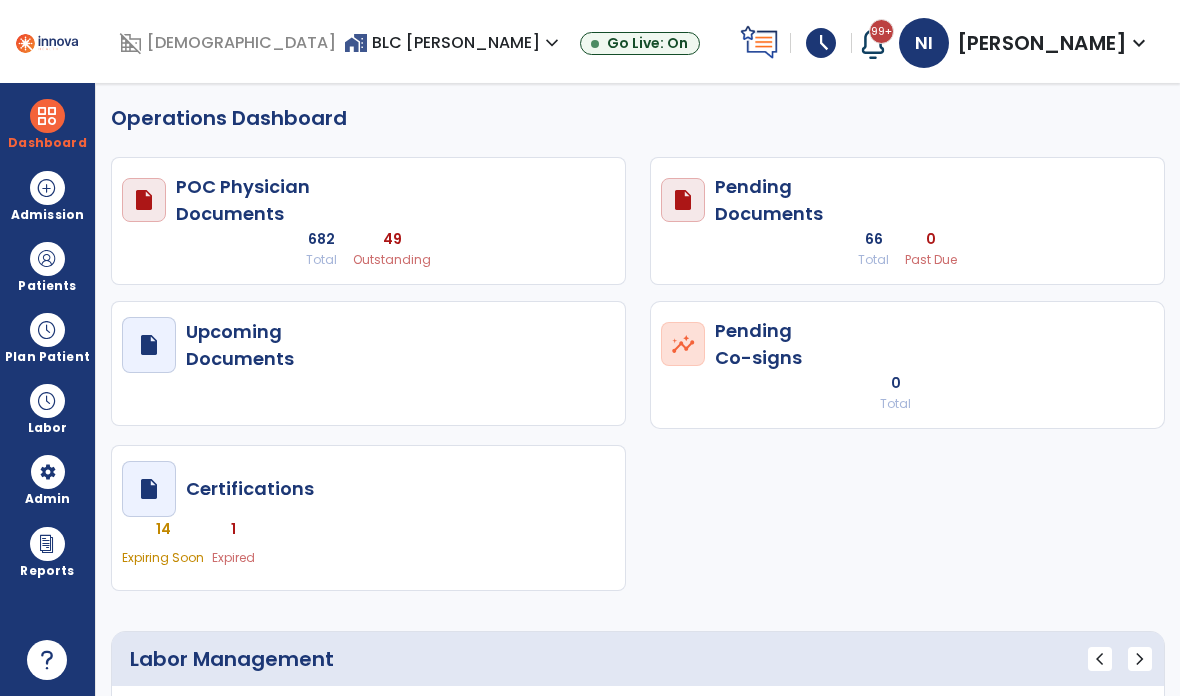 click at bounding box center [47, 116] 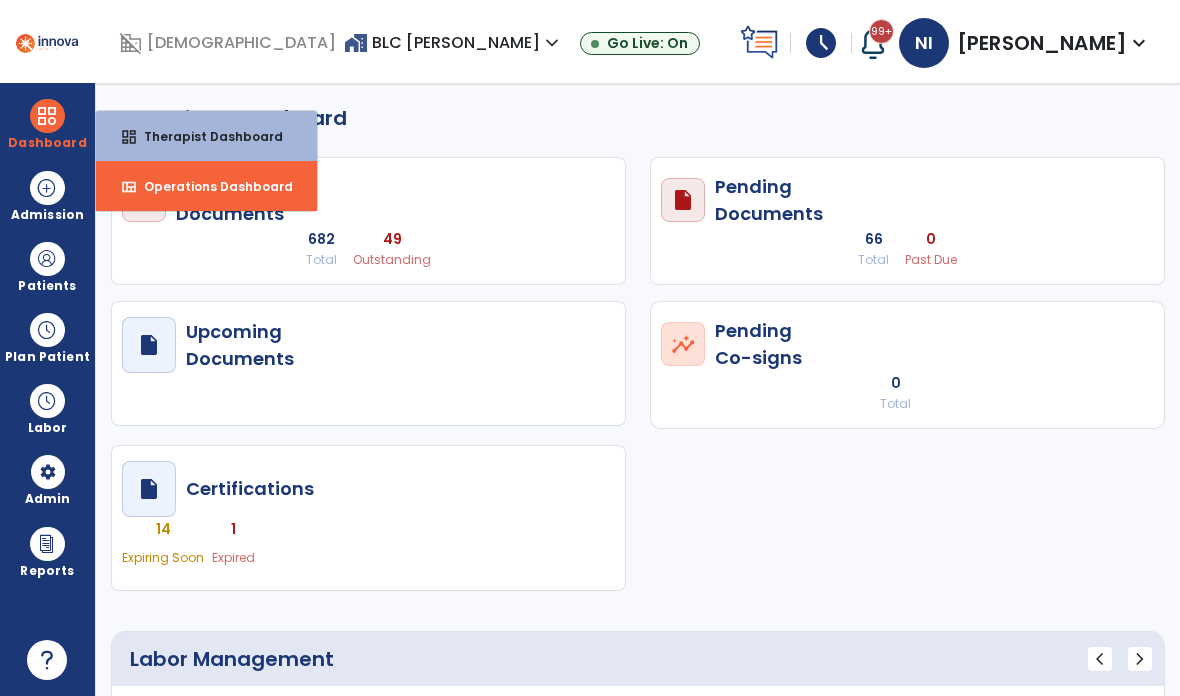 click at bounding box center [47, 330] 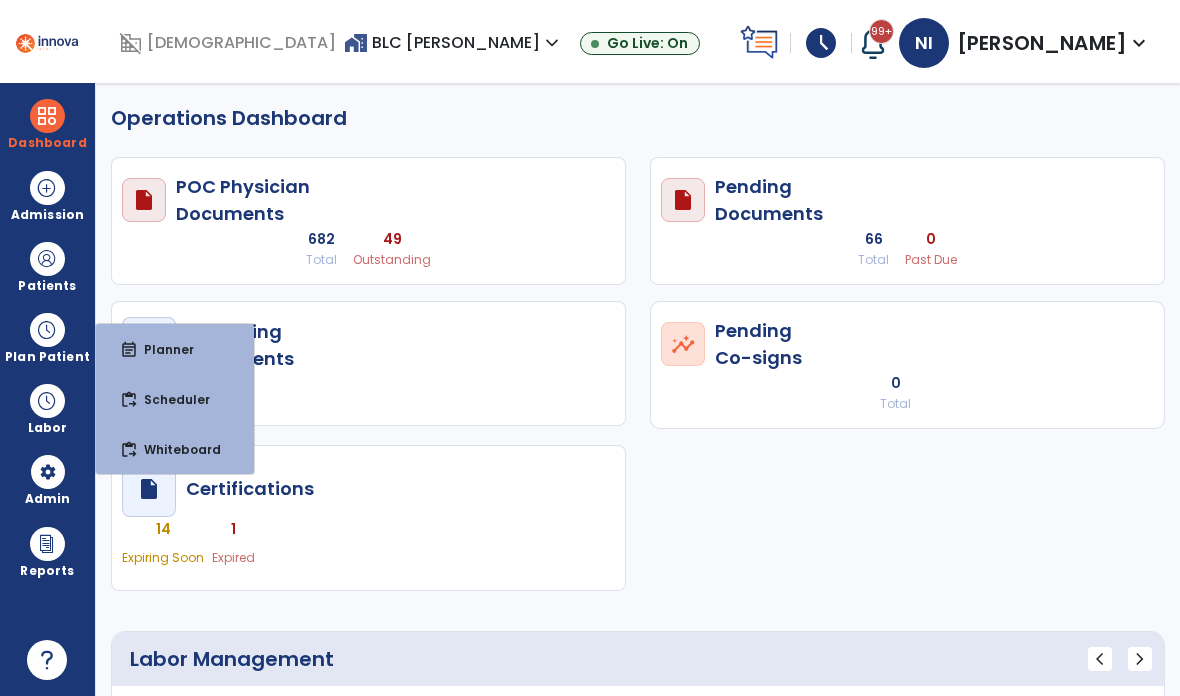 click at bounding box center [47, 259] 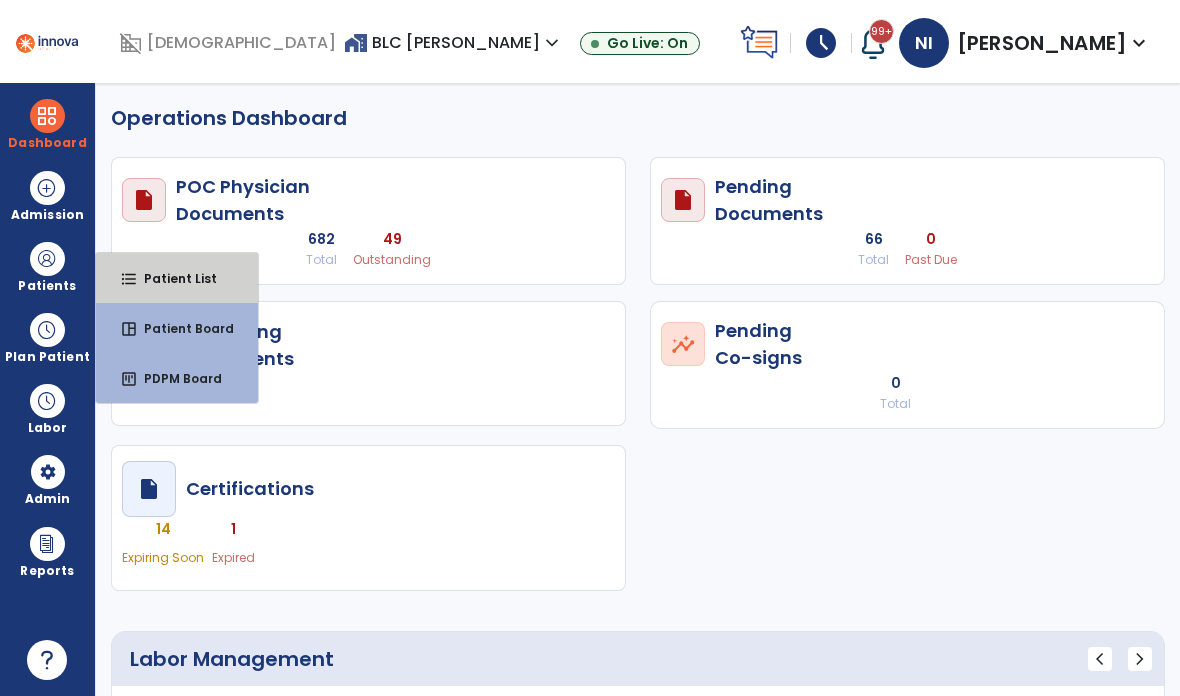 click on "format_list_bulleted  Patient List" at bounding box center [177, 278] 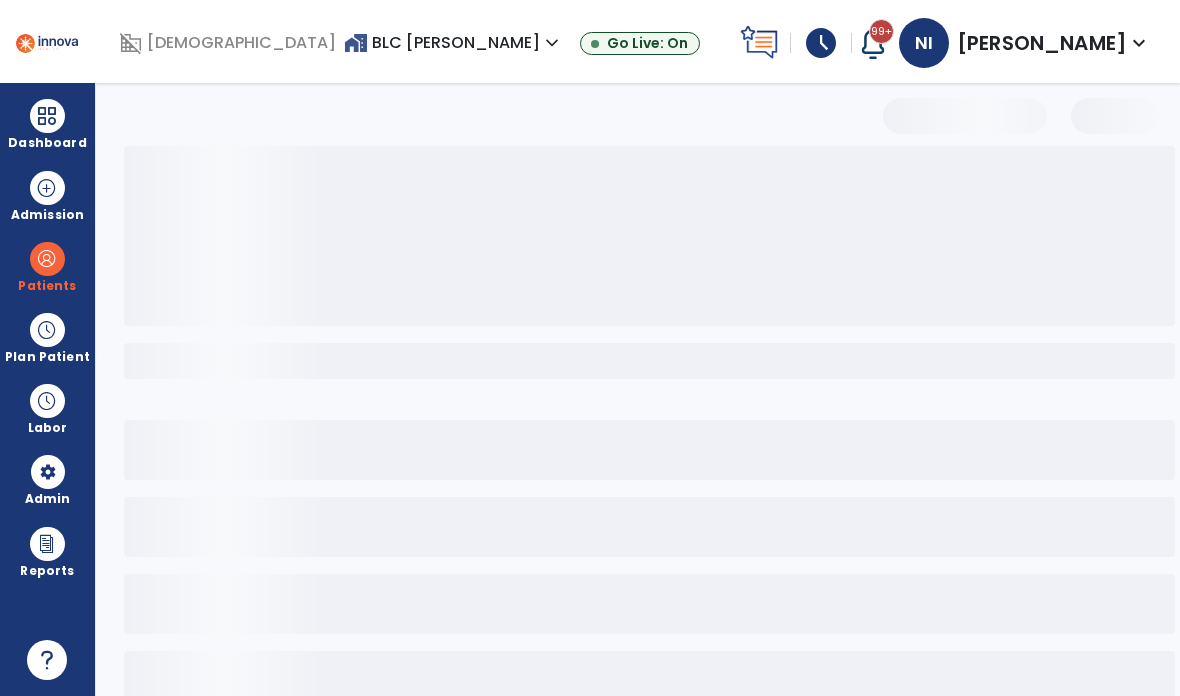 select on "***" 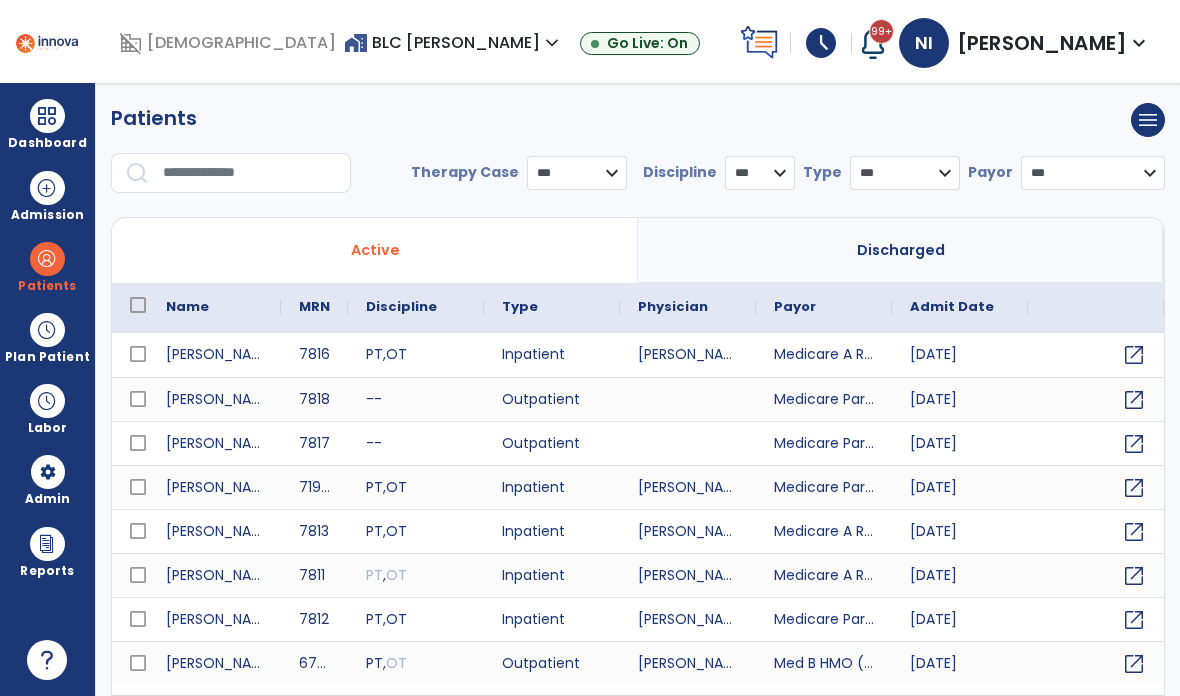click at bounding box center (250, 173) 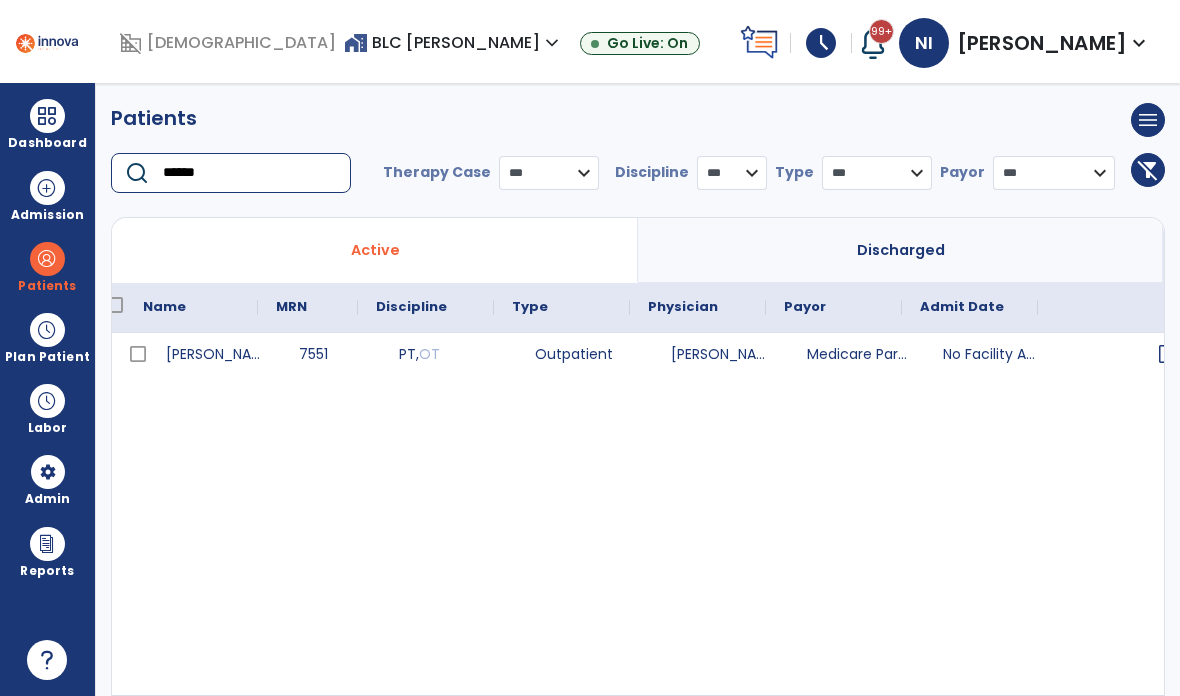 scroll, scrollTop: 0, scrollLeft: 44, axis: horizontal 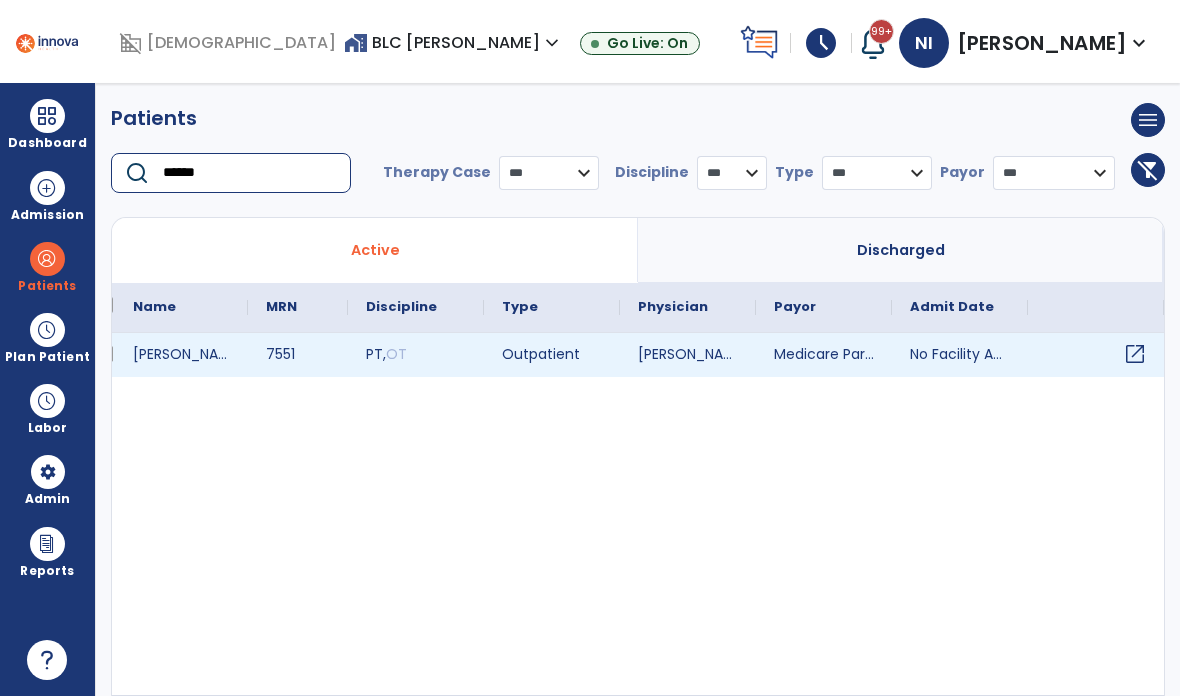 type on "******" 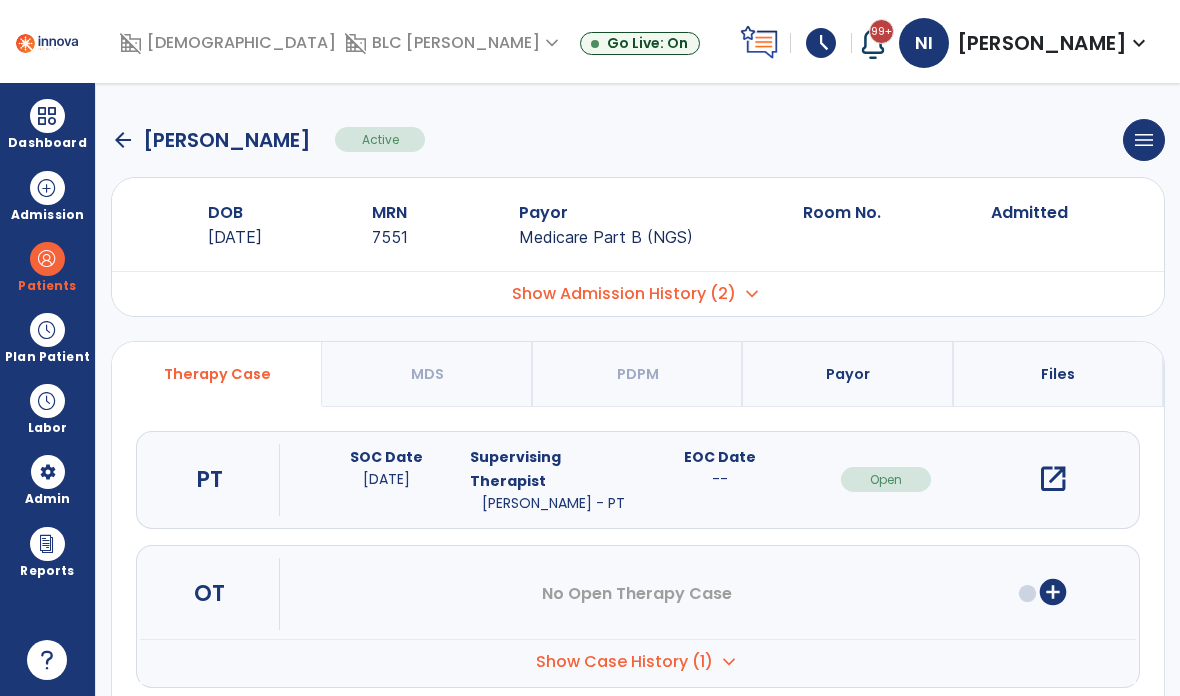 click on "open_in_new" at bounding box center (1053, 479) 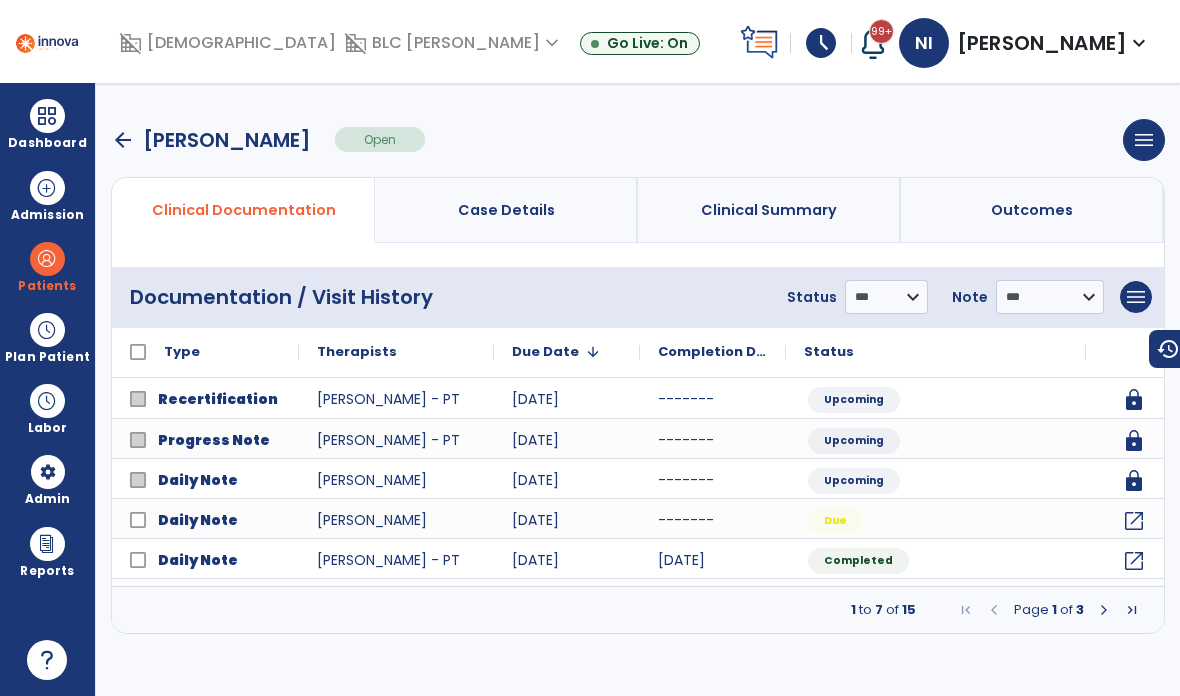click at bounding box center (1104, 610) 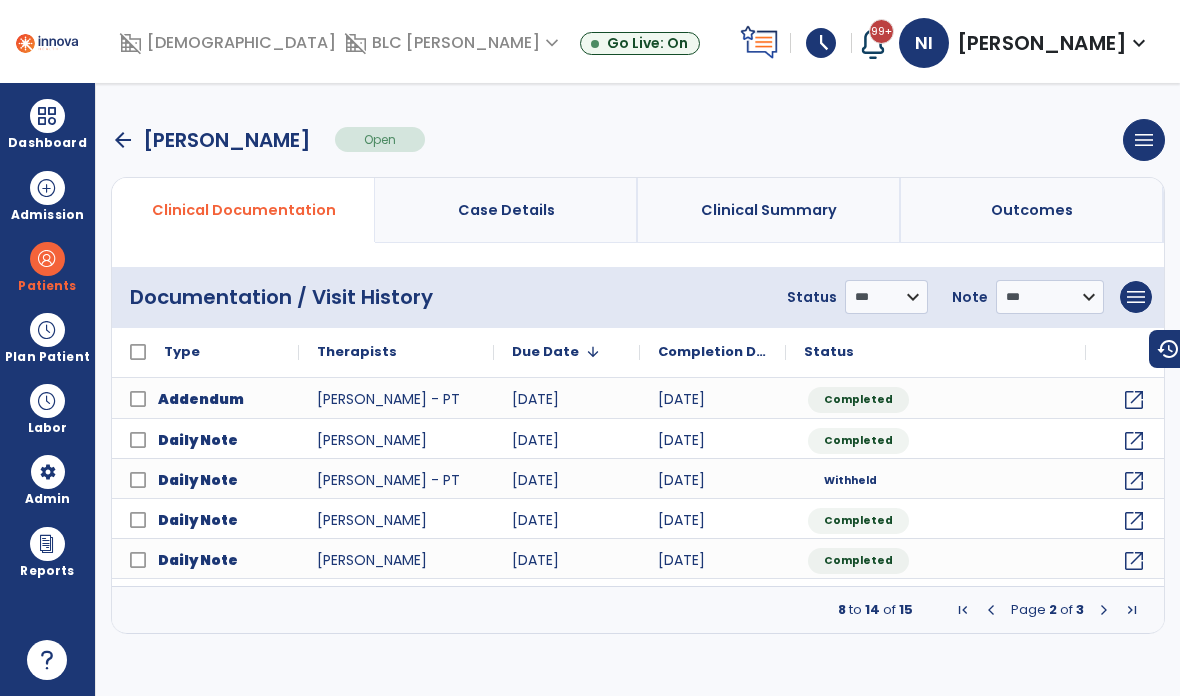 click at bounding box center [991, 610] 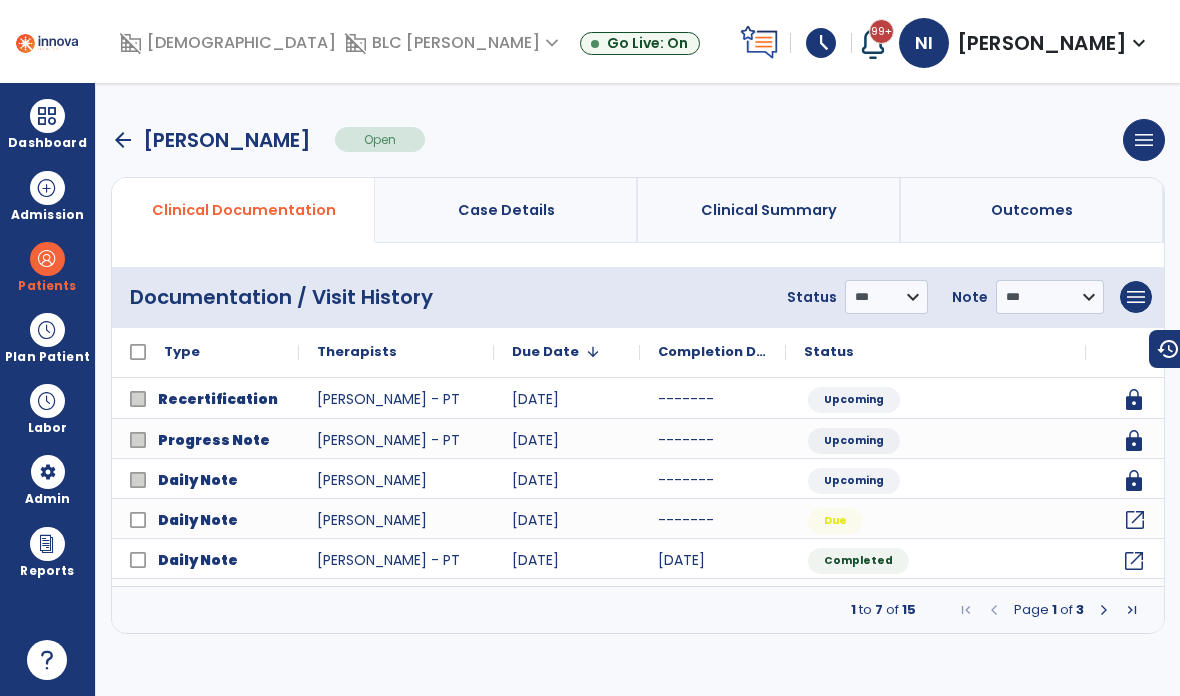click on "open_in_new" 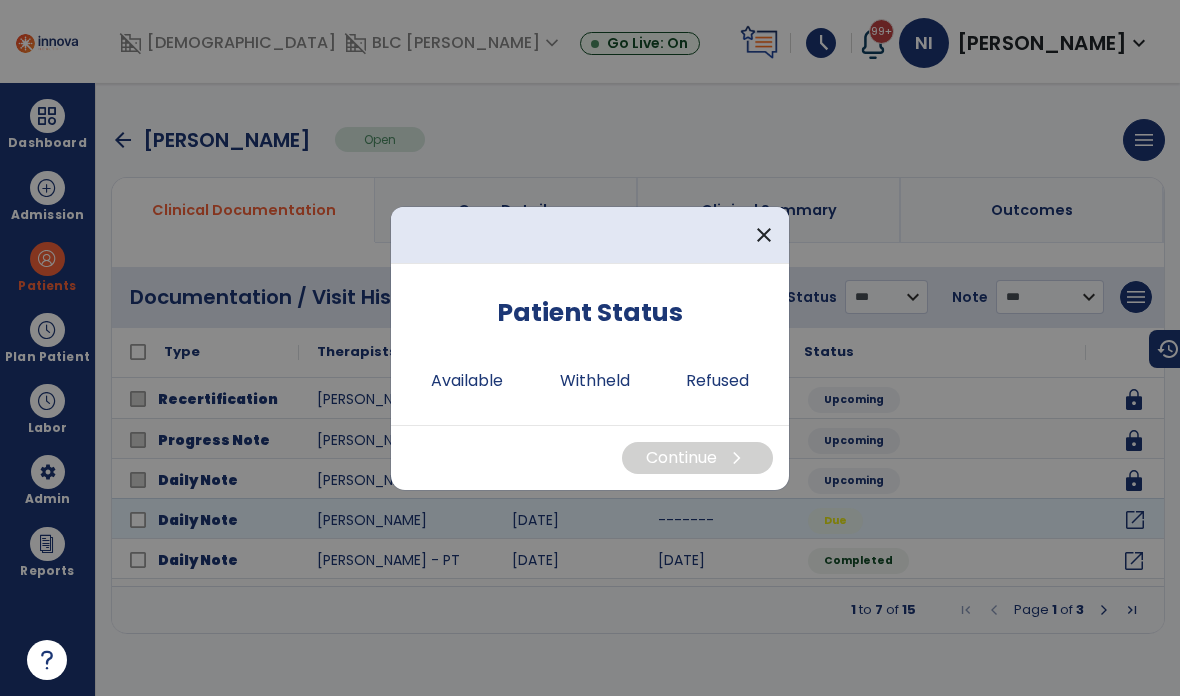 click on "Available" at bounding box center [467, 381] 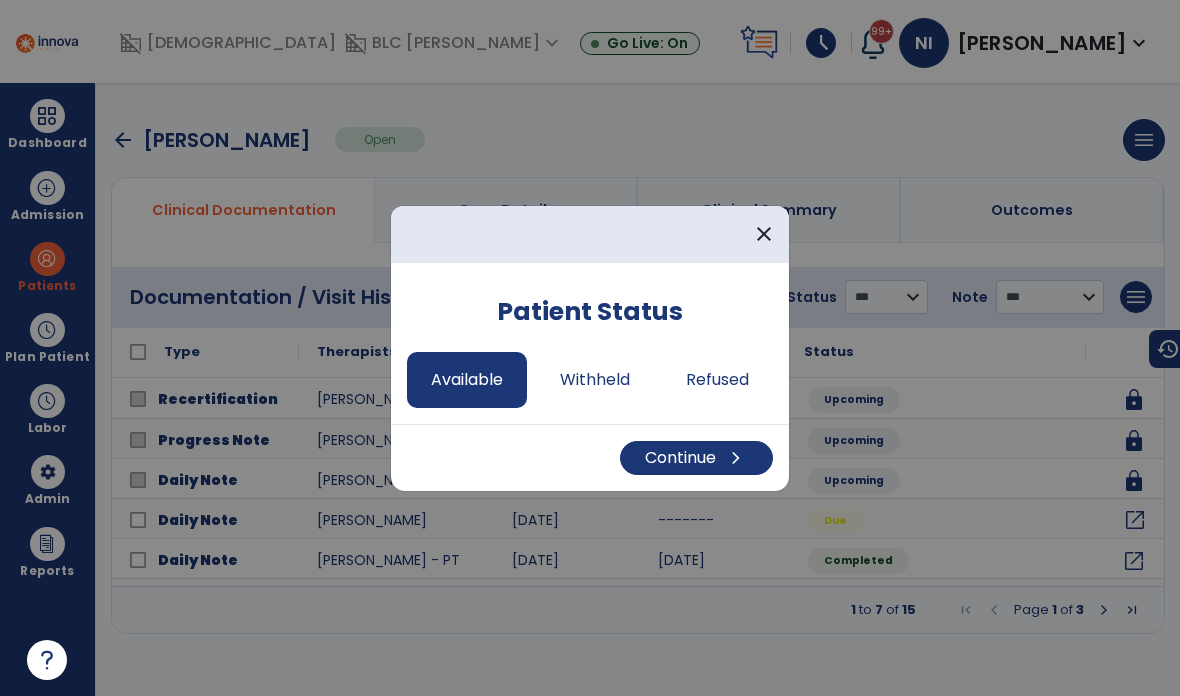 click on "Continue   chevron_right" at bounding box center (696, 458) 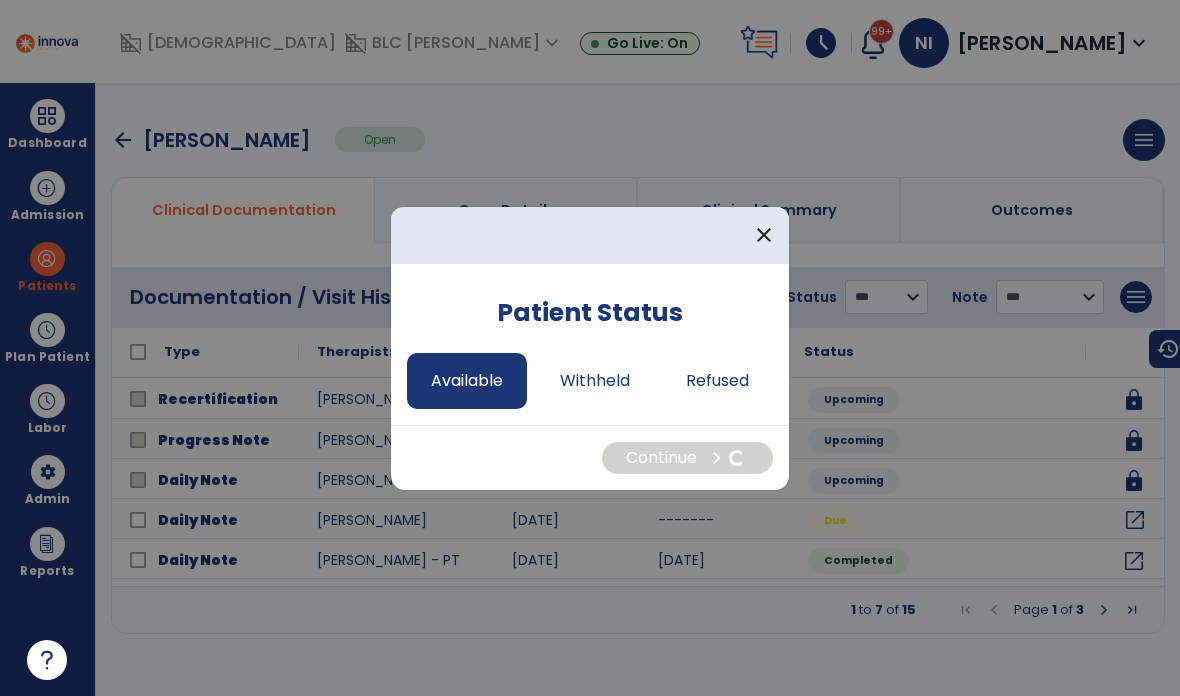 select on "*" 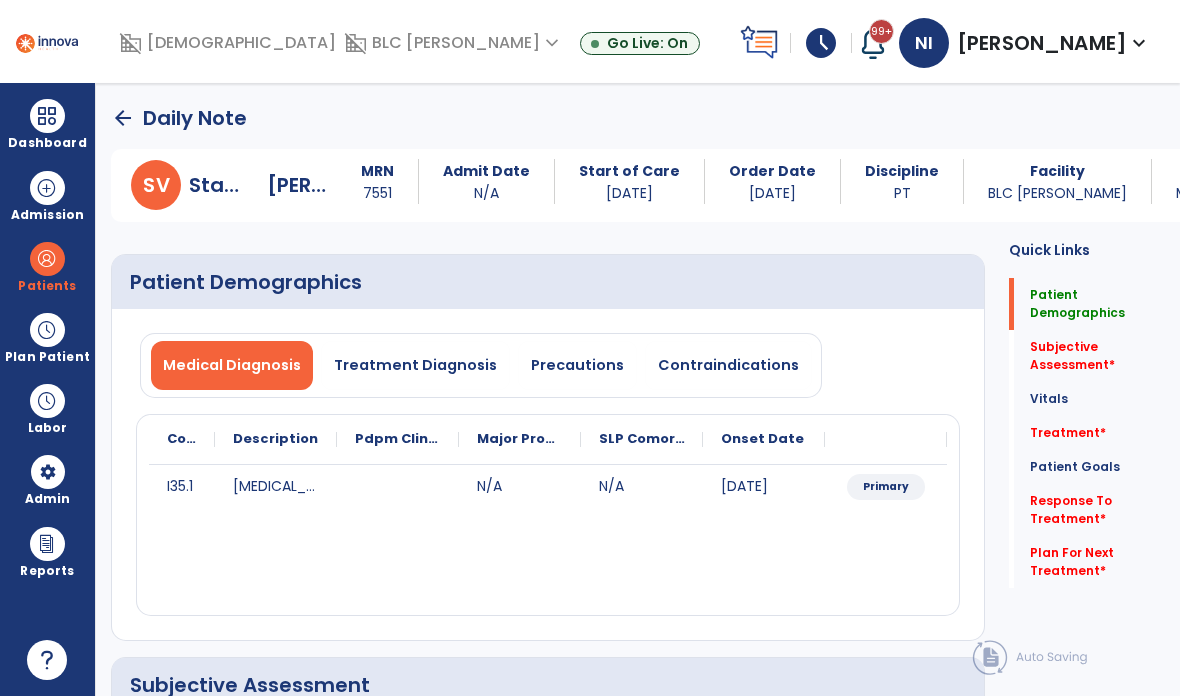 click on "Precautions" at bounding box center [577, 365] 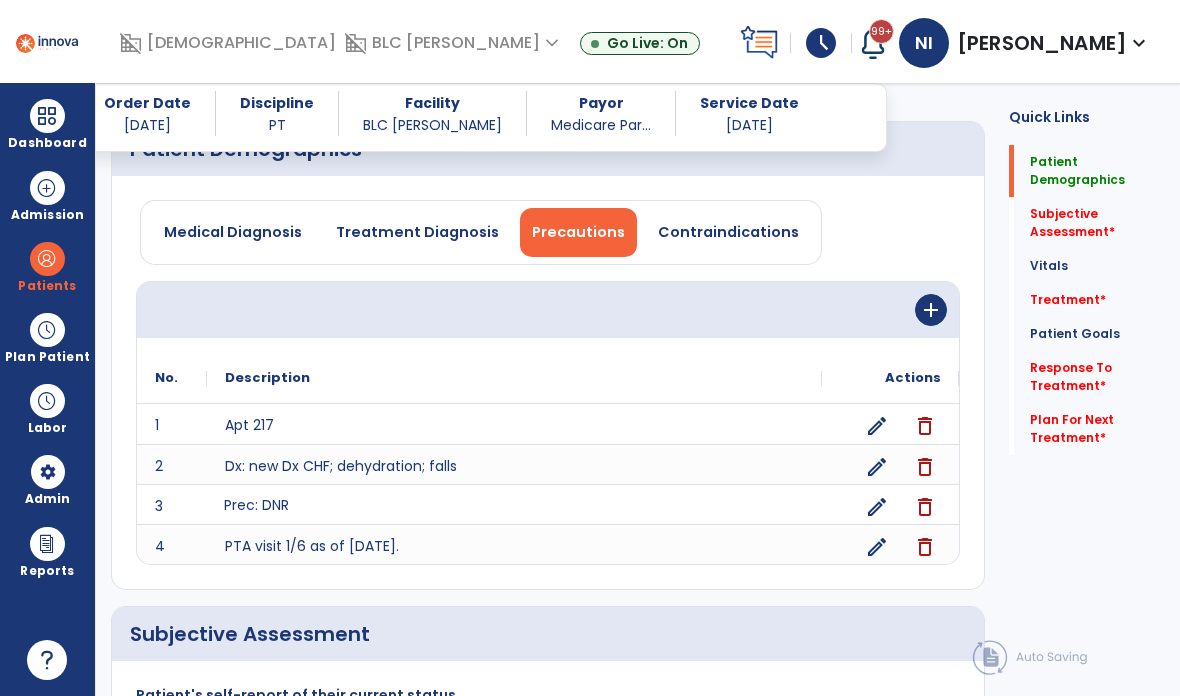 scroll, scrollTop: 121, scrollLeft: 0, axis: vertical 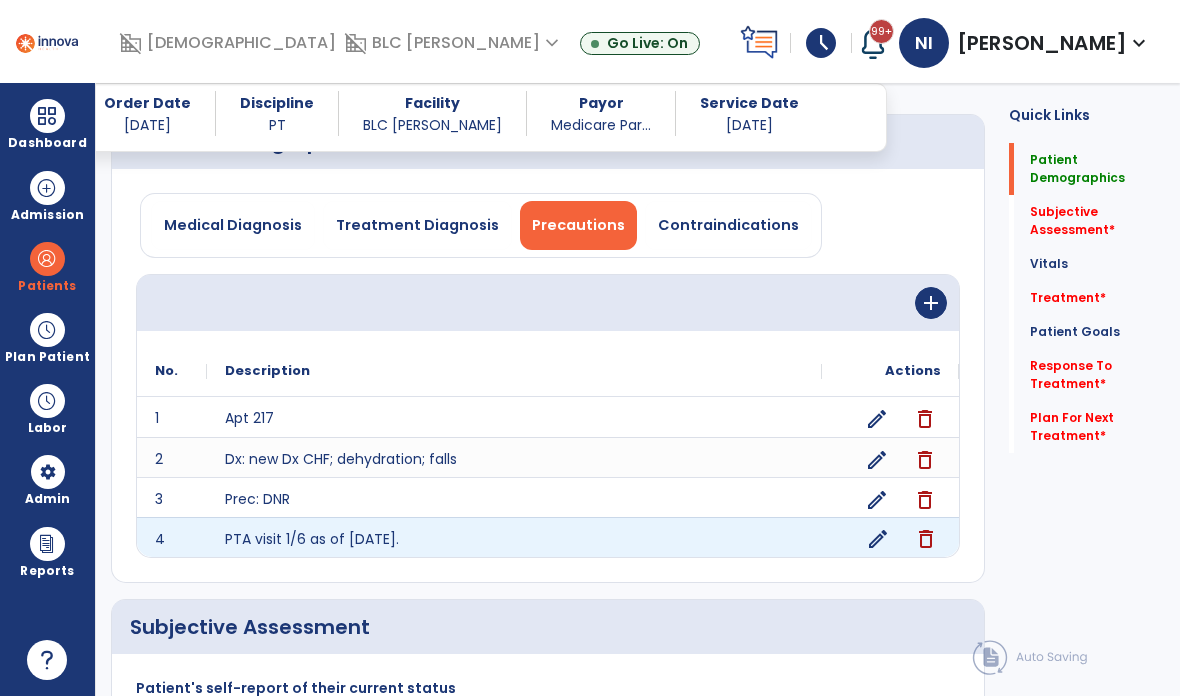 click on "edit" 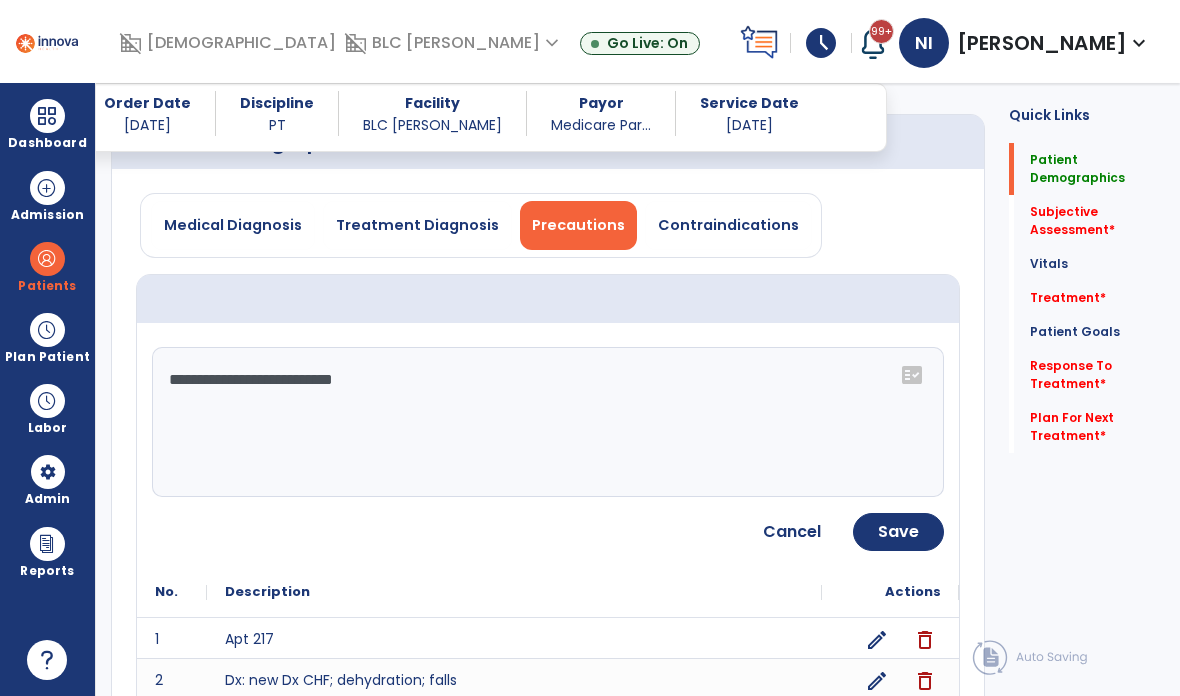 click on "**********" 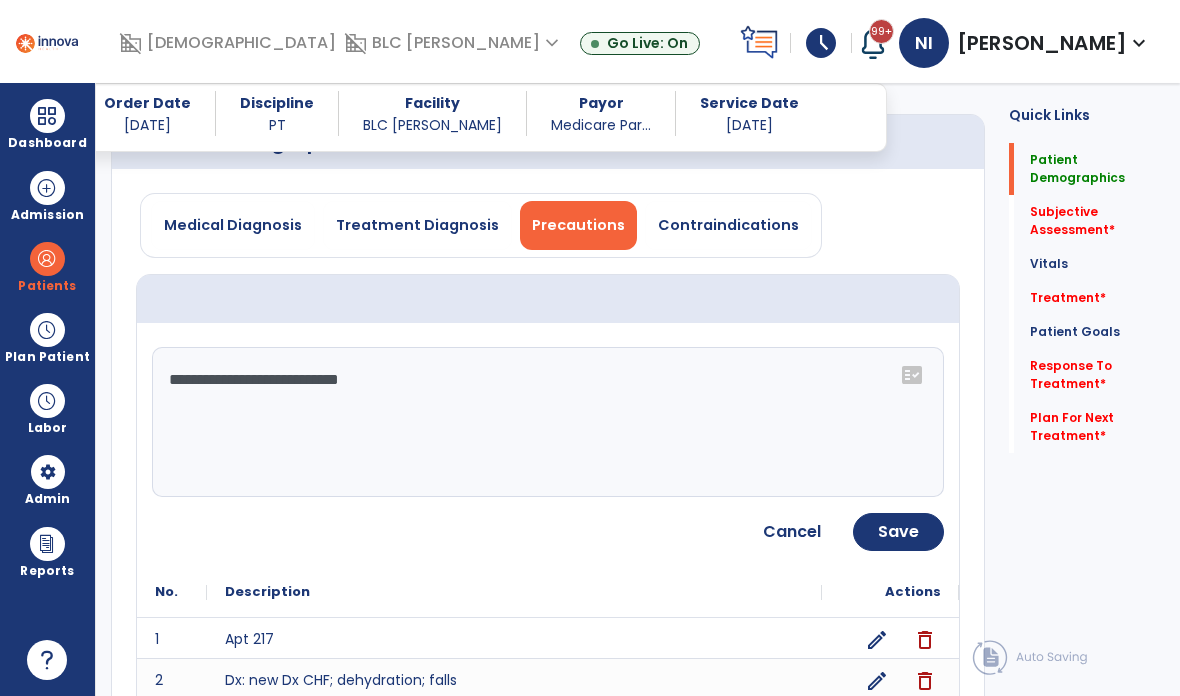 click on "Save" 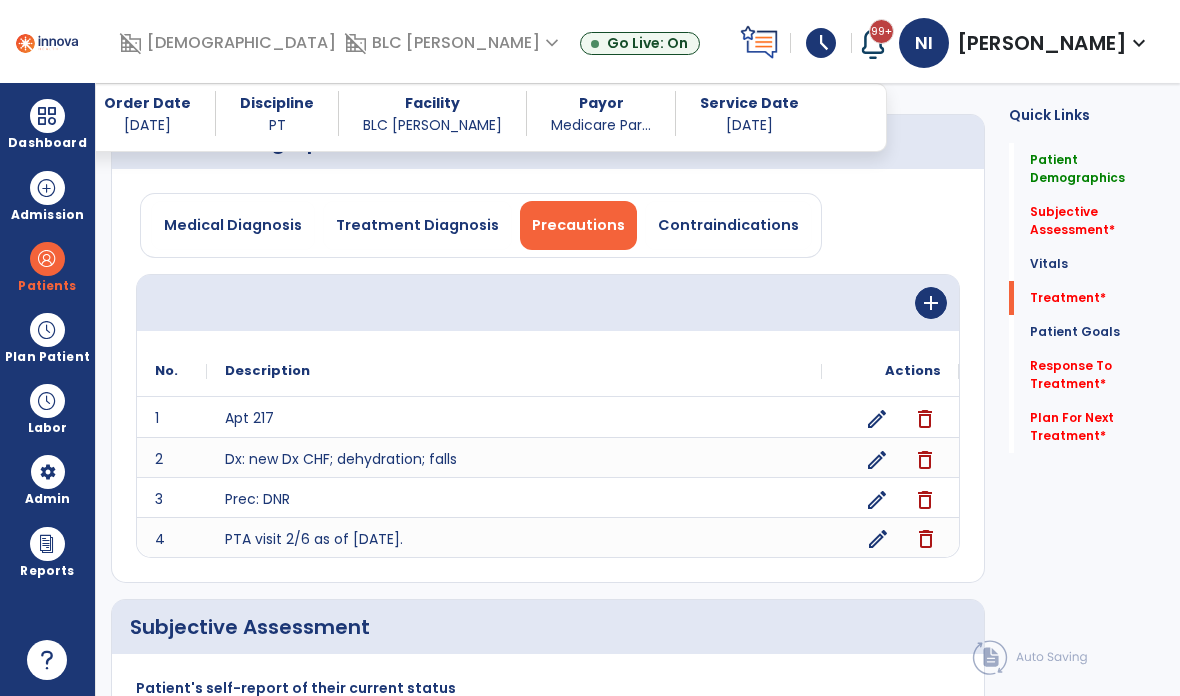 scroll, scrollTop: 25, scrollLeft: 0, axis: vertical 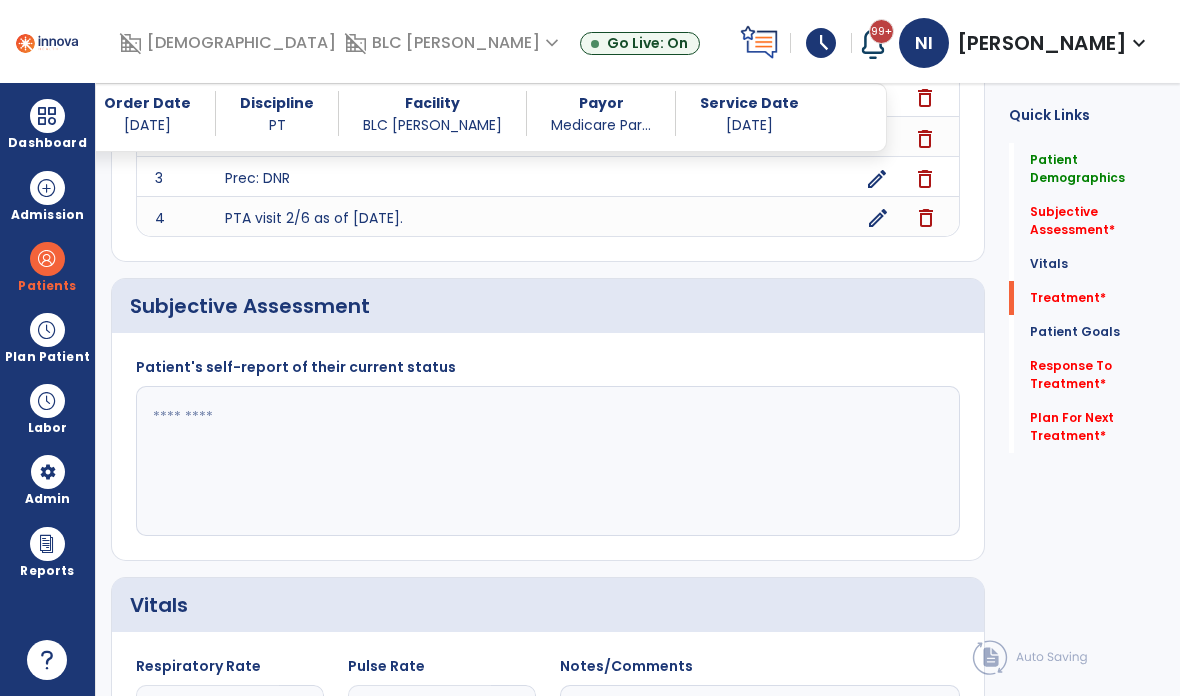 click on "Treatment   *" 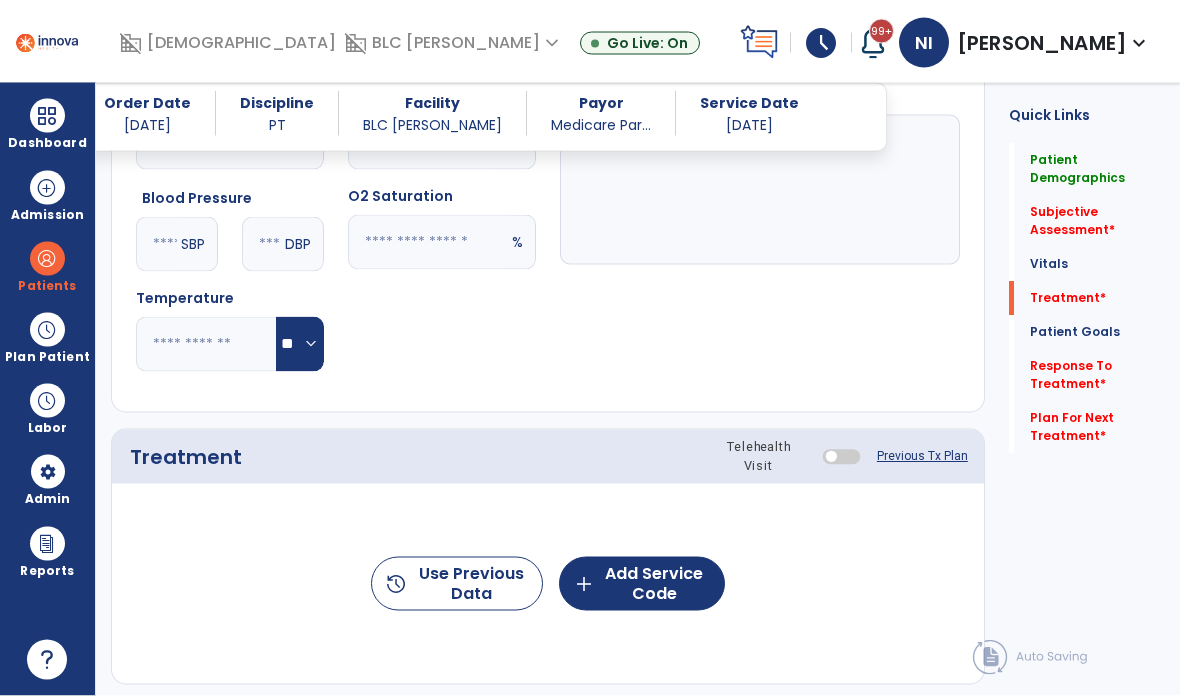 scroll, scrollTop: 1141, scrollLeft: 0, axis: vertical 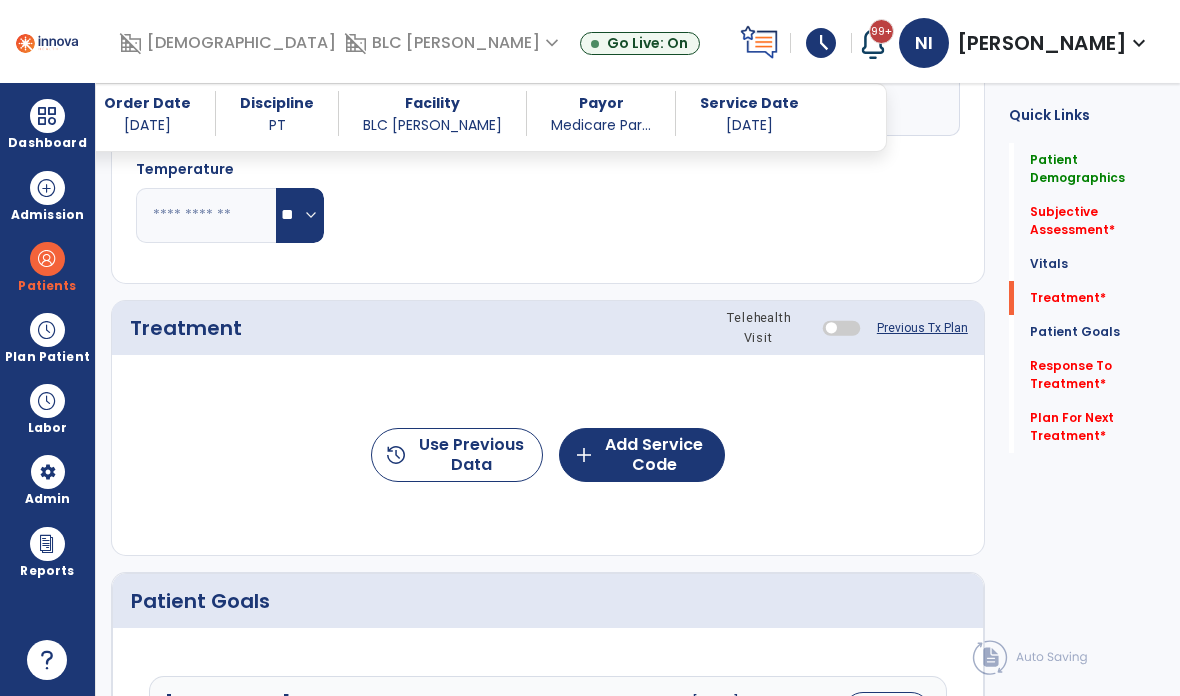 click on "add  Add Service Code" 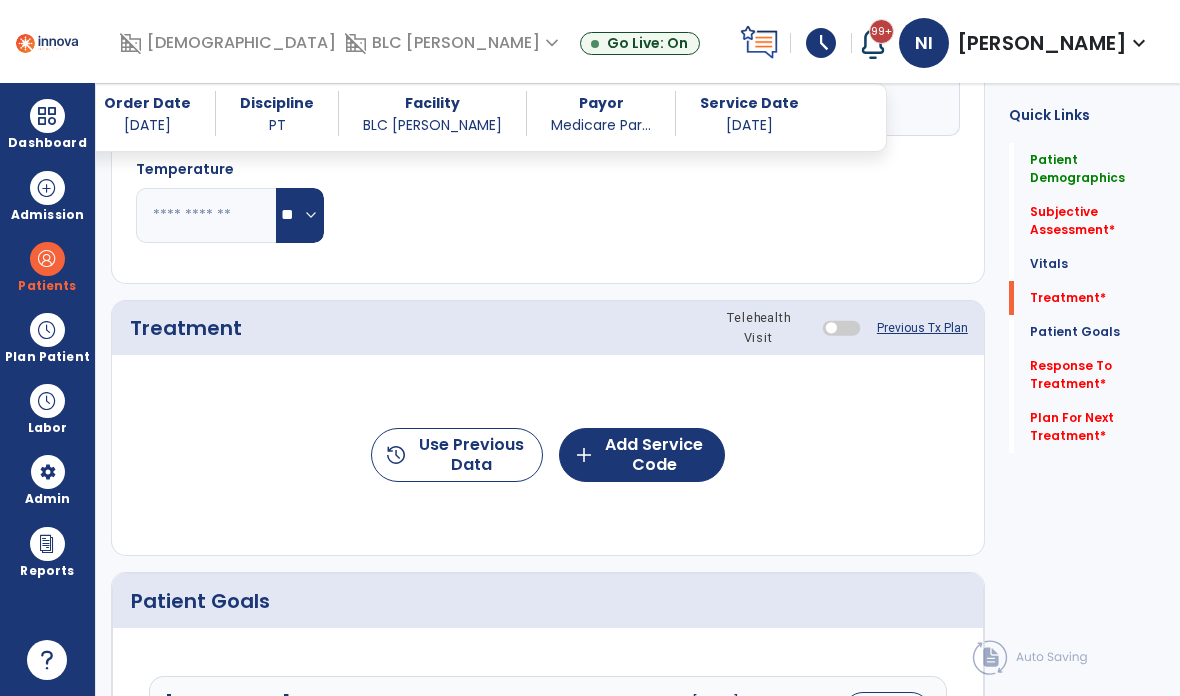 scroll, scrollTop: 0, scrollLeft: 0, axis: both 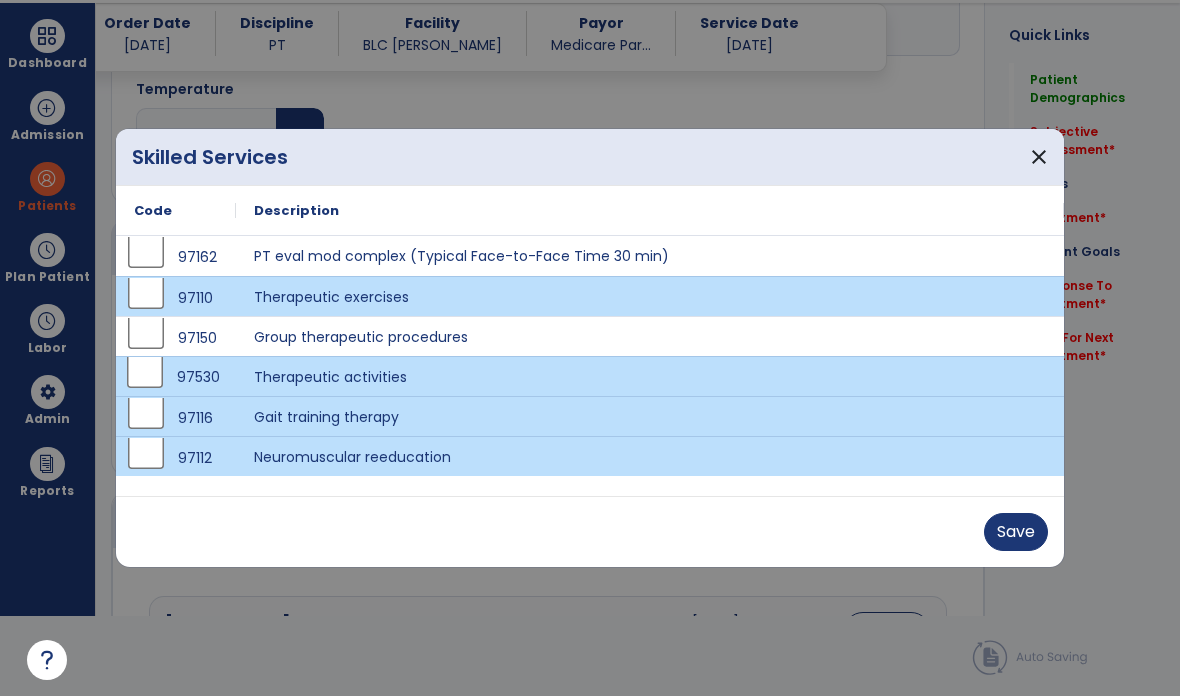 click on "Save" at bounding box center (1016, 532) 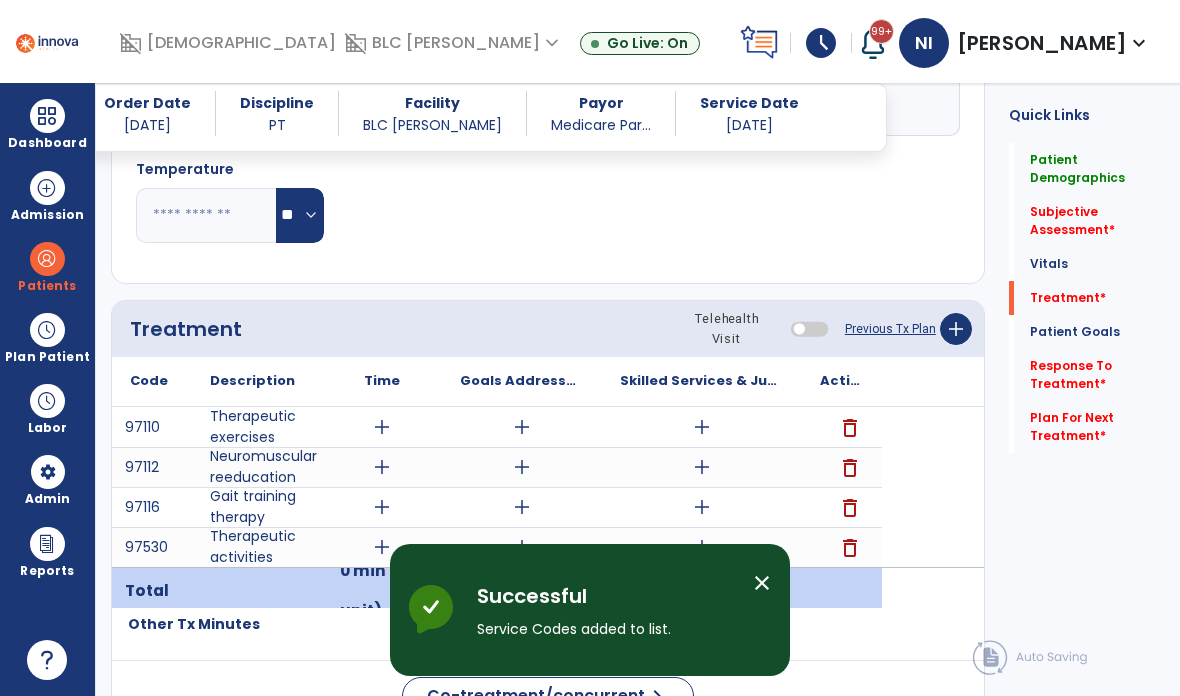 scroll, scrollTop: 80, scrollLeft: 0, axis: vertical 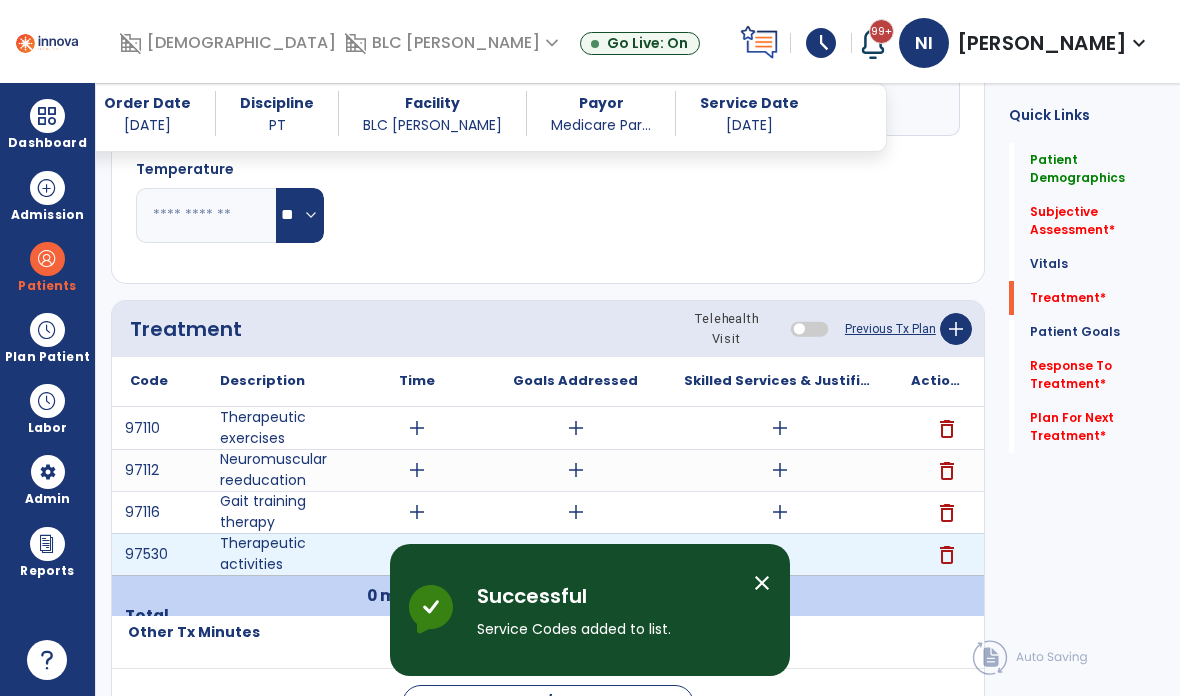 click on "add" at bounding box center (779, 554) 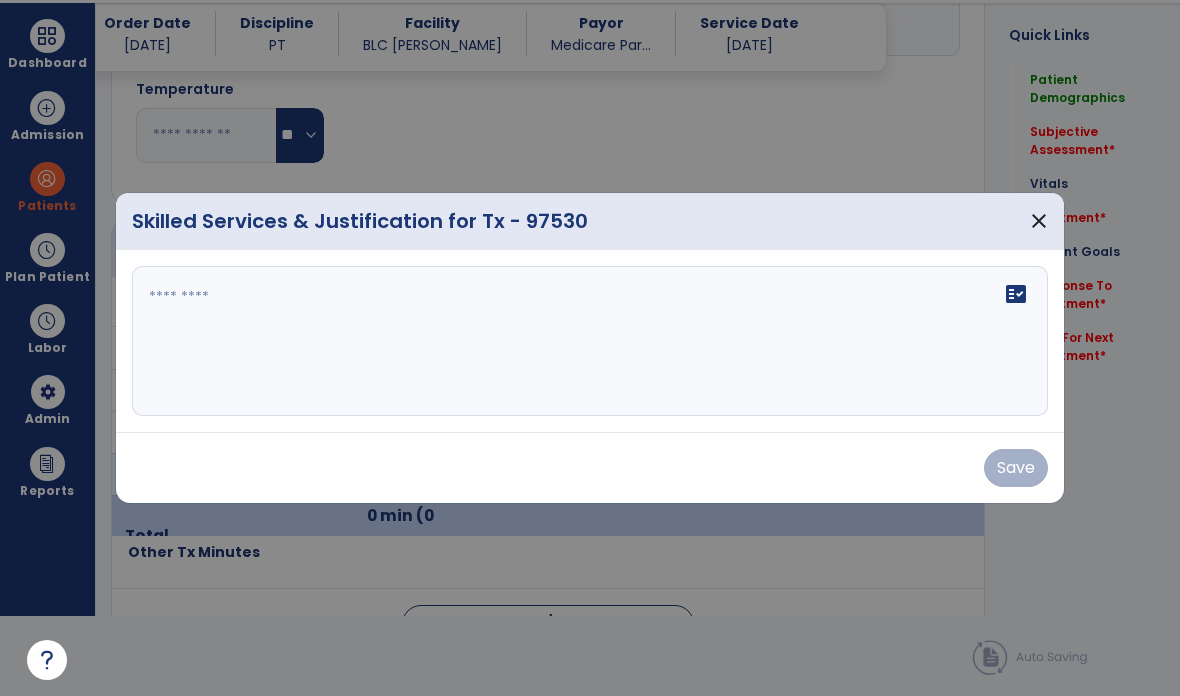 click on "Save" at bounding box center (590, 468) 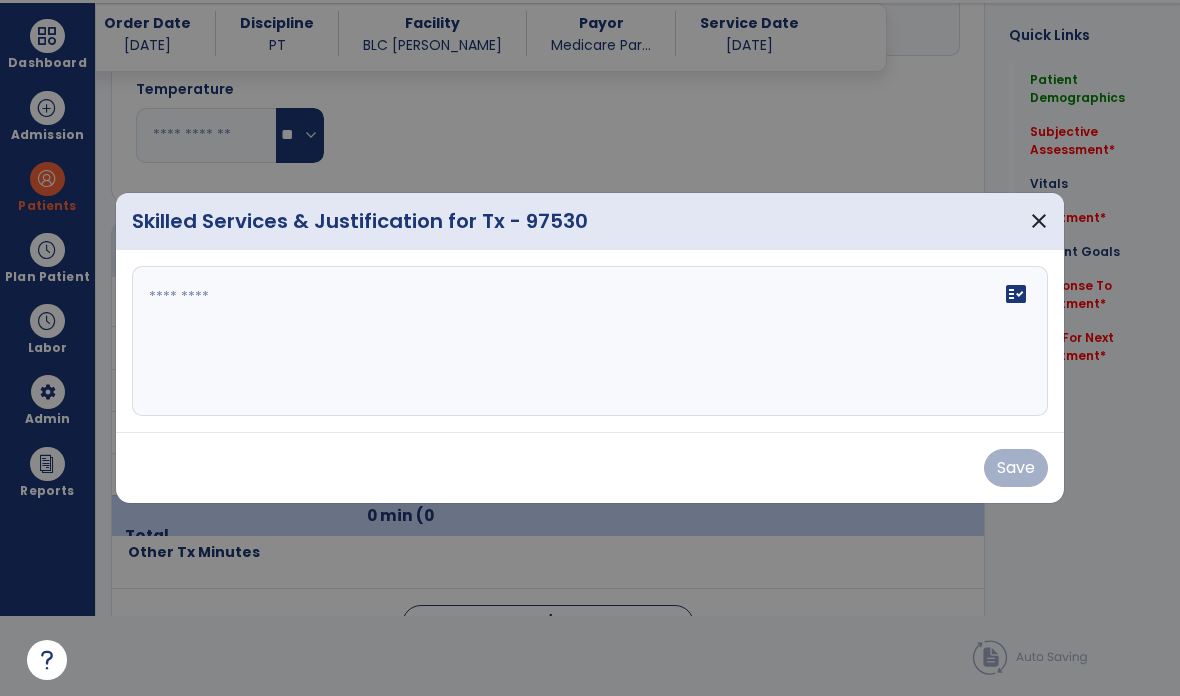 click on "close" at bounding box center [1039, 221] 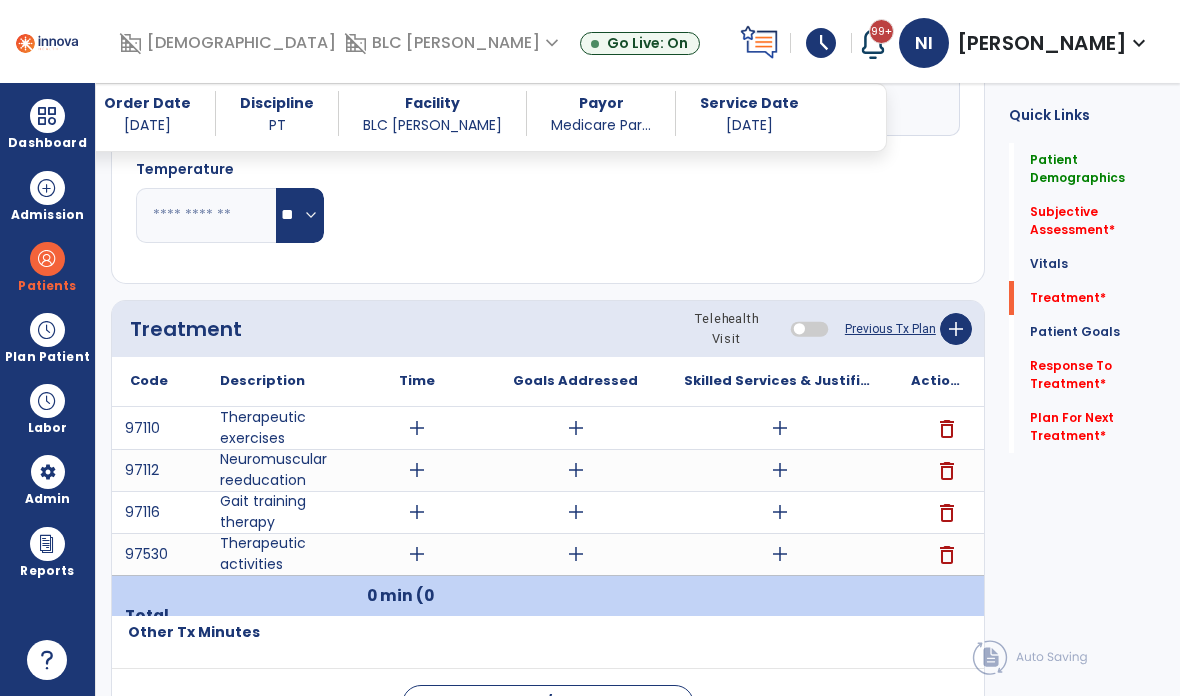 scroll, scrollTop: 80, scrollLeft: 0, axis: vertical 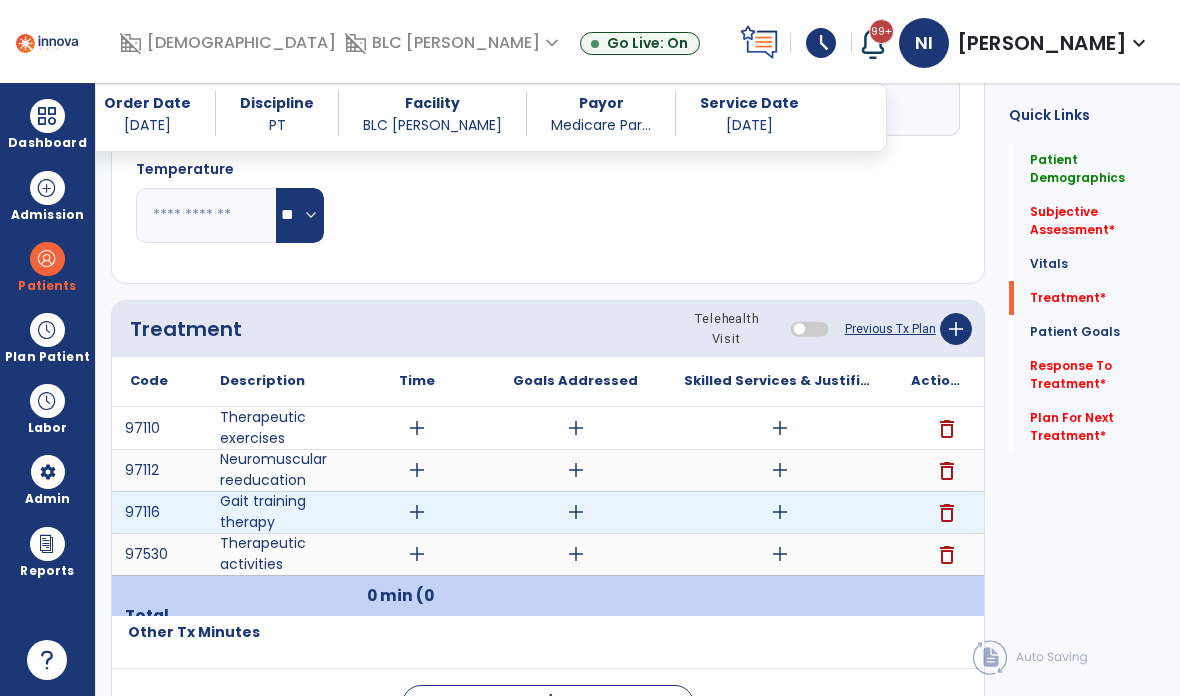 click on "add" at bounding box center [780, 512] 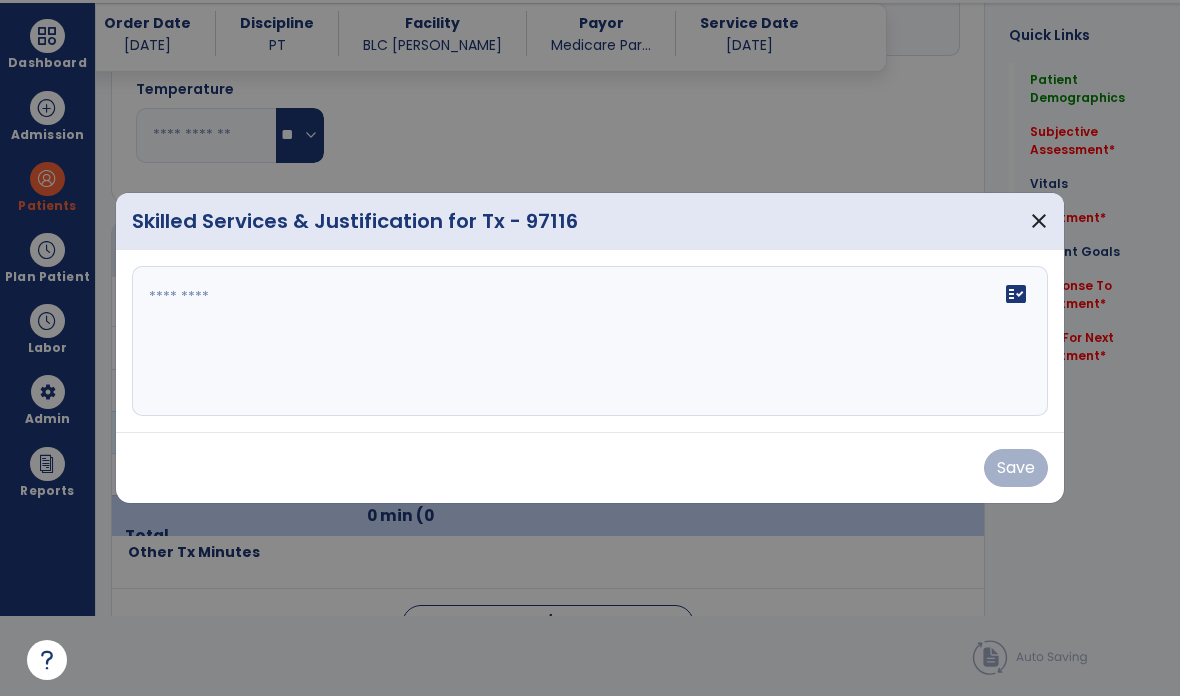 click on "close" at bounding box center (1039, 221) 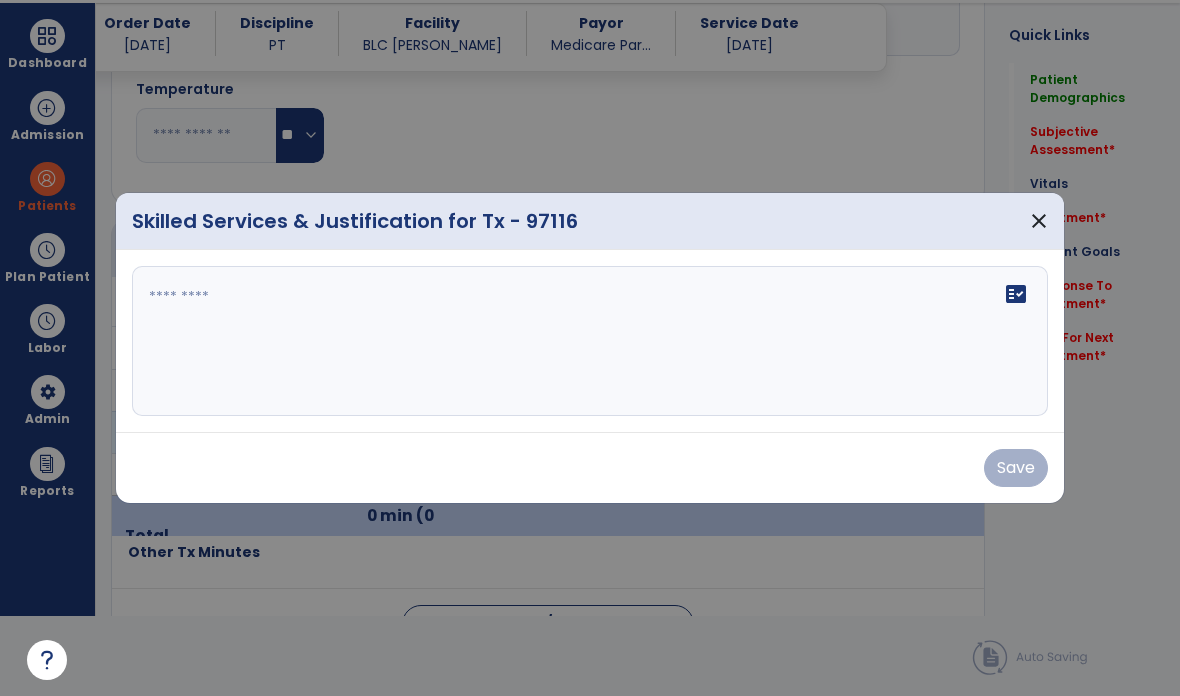 scroll, scrollTop: 80, scrollLeft: 0, axis: vertical 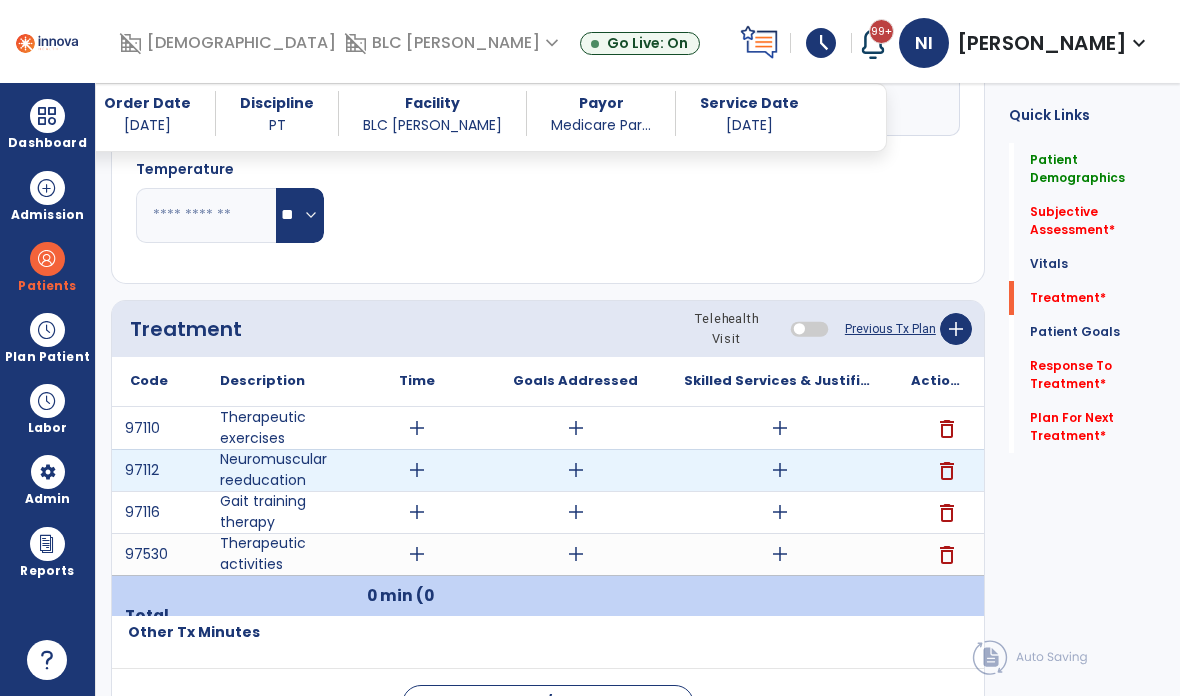 click on "add" at bounding box center (780, 470) 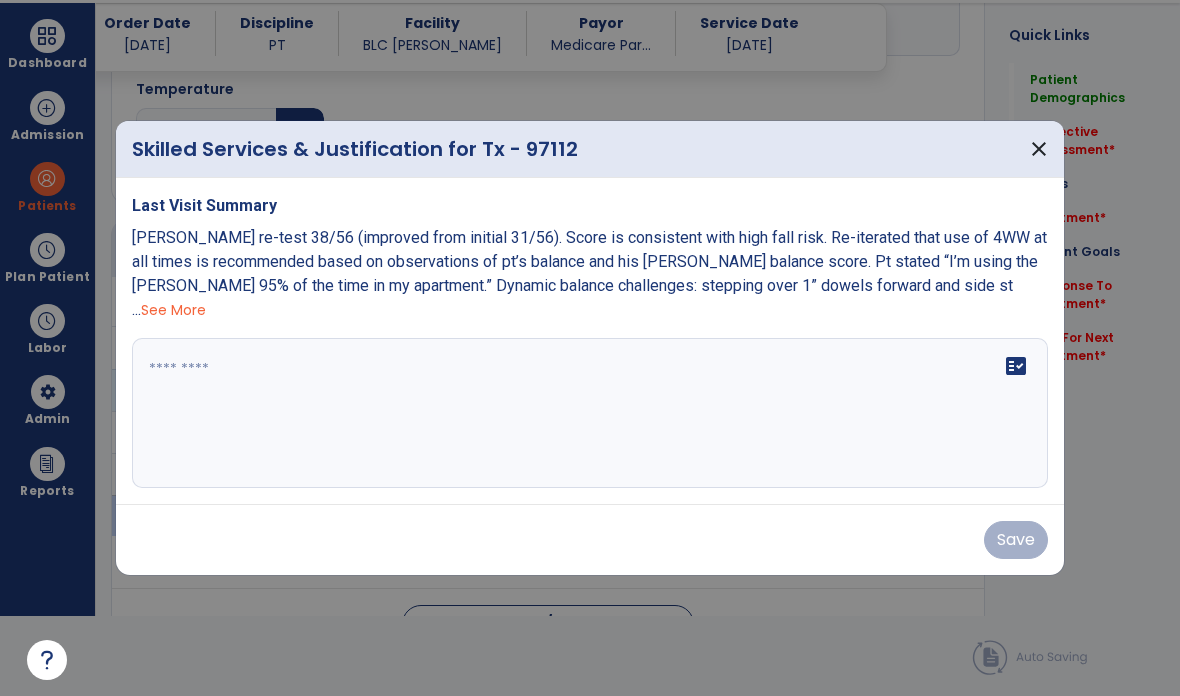 scroll, scrollTop: 0, scrollLeft: 0, axis: both 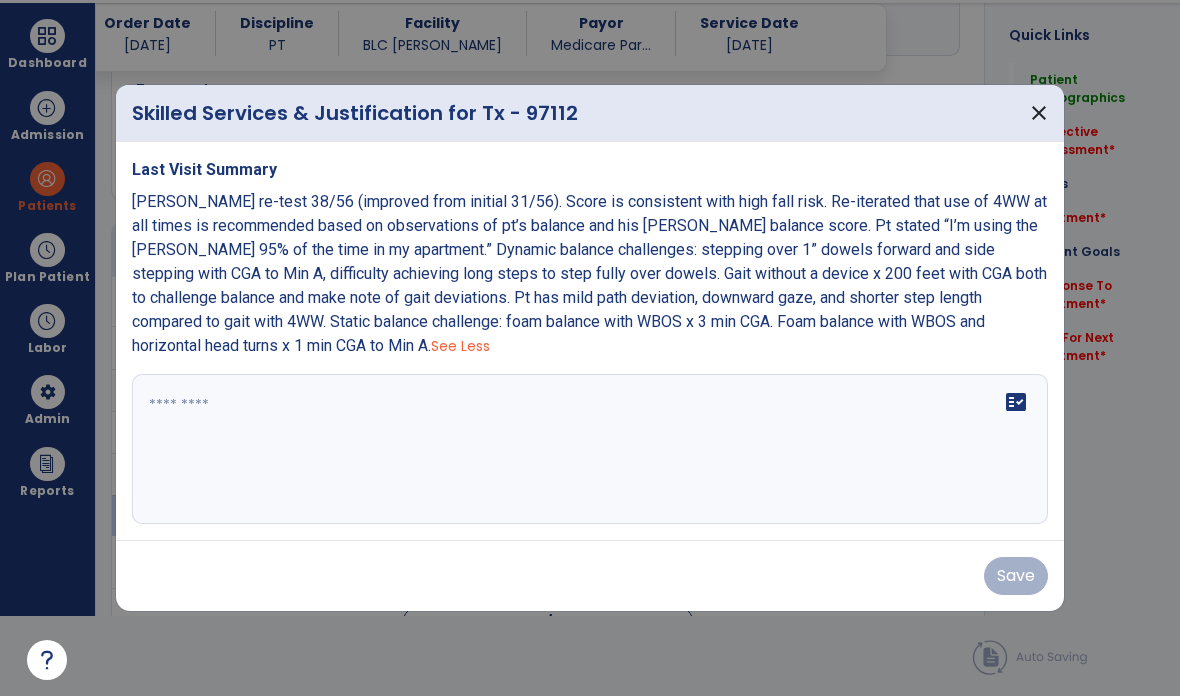 click on "close" at bounding box center [1039, 113] 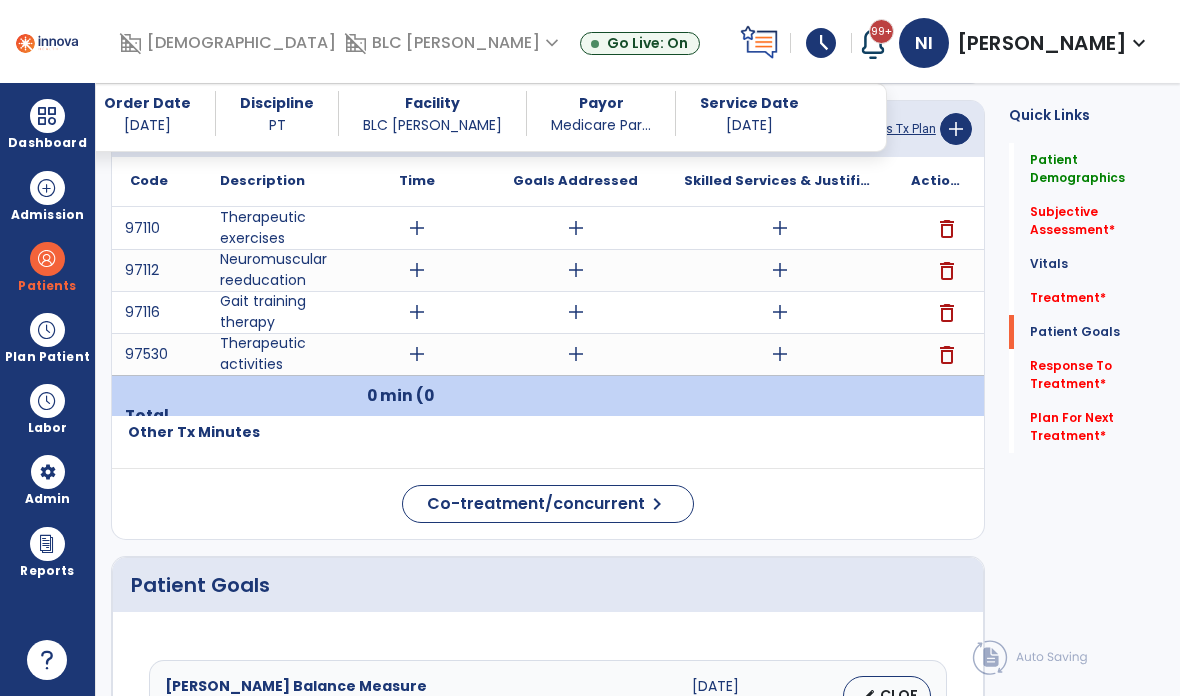 click on "Patient Goals" 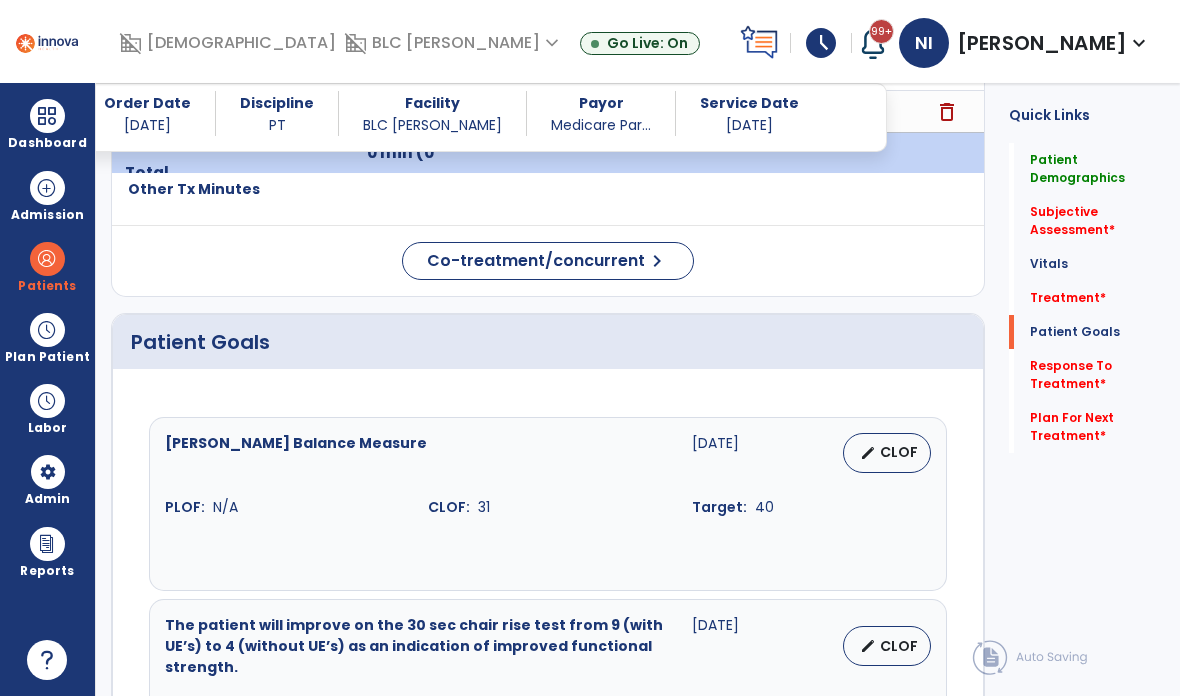 scroll, scrollTop: 1584, scrollLeft: 0, axis: vertical 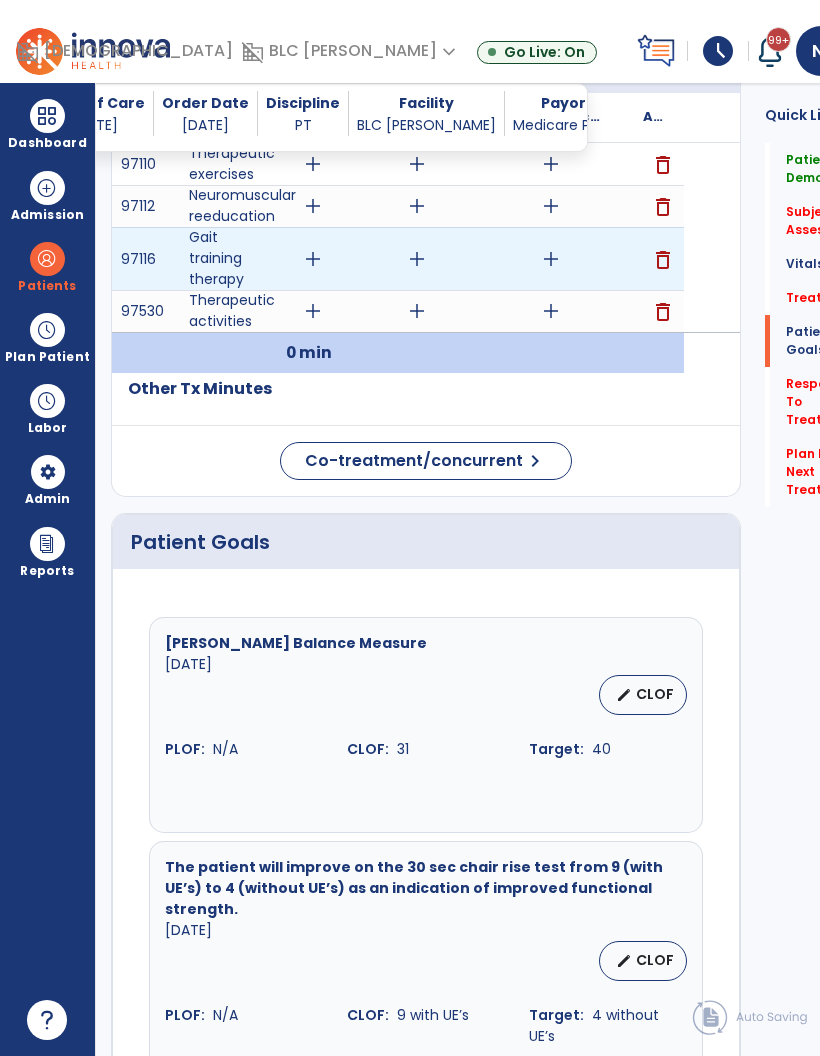 click on "add" at bounding box center (550, 259) 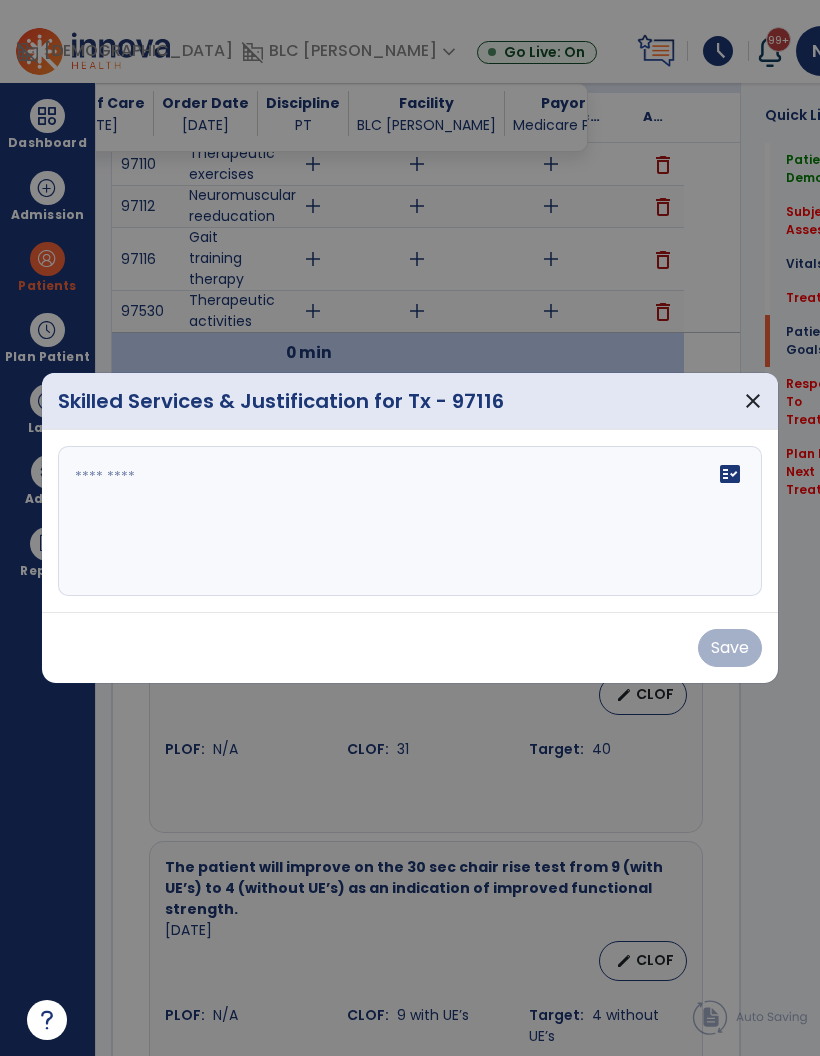 click at bounding box center [410, 528] 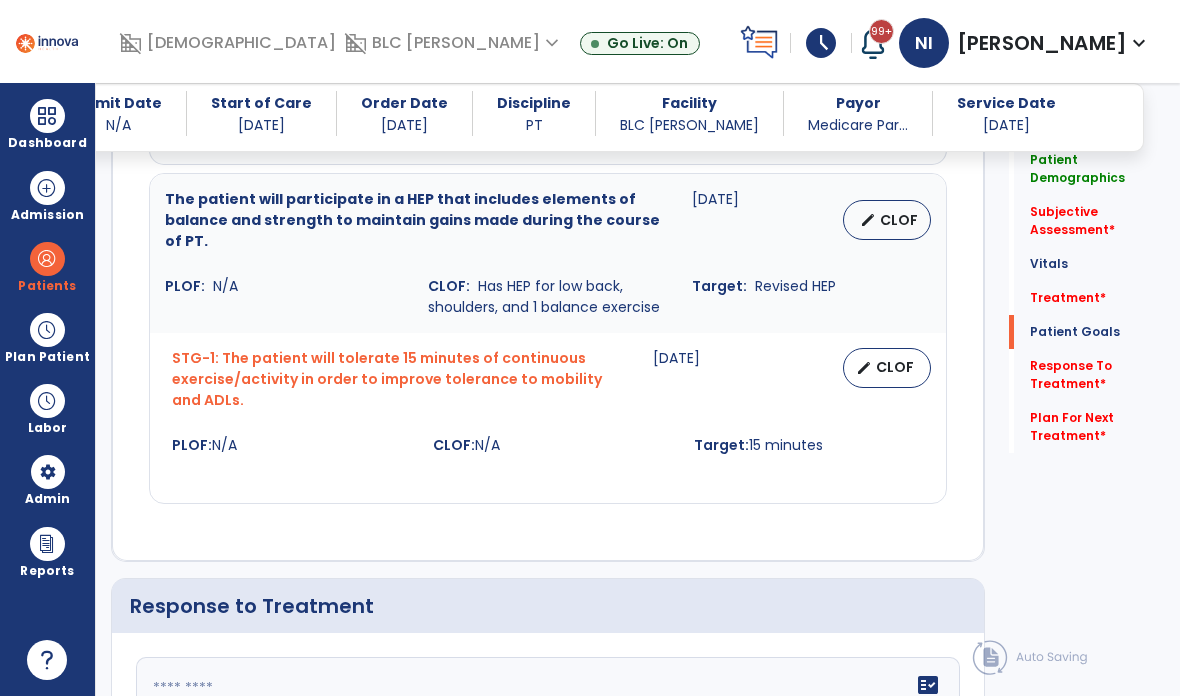scroll, scrollTop: 2206, scrollLeft: 0, axis: vertical 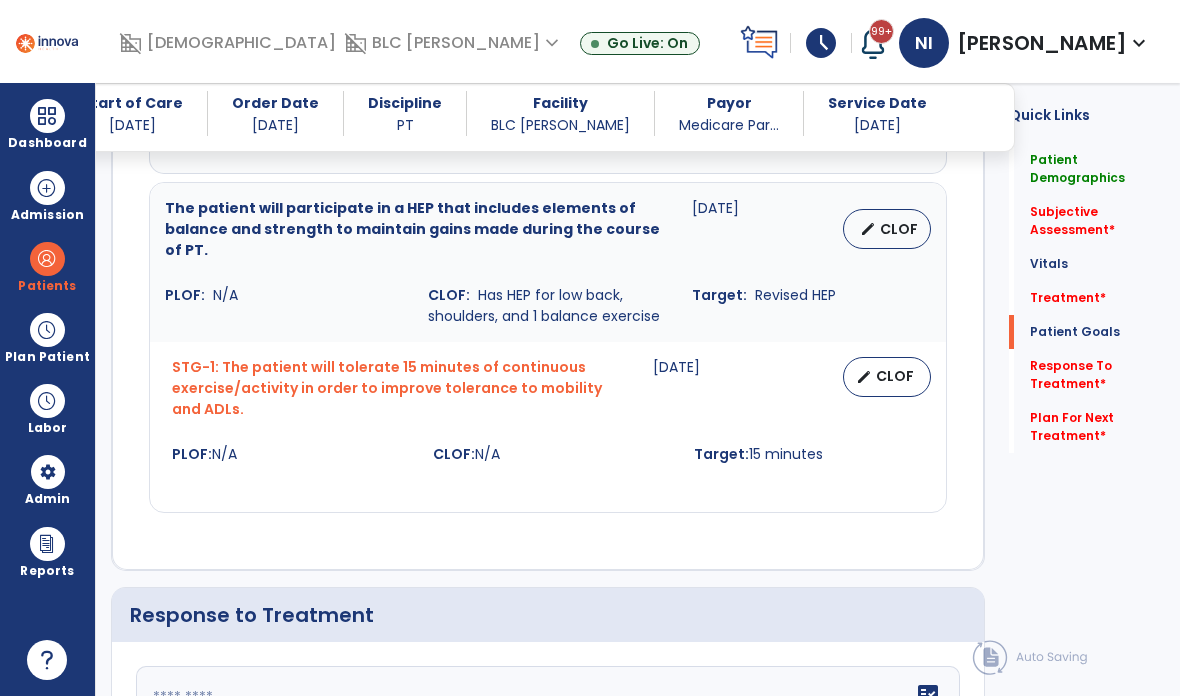 click at bounding box center [47, 259] 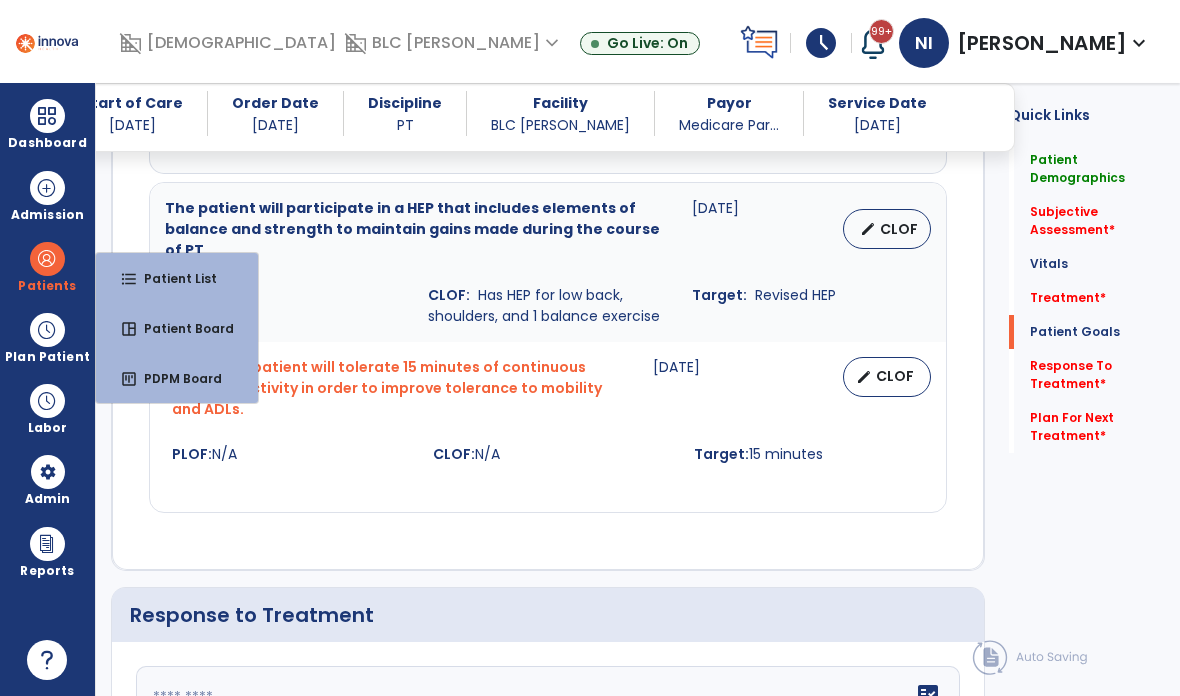 click at bounding box center [47, 330] 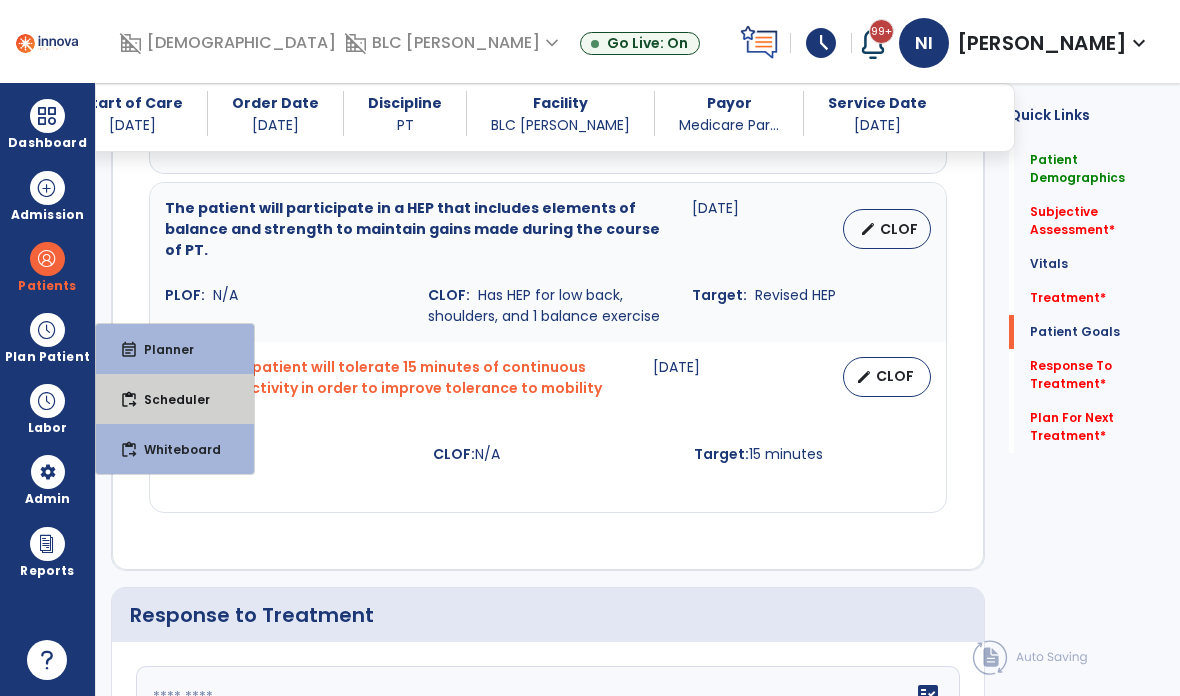 click on "content_paste_go  Scheduler" at bounding box center (175, 399) 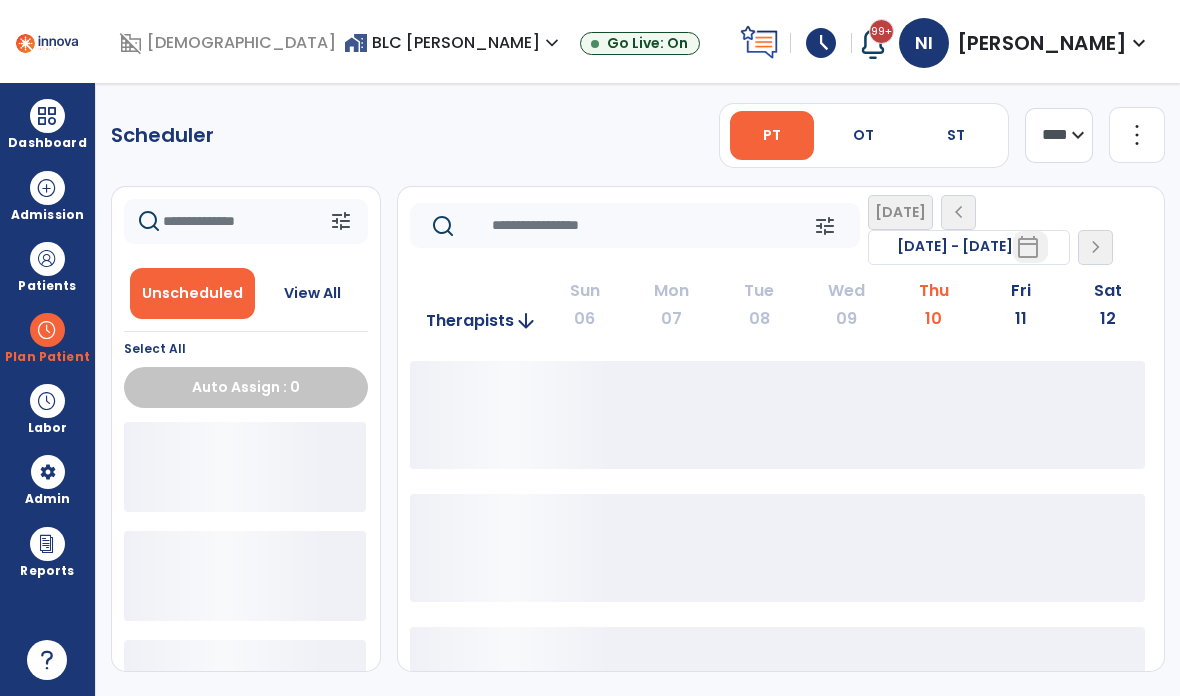 scroll, scrollTop: 0, scrollLeft: 0, axis: both 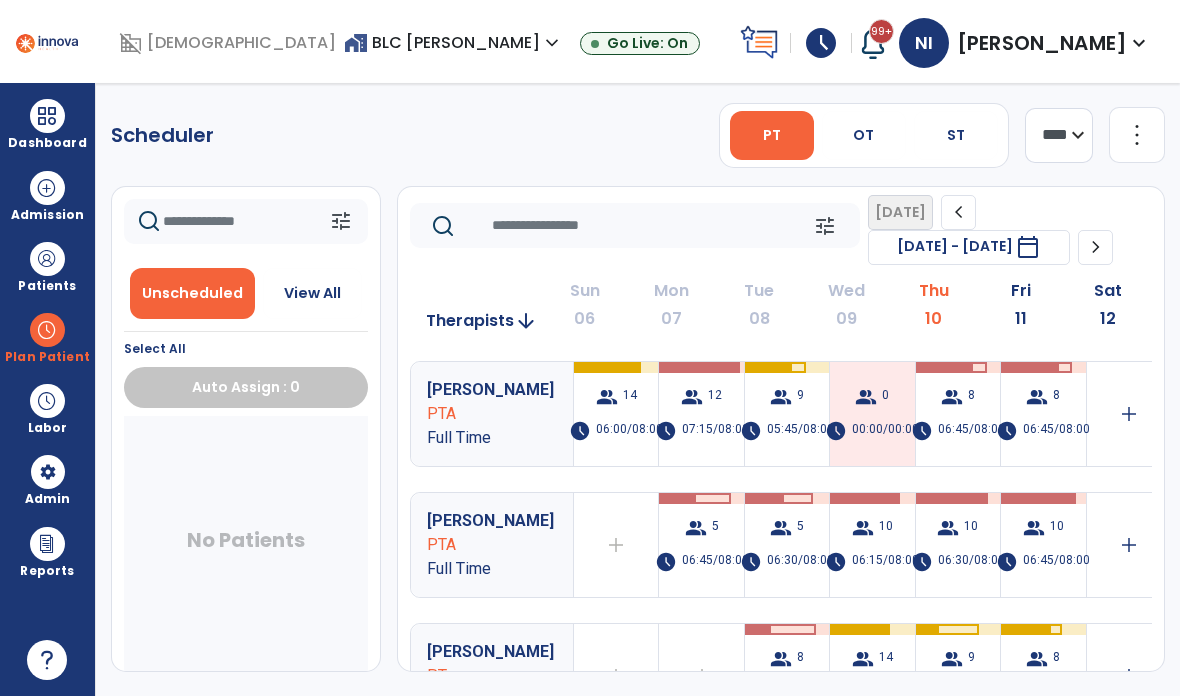 click on "06:45/08:00" at bounding box center (1056, 431) 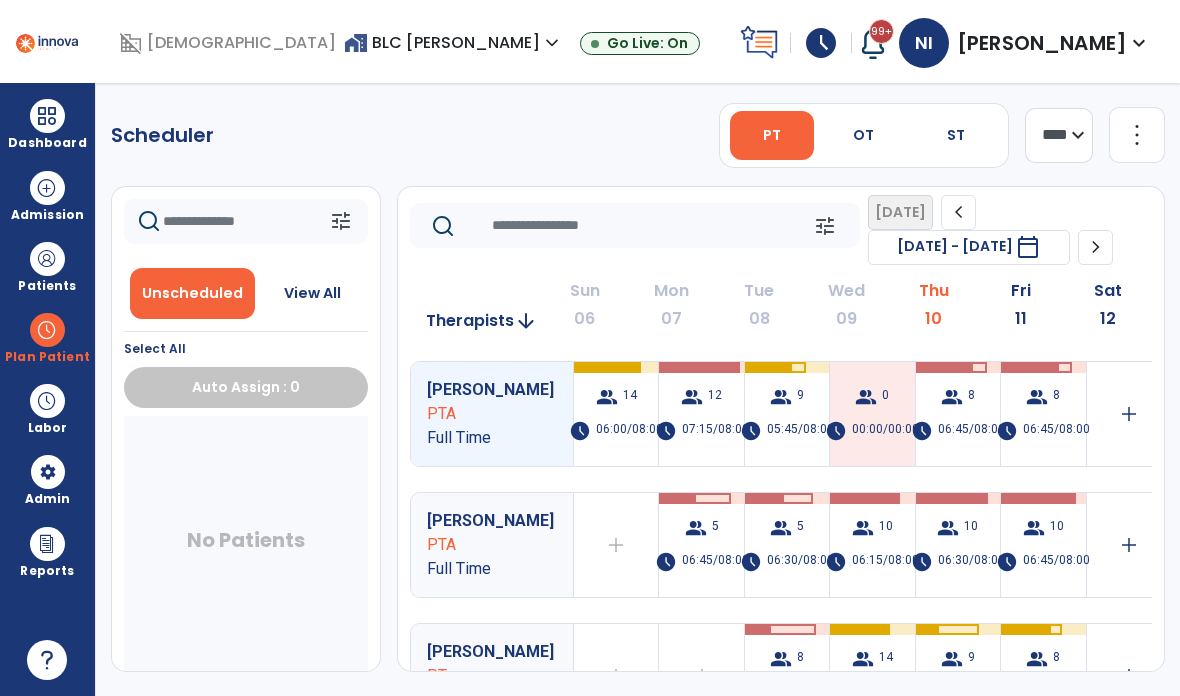 click on "06:45/08:00" at bounding box center (1056, 431) 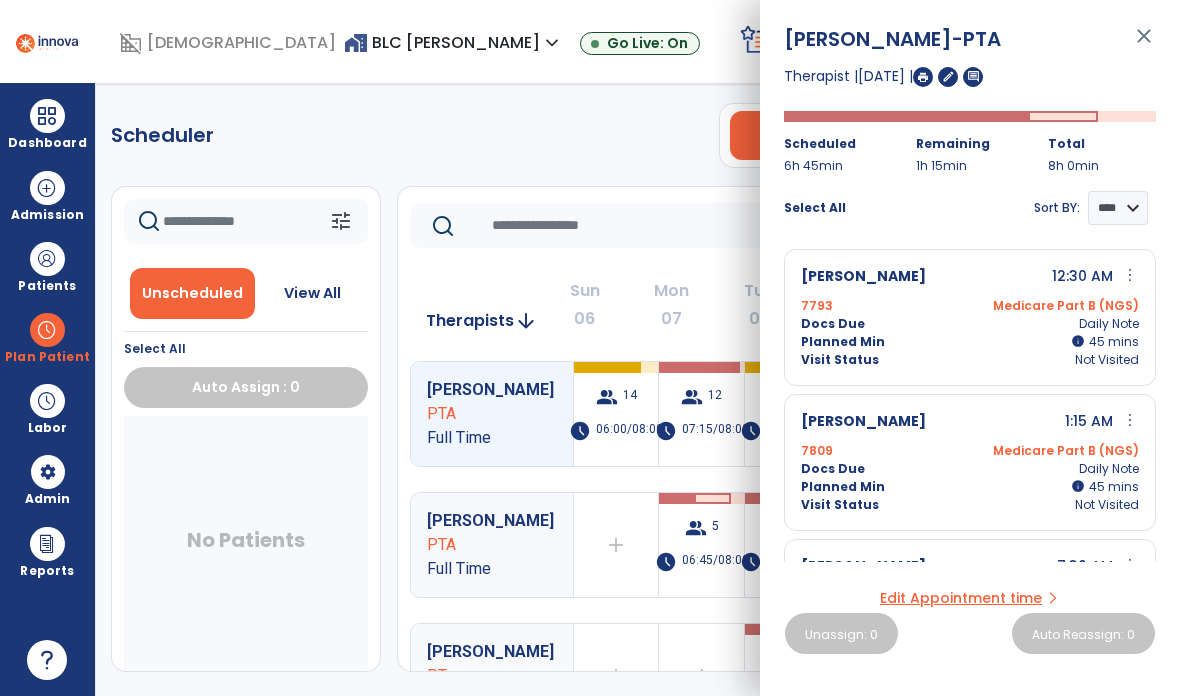 click on "Medicare Part B (NGS)" at bounding box center (1054, 451) 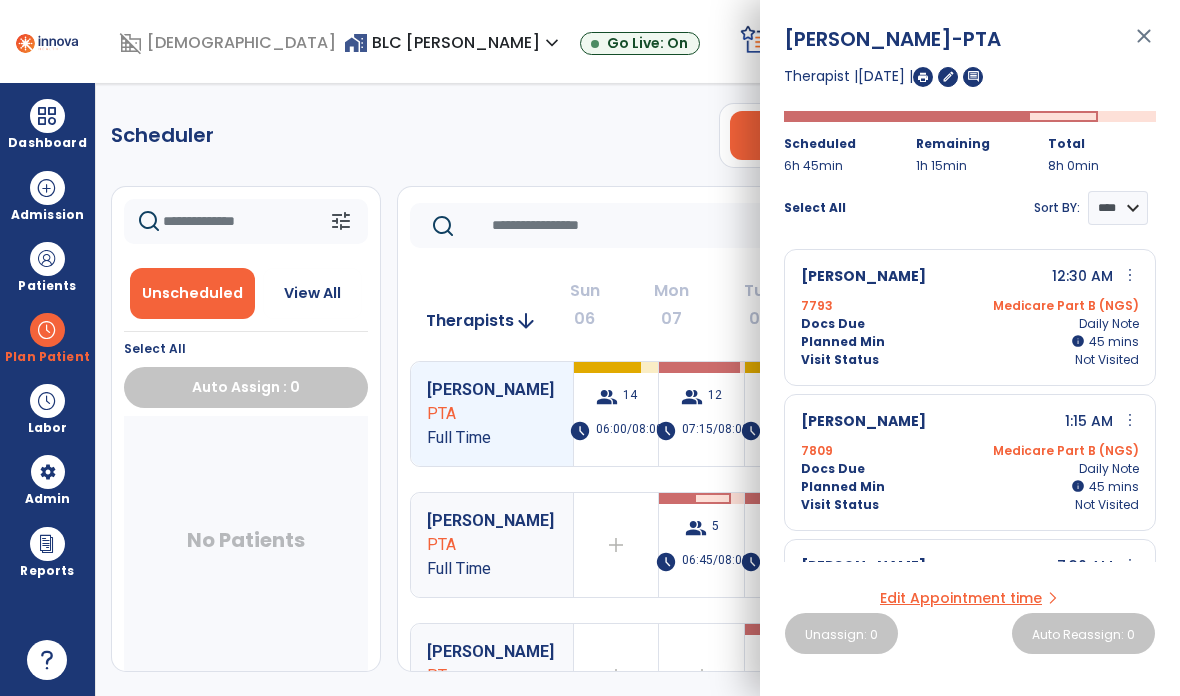 click on "Visit Status  Not Visited" at bounding box center (970, 650) 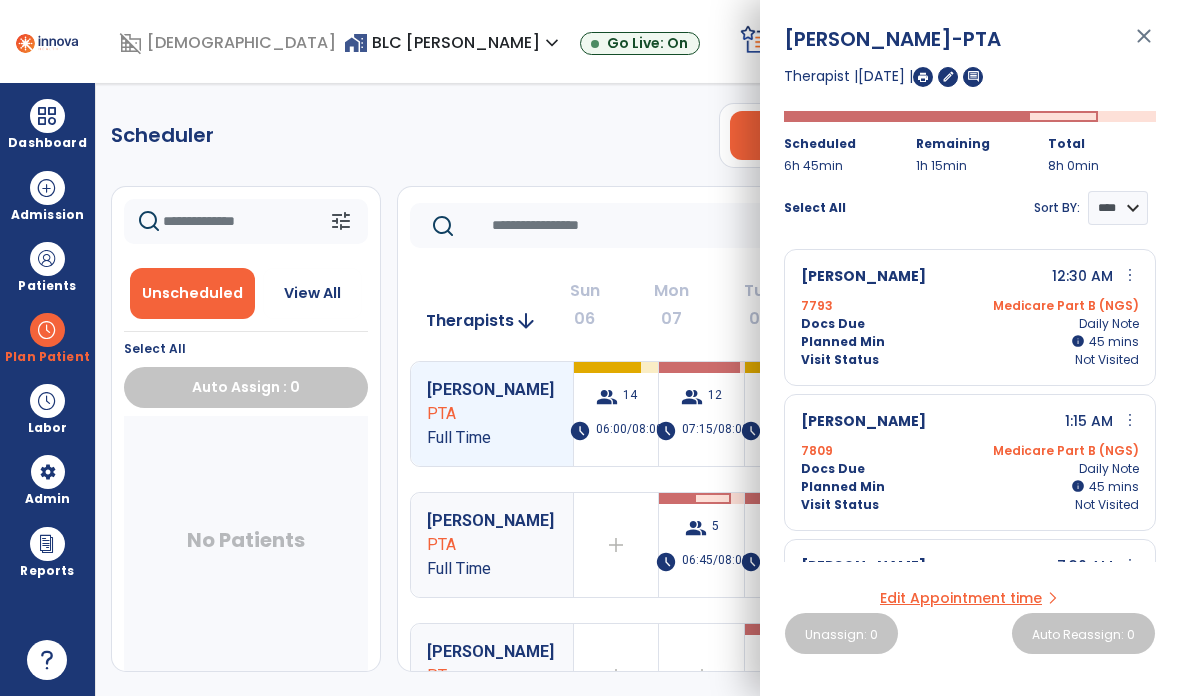 click on "Edit Appointment time" at bounding box center (961, 598) 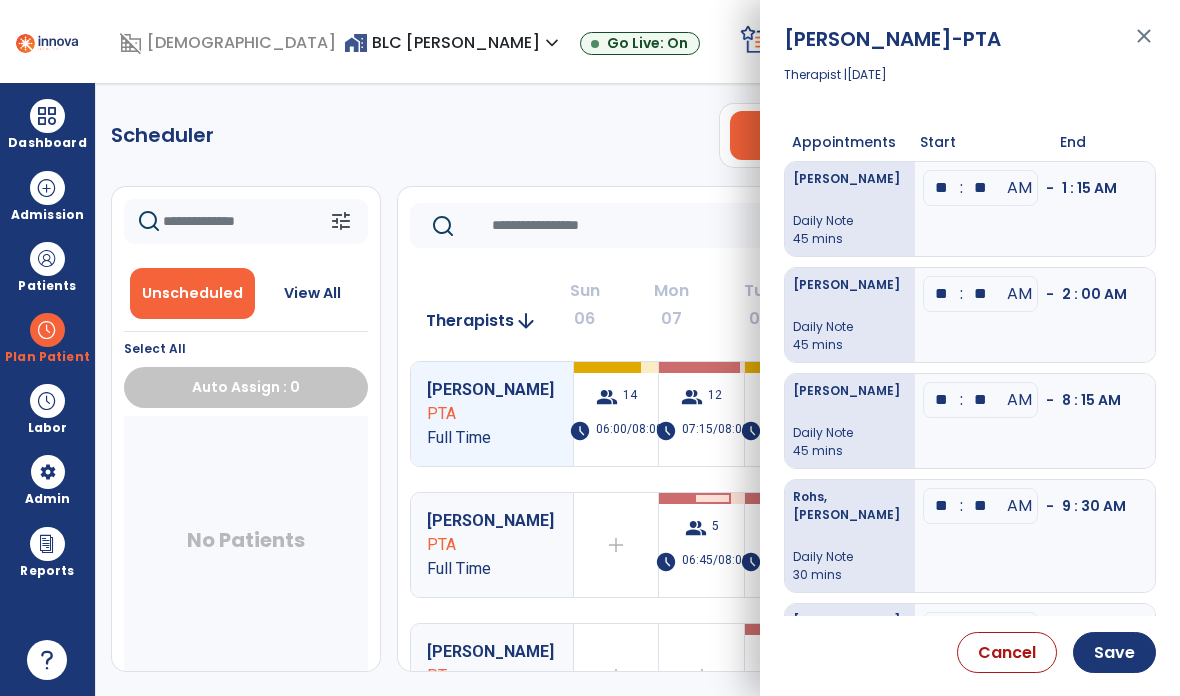 scroll, scrollTop: 0, scrollLeft: 0, axis: both 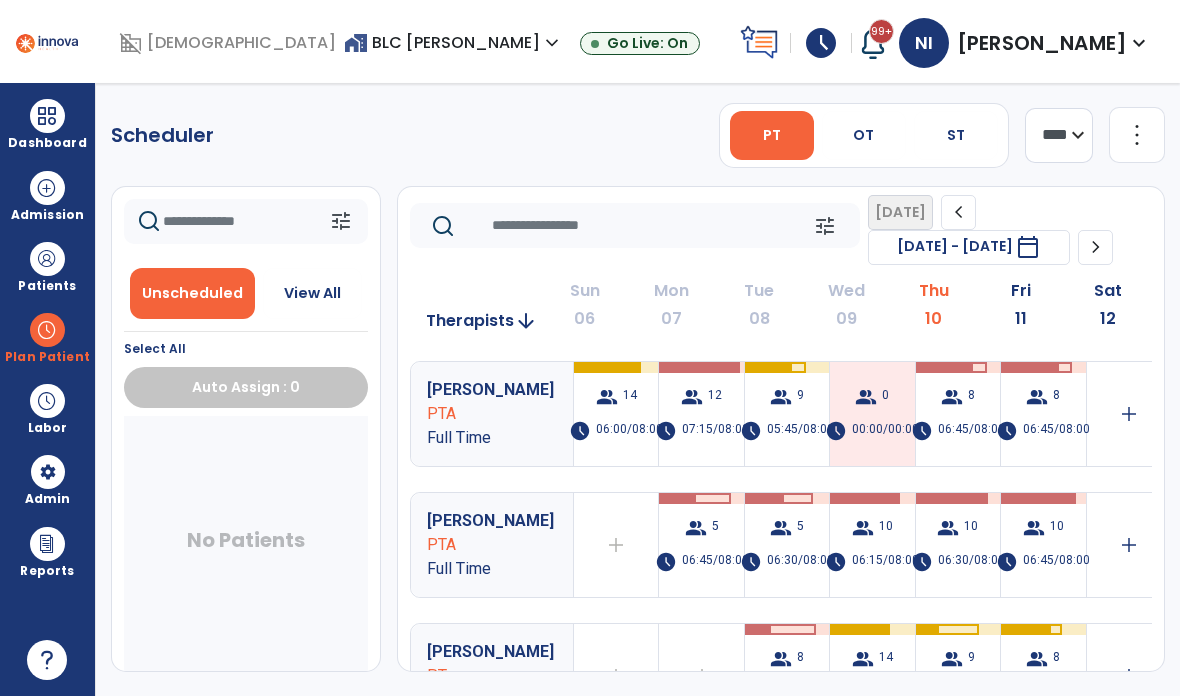 click at bounding box center (47, 330) 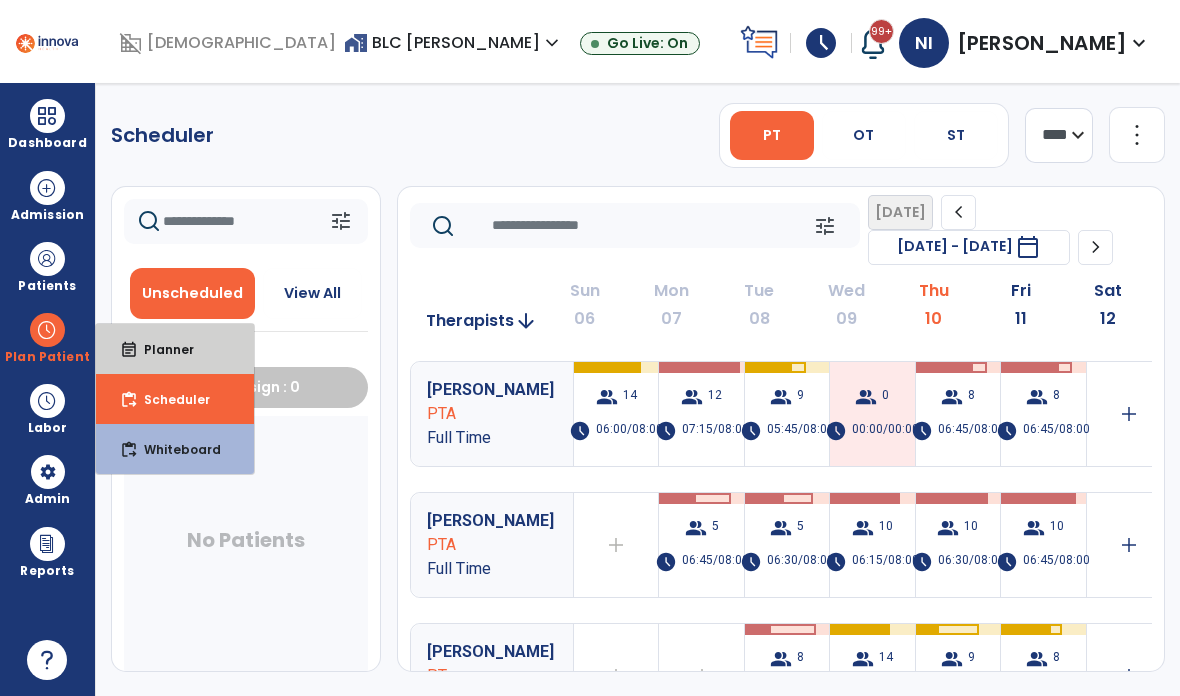 click on "event_note  Planner" at bounding box center [175, 349] 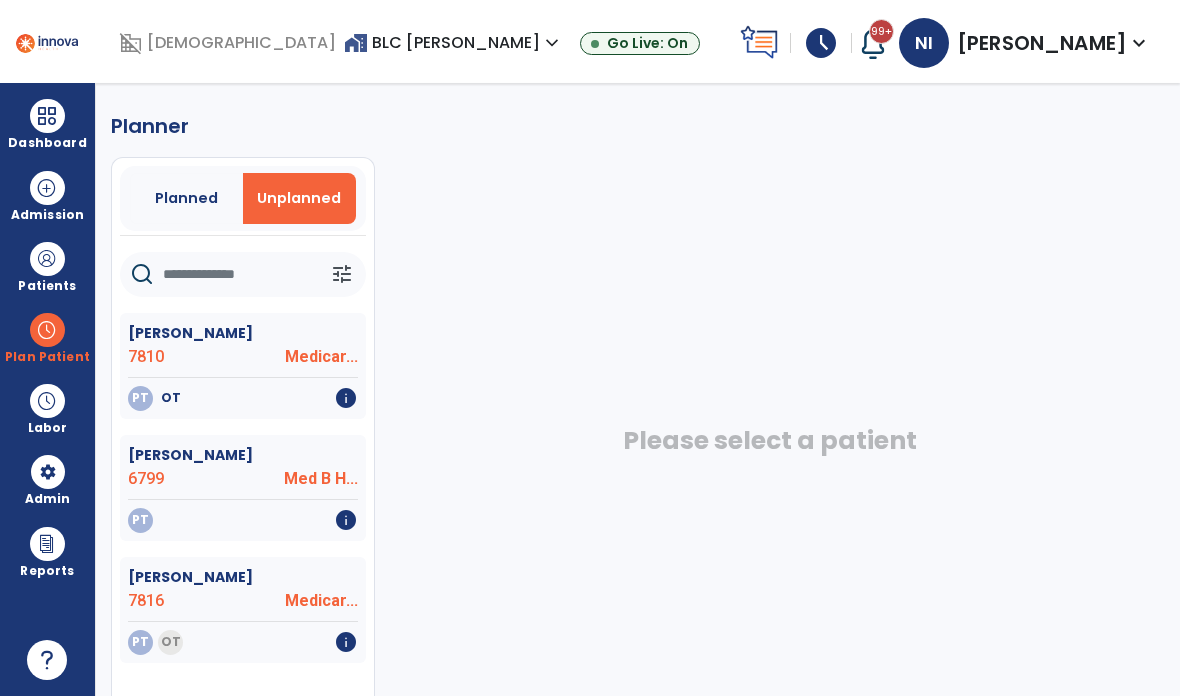 click 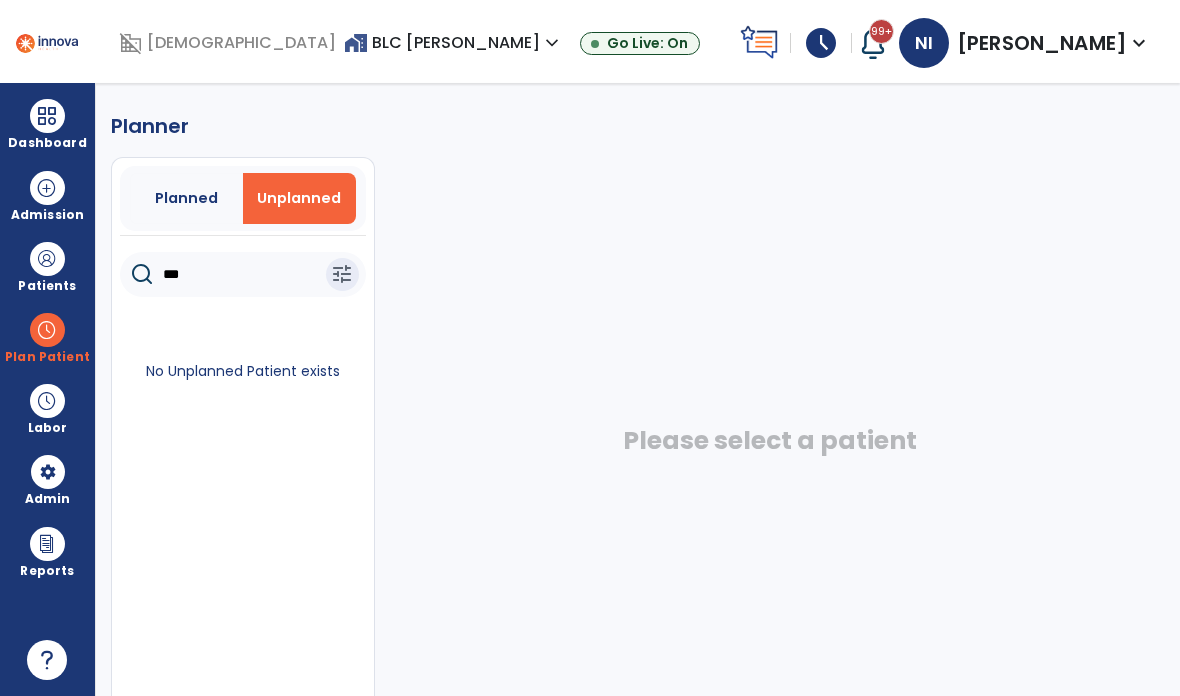 type on "***" 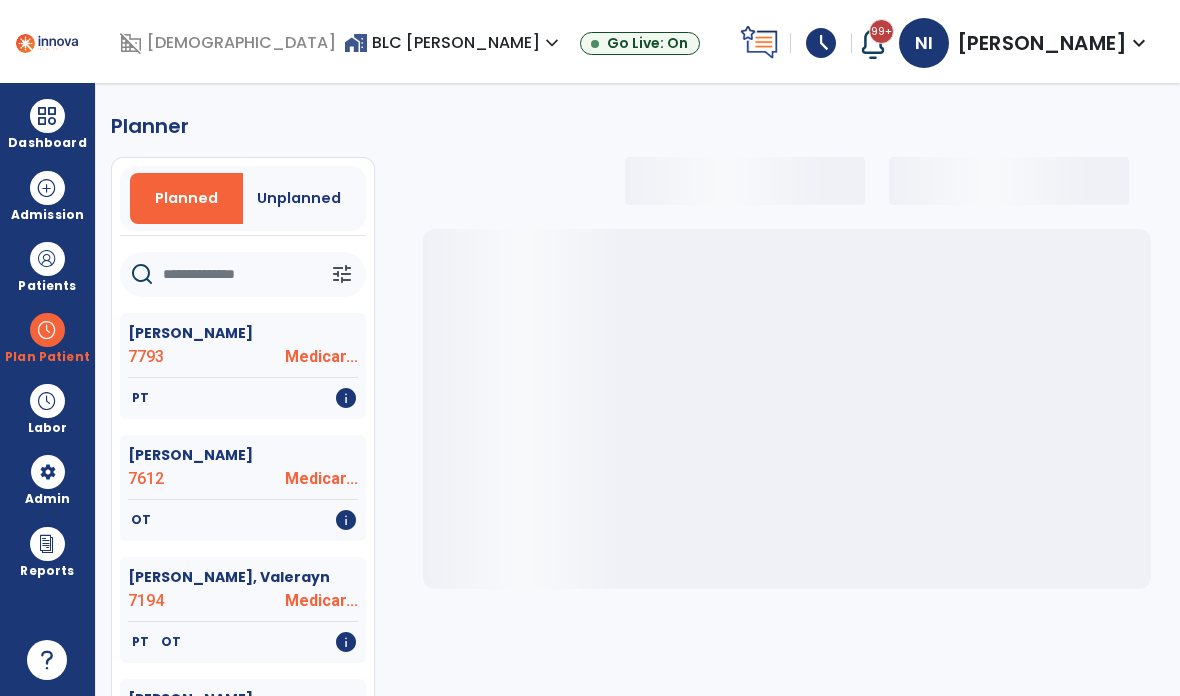 click 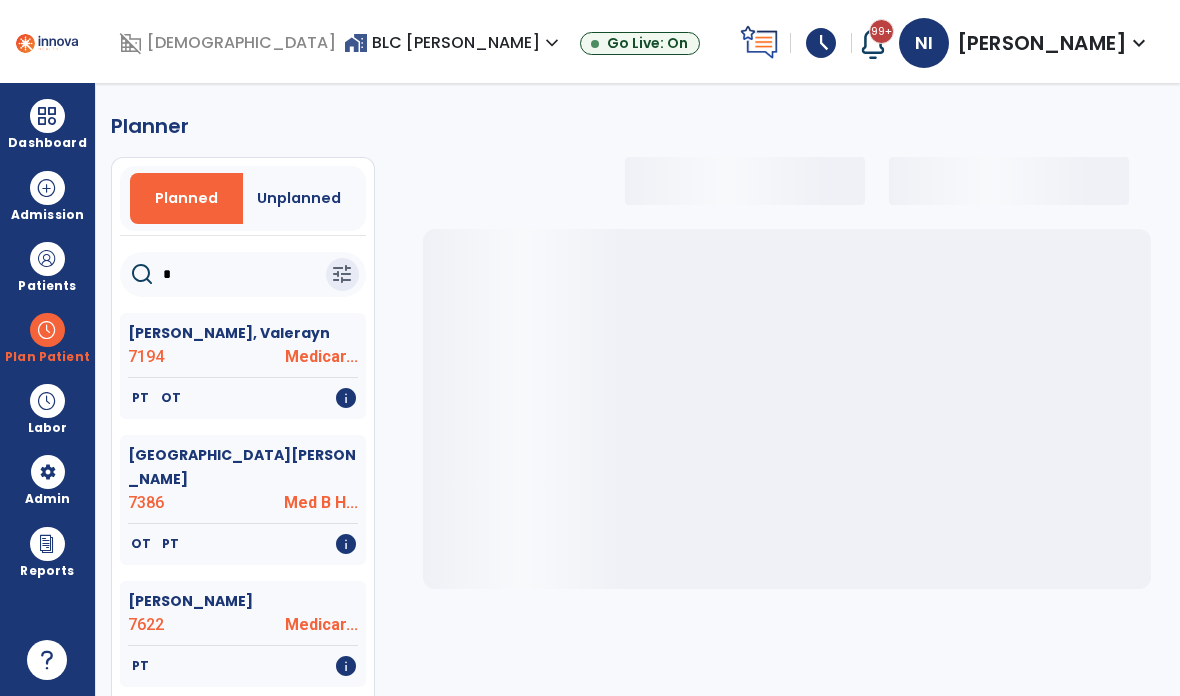 type on "**" 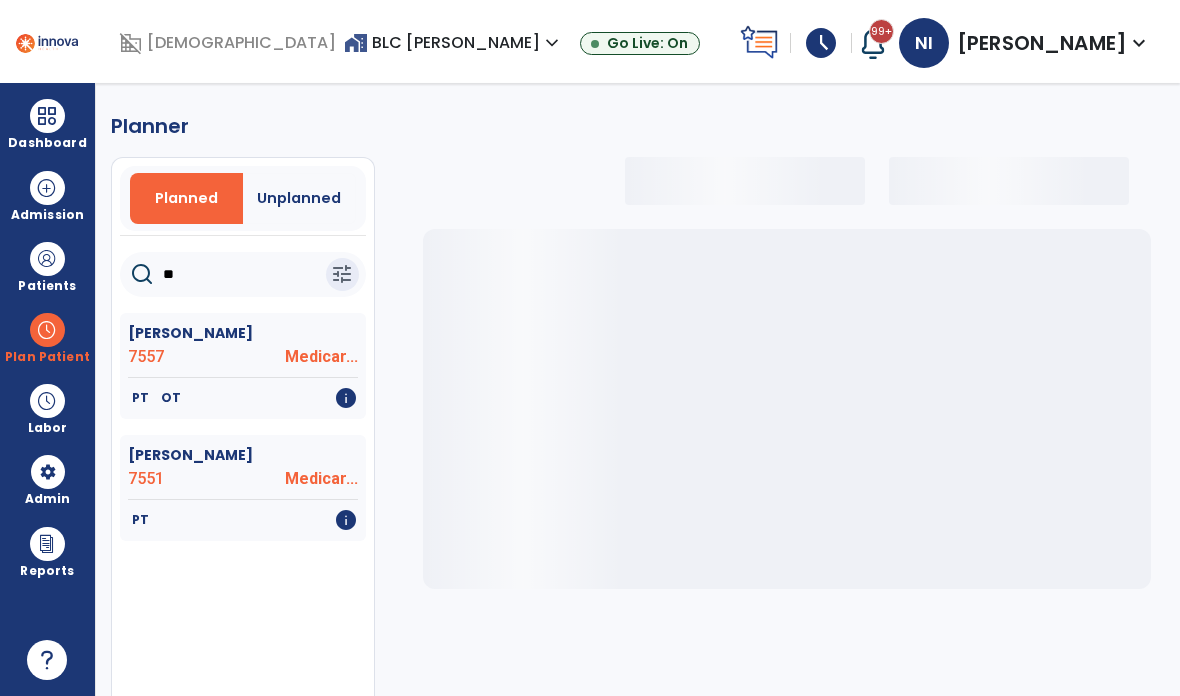 select on "***" 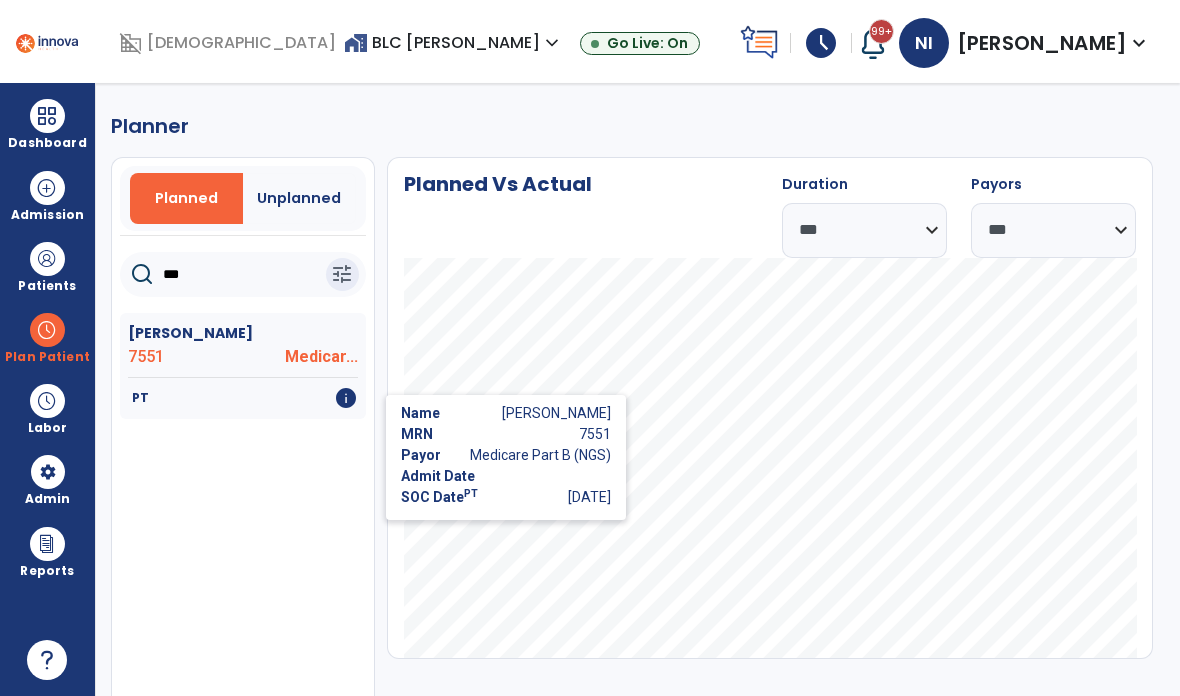 type on "***" 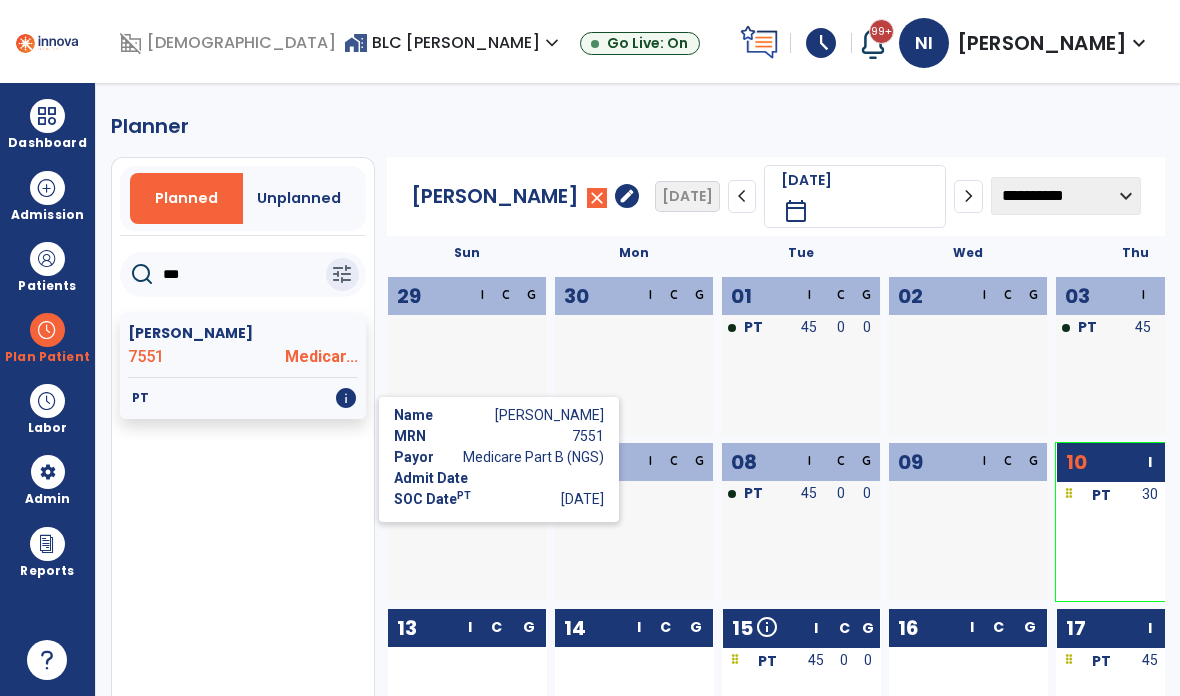 click on "info" 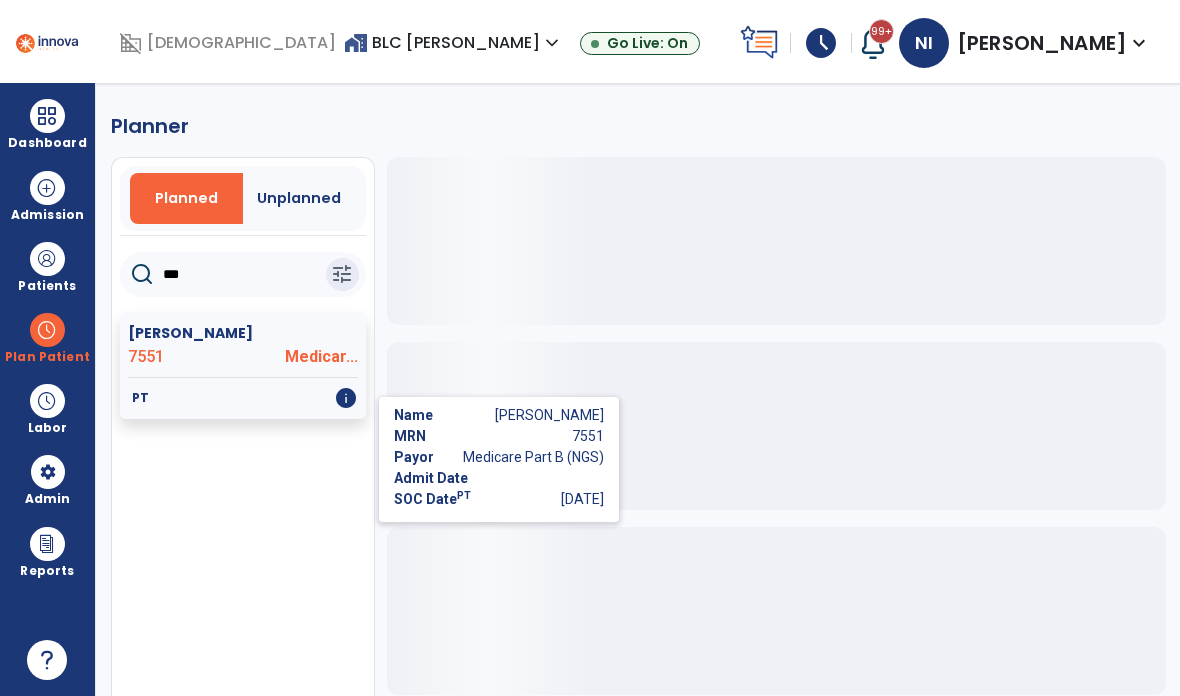click on "info" 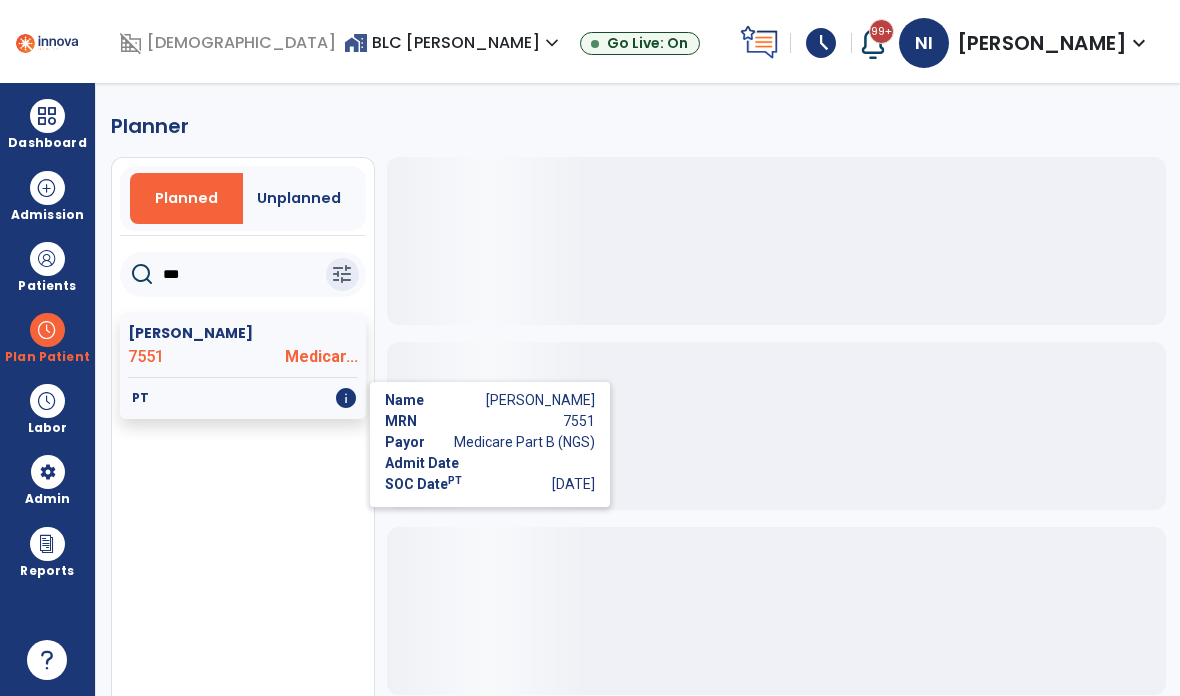 click on "info" 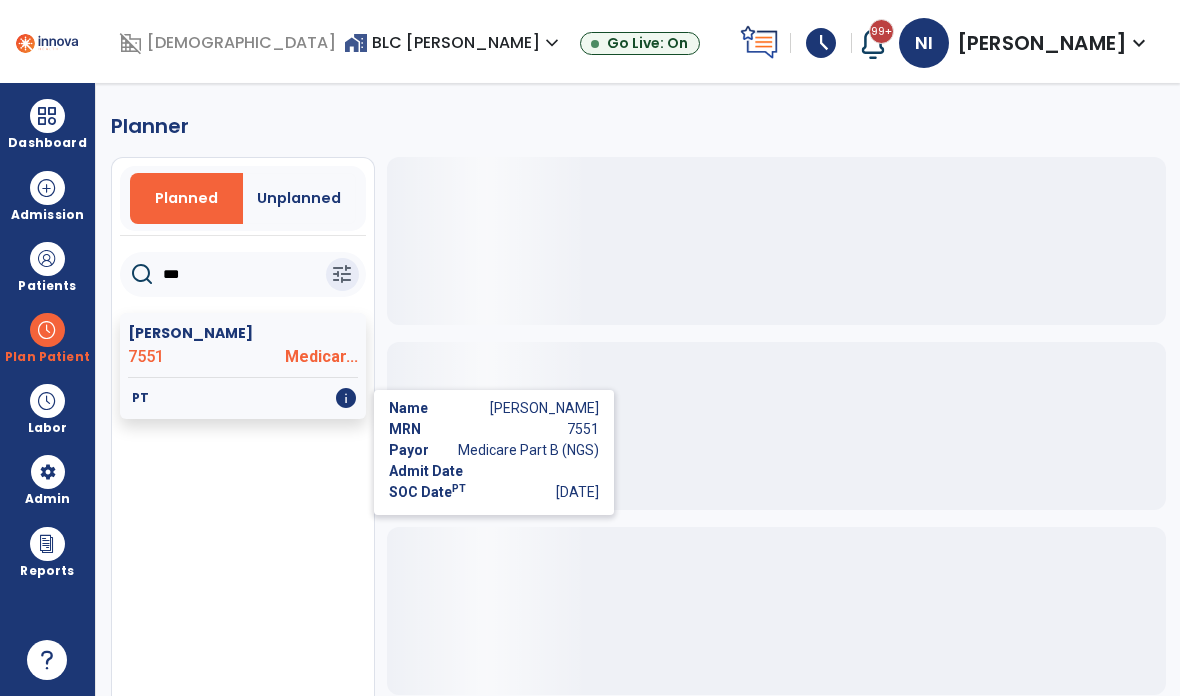 click on "info" 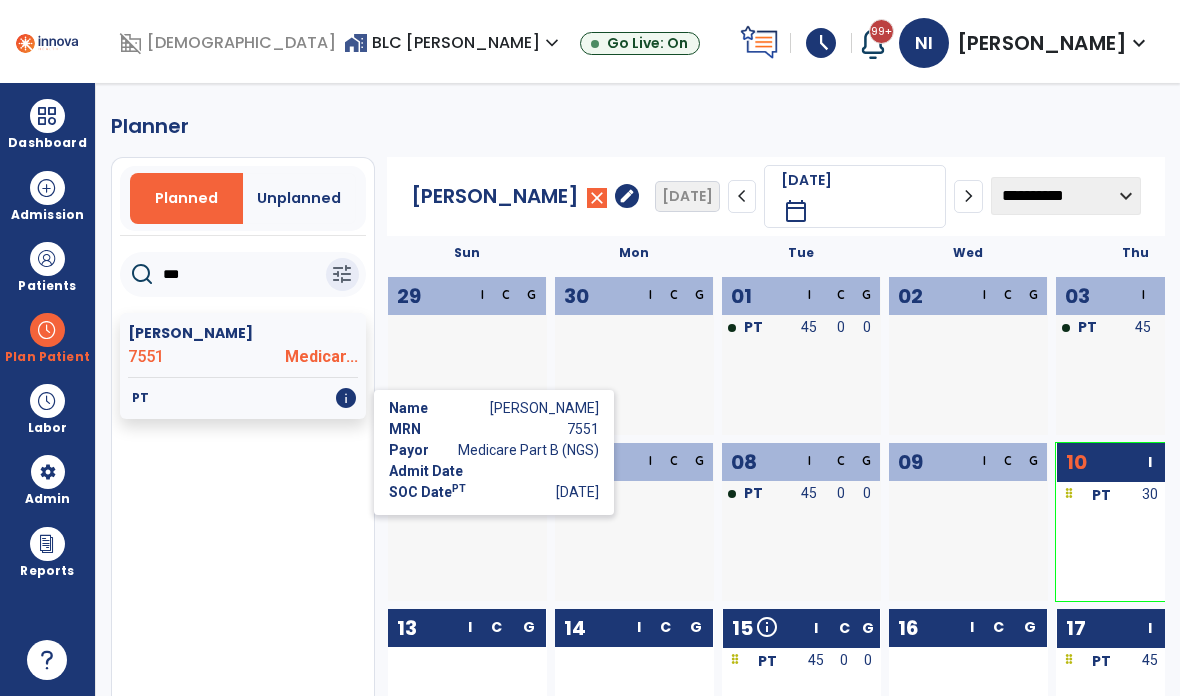 scroll, scrollTop: 0, scrollLeft: 0, axis: both 